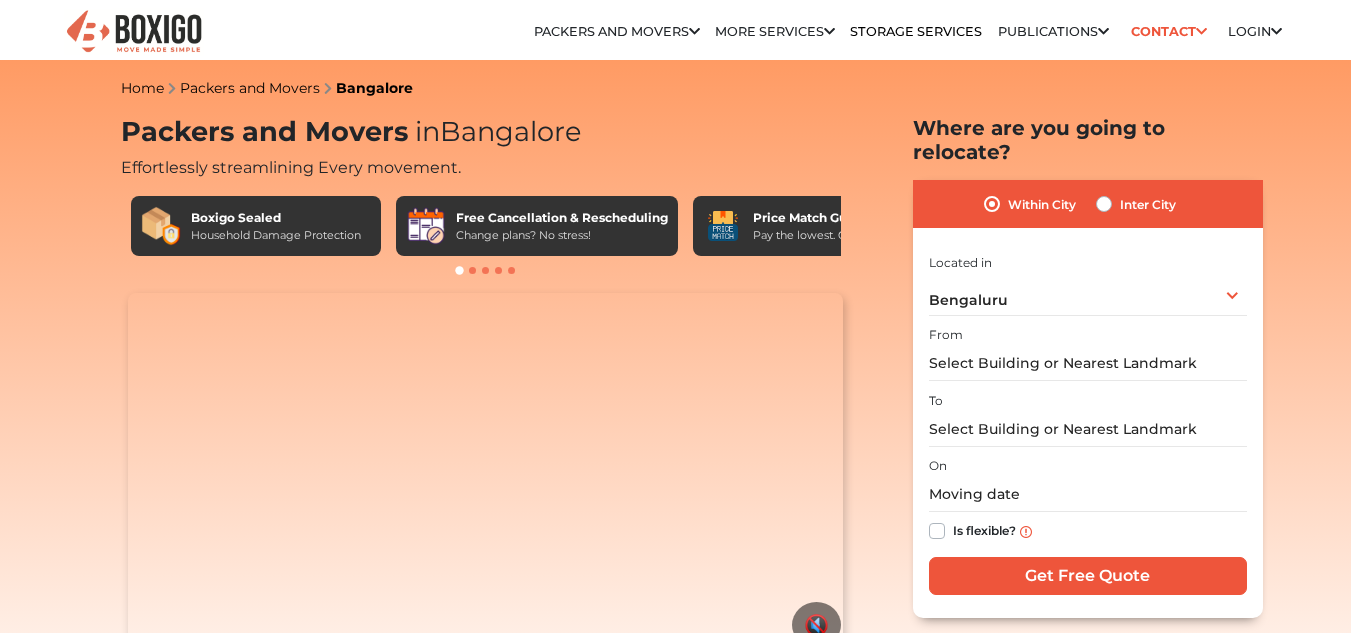 scroll, scrollTop: 0, scrollLeft: 0, axis: both 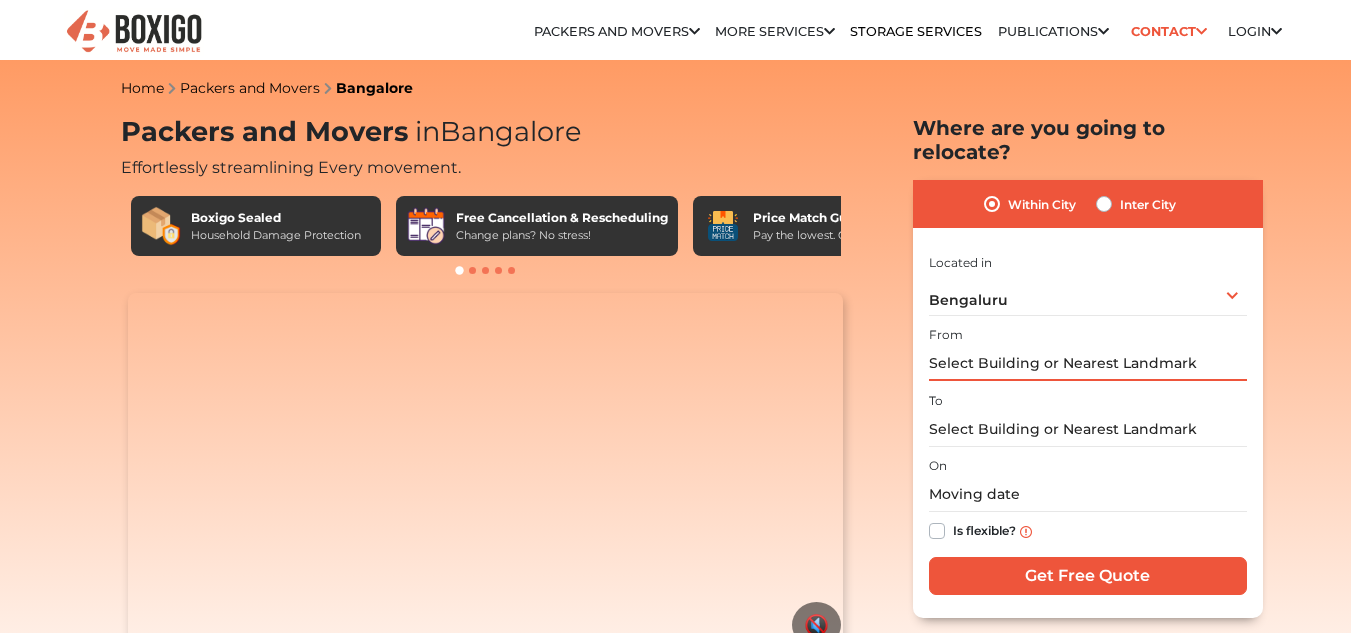 click at bounding box center (1088, 363) 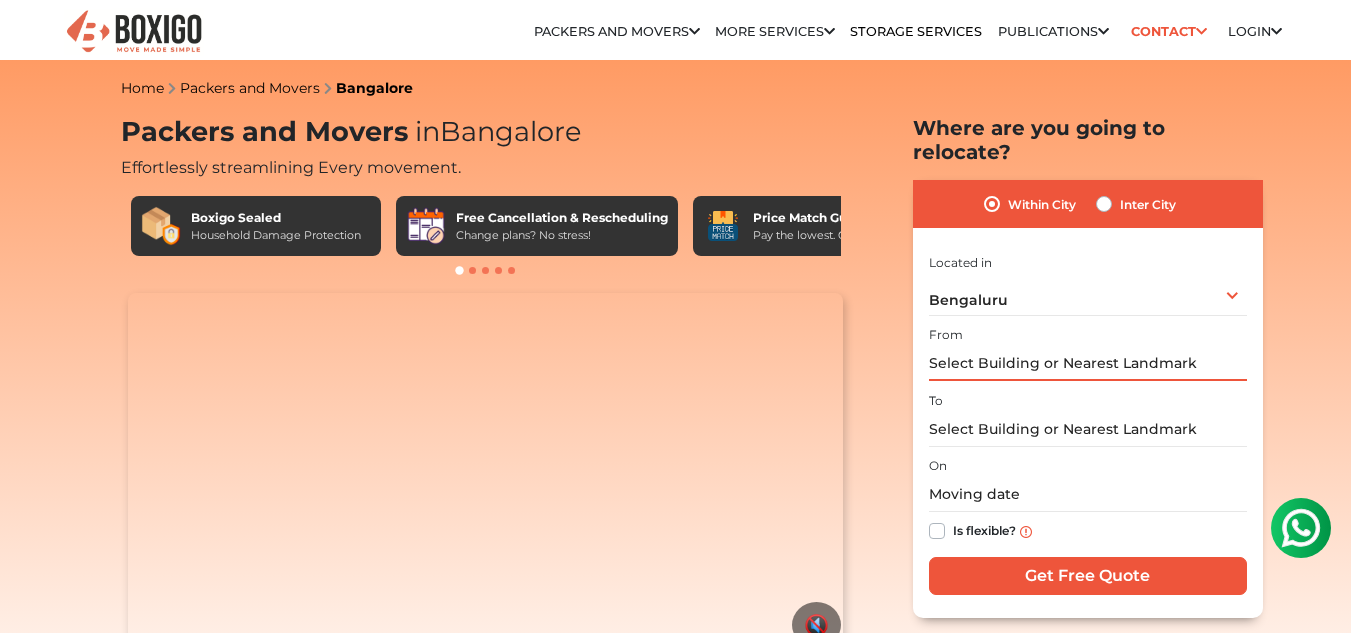 scroll, scrollTop: 0, scrollLeft: 0, axis: both 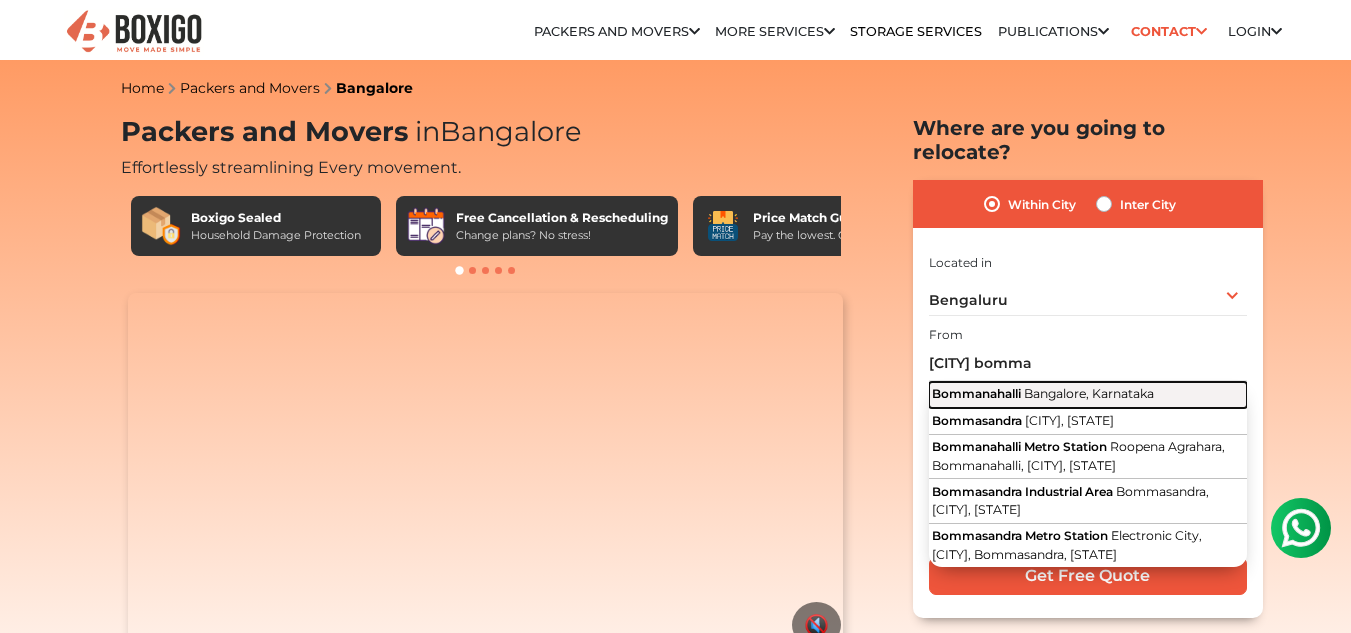 click on "Bommanahalli" at bounding box center [976, 393] 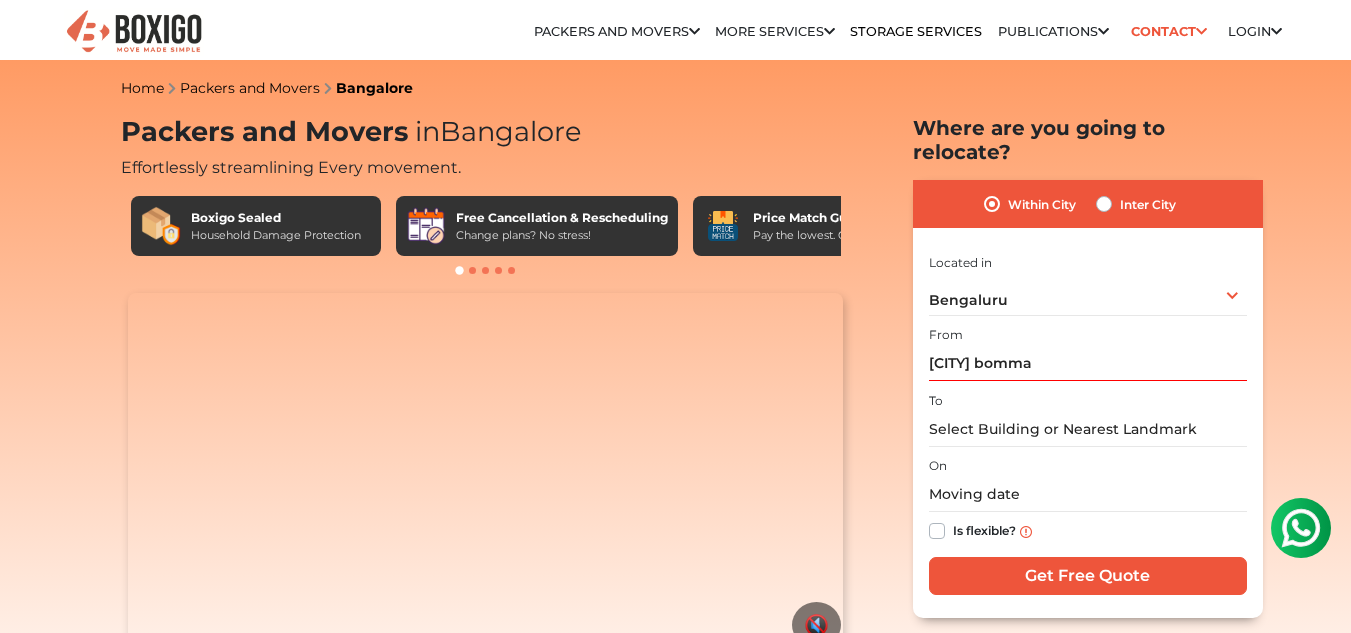 type on "[CITY], [CITY], [STATE]" 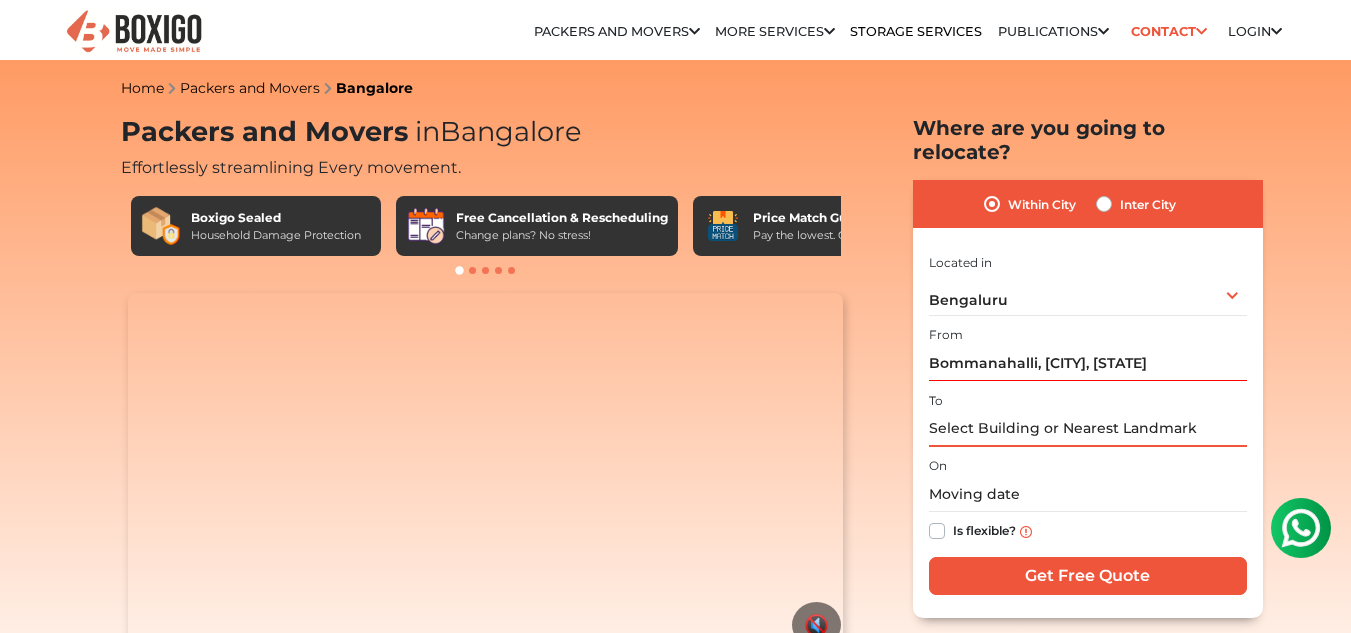 click at bounding box center [1088, 429] 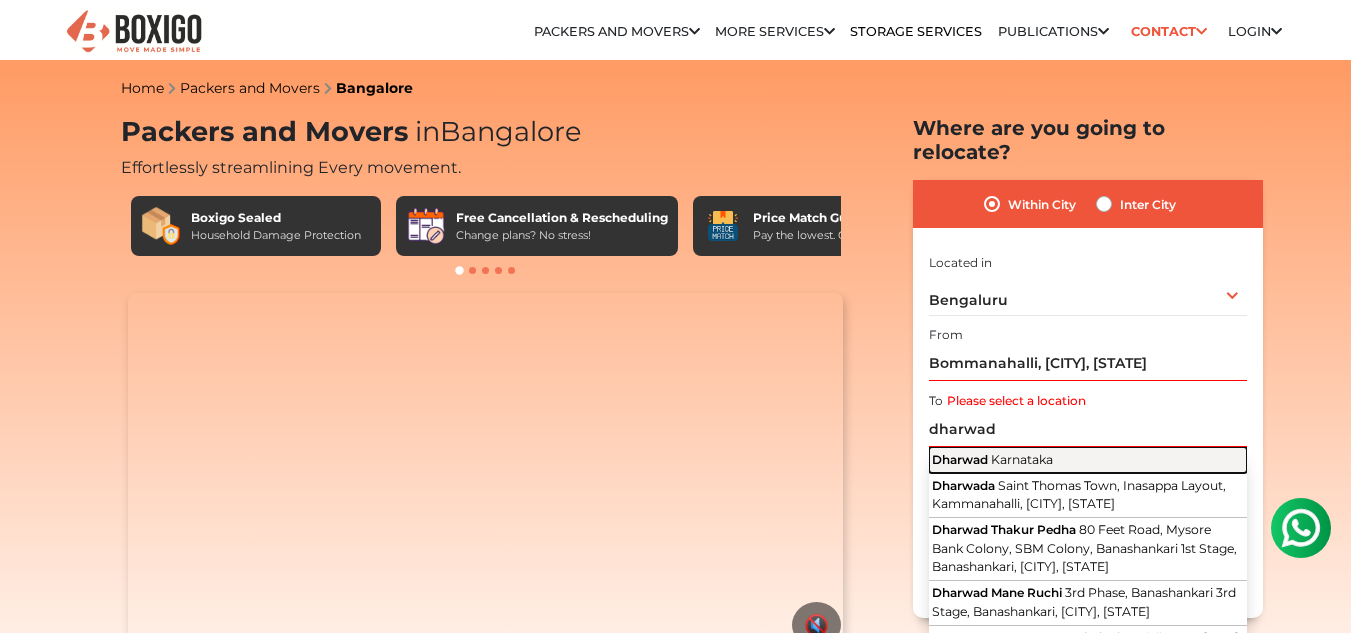 click on "[CITY]
[STATE]" at bounding box center [1088, 460] 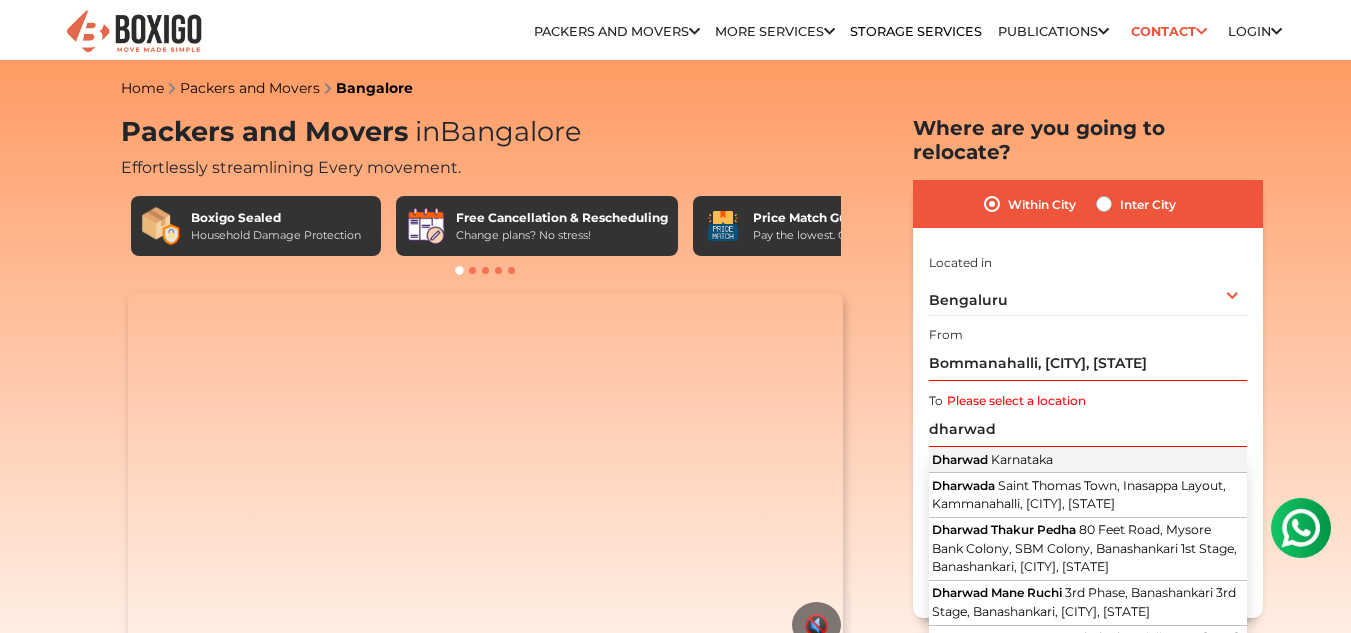 type on "[CITY], [STATE]" 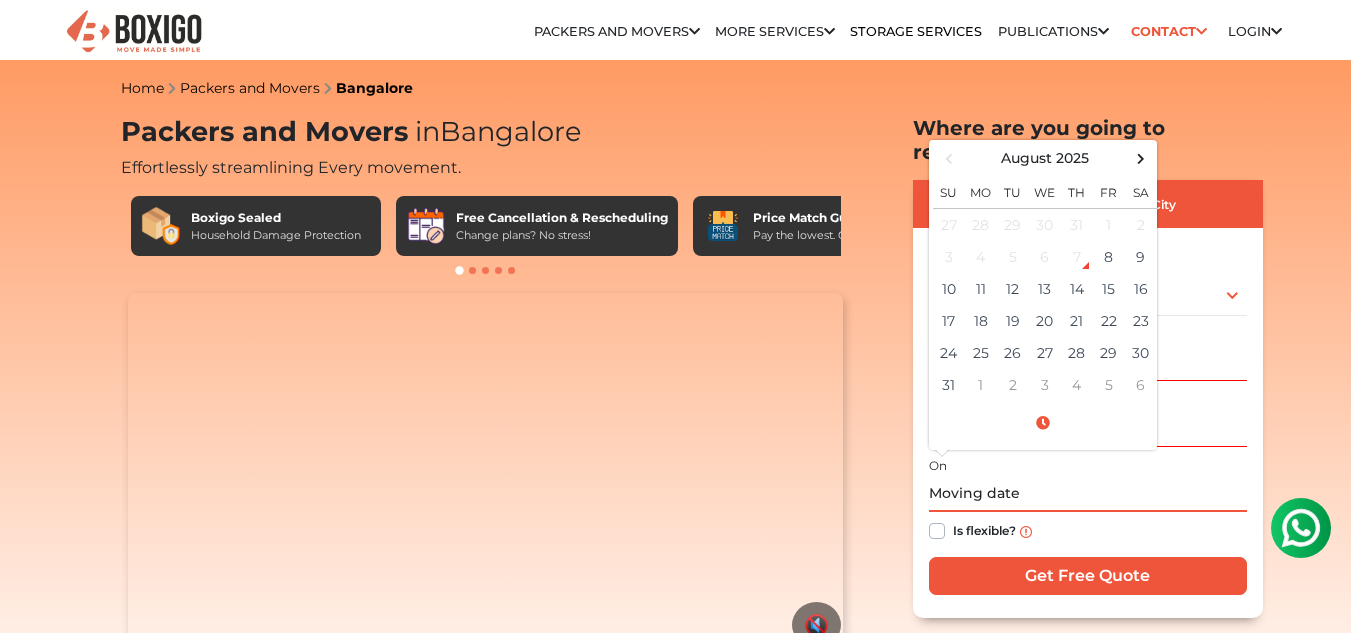 click at bounding box center (1088, 494) 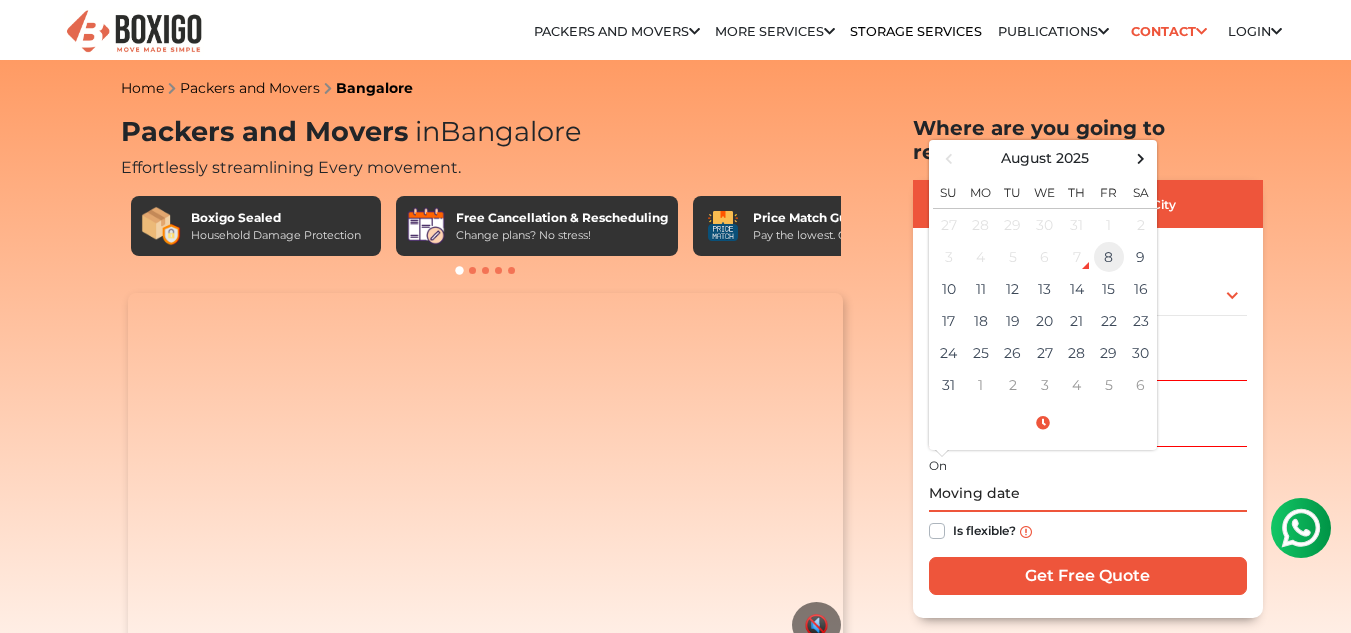 click on "8" at bounding box center [1109, 257] 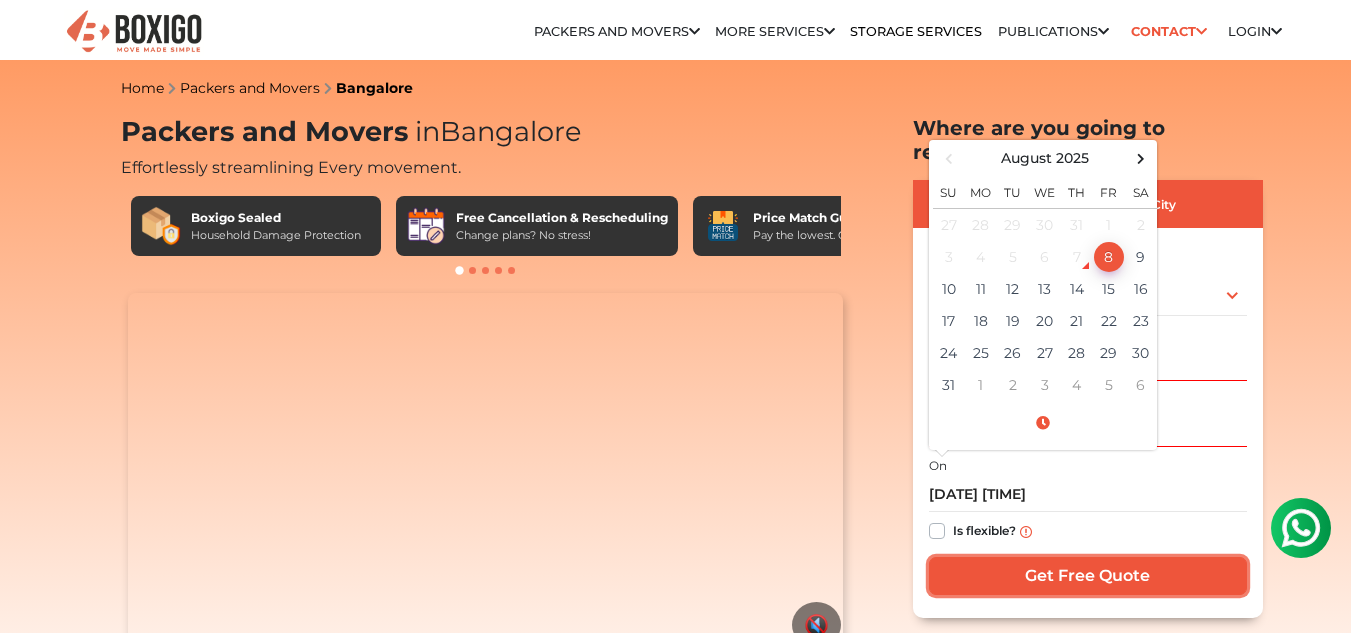 click on "Get Free Quote" at bounding box center [1088, 576] 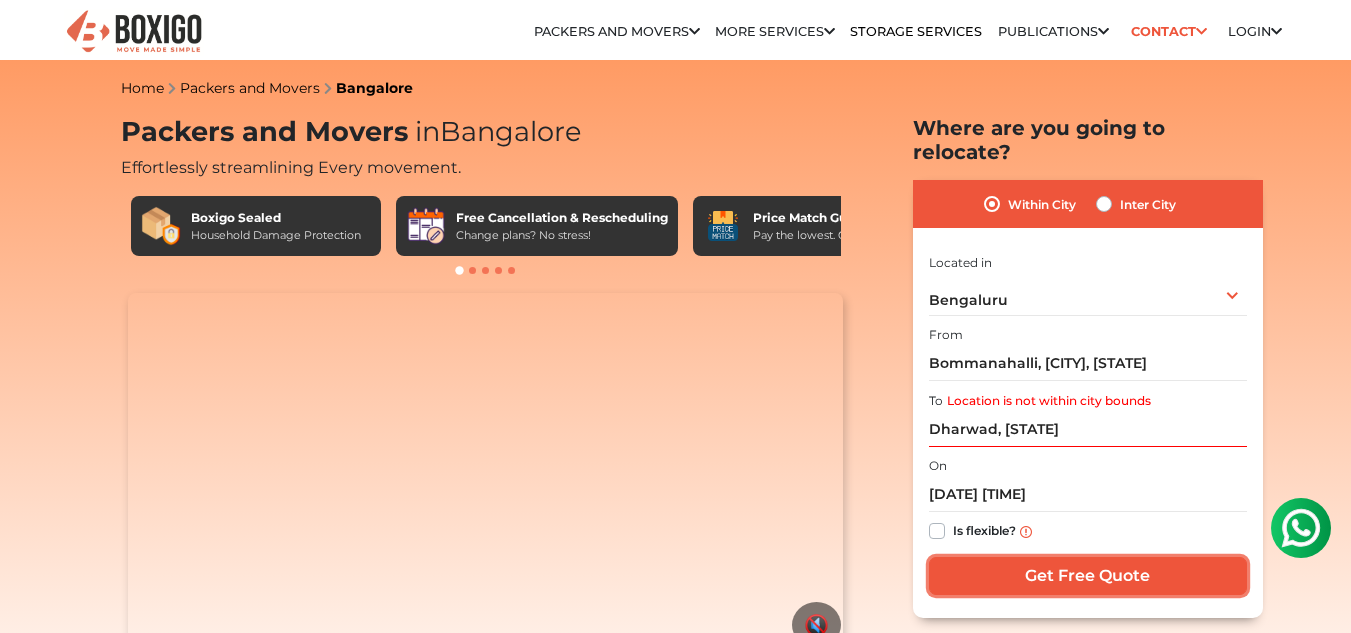click on "Get Free Quote" at bounding box center [1088, 576] 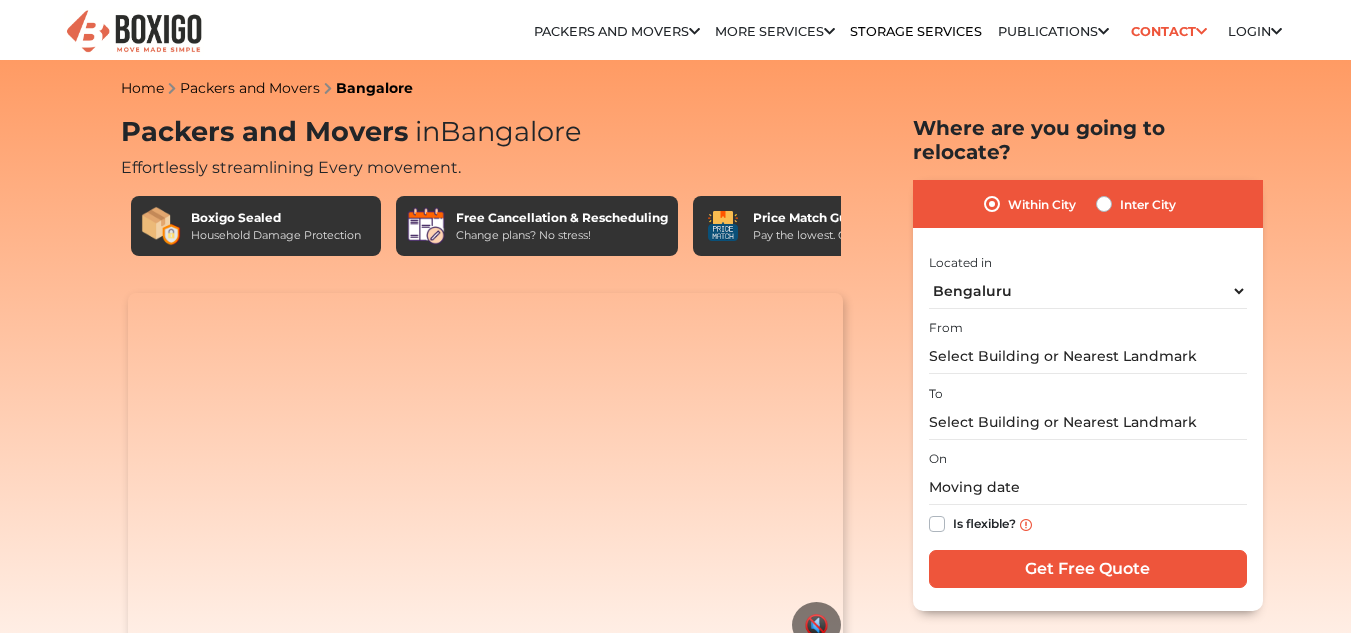 scroll, scrollTop: 0, scrollLeft: 0, axis: both 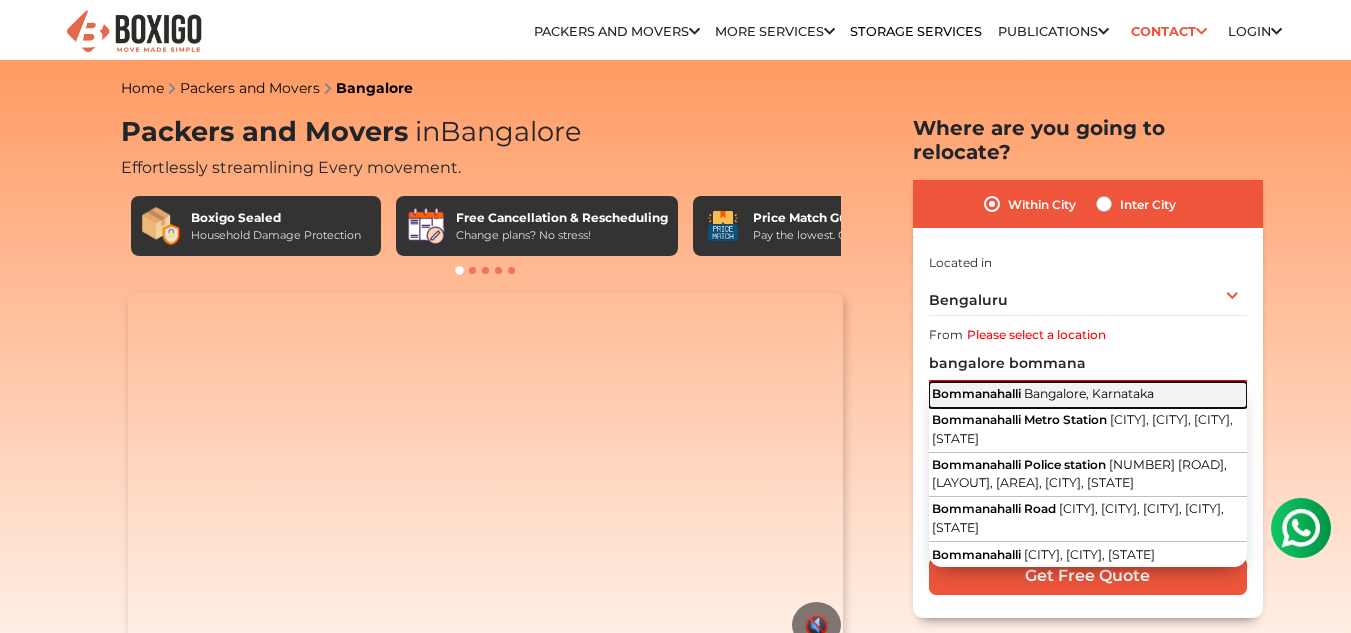 click on "Bangalore, Karnataka" at bounding box center (1089, 393) 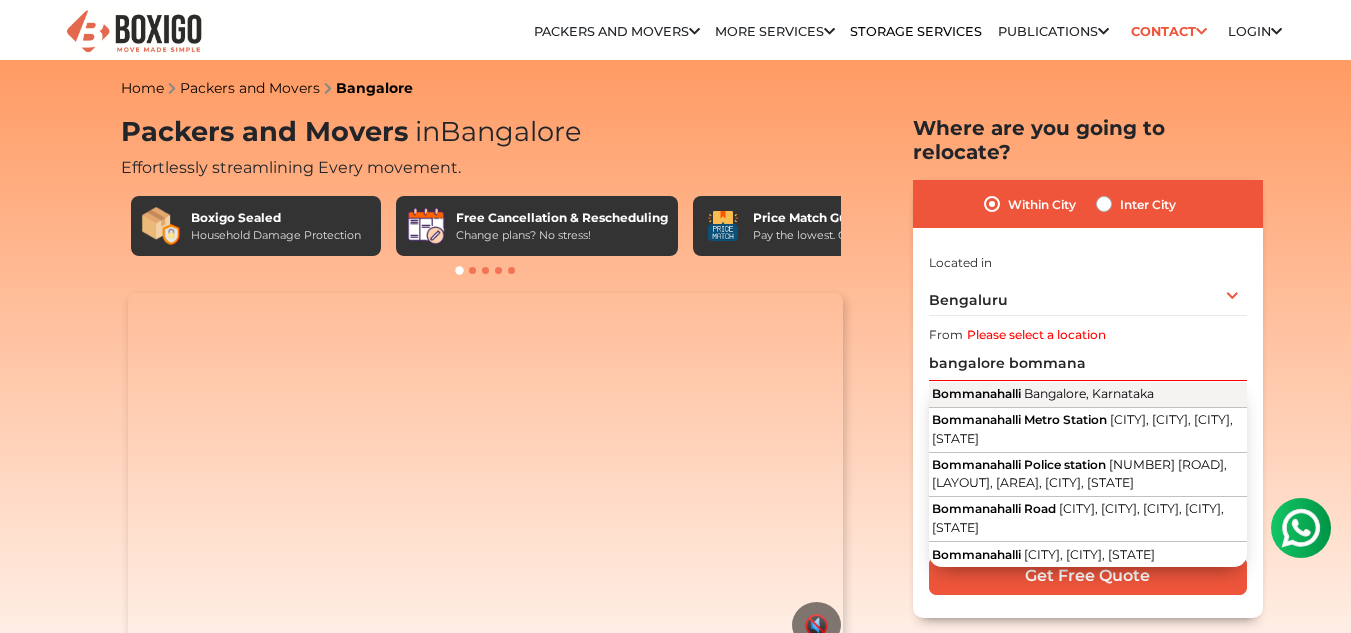 type on "[CITY], [CITY], [STATE]" 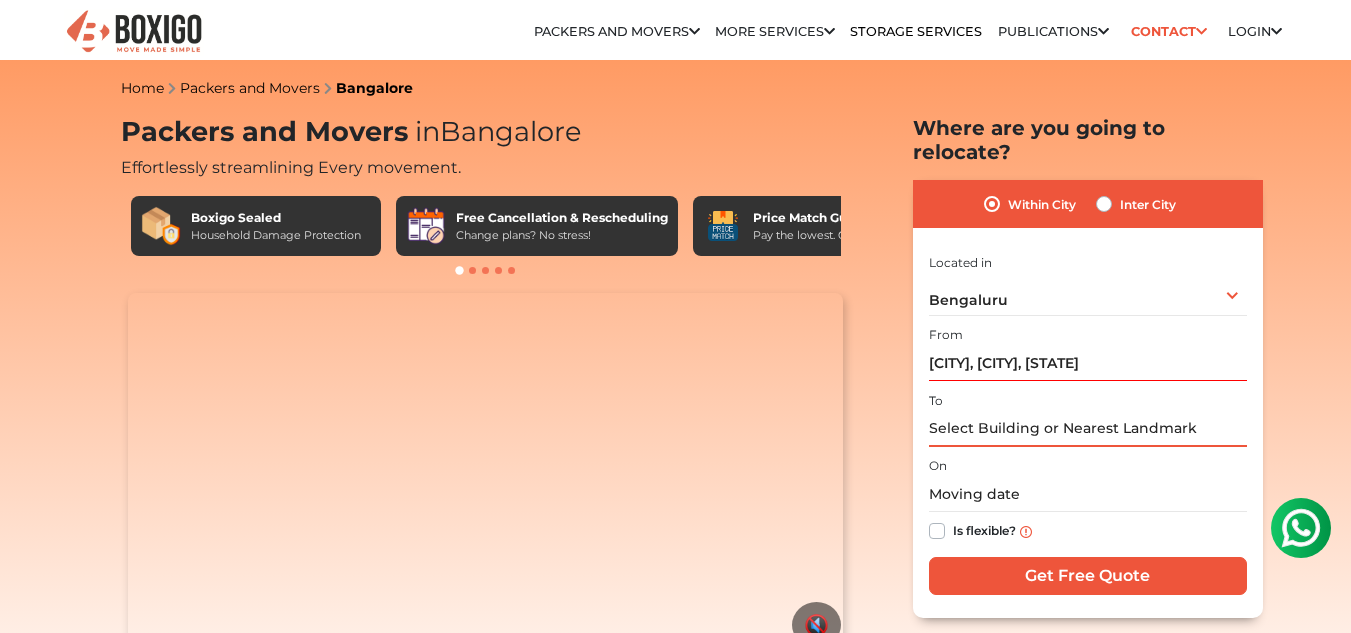 click at bounding box center [1088, 429] 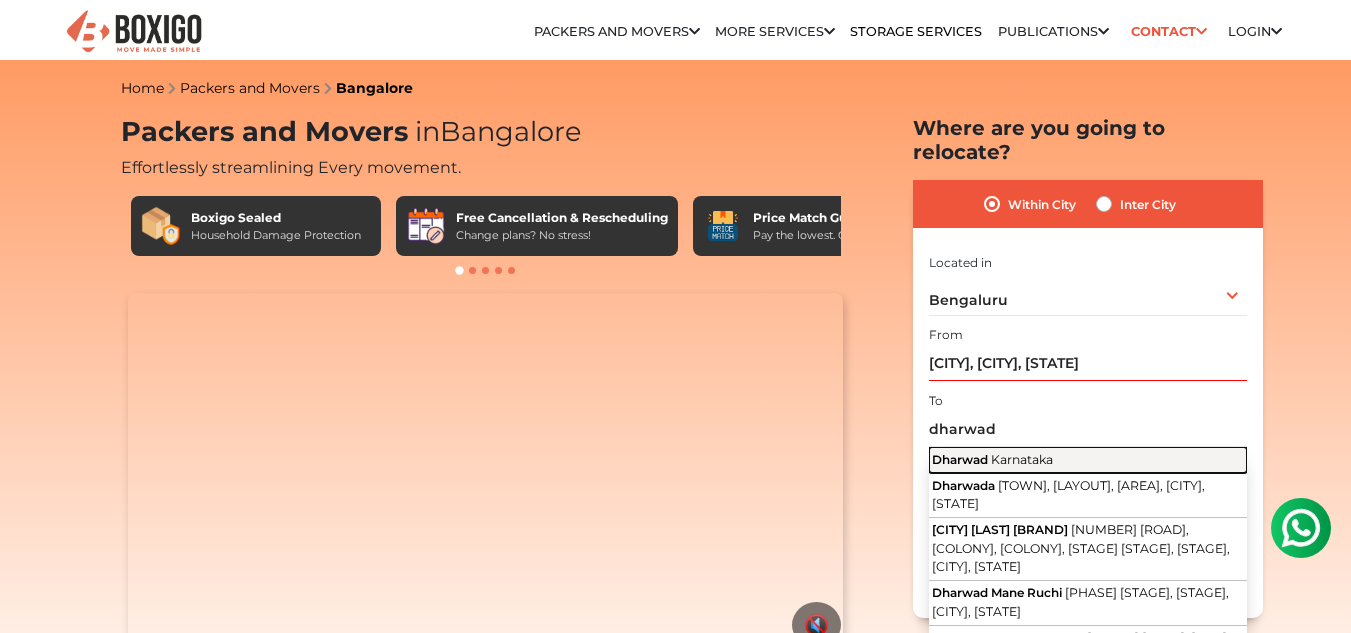 click on "[CITY]
[STATE]" at bounding box center (1088, 460) 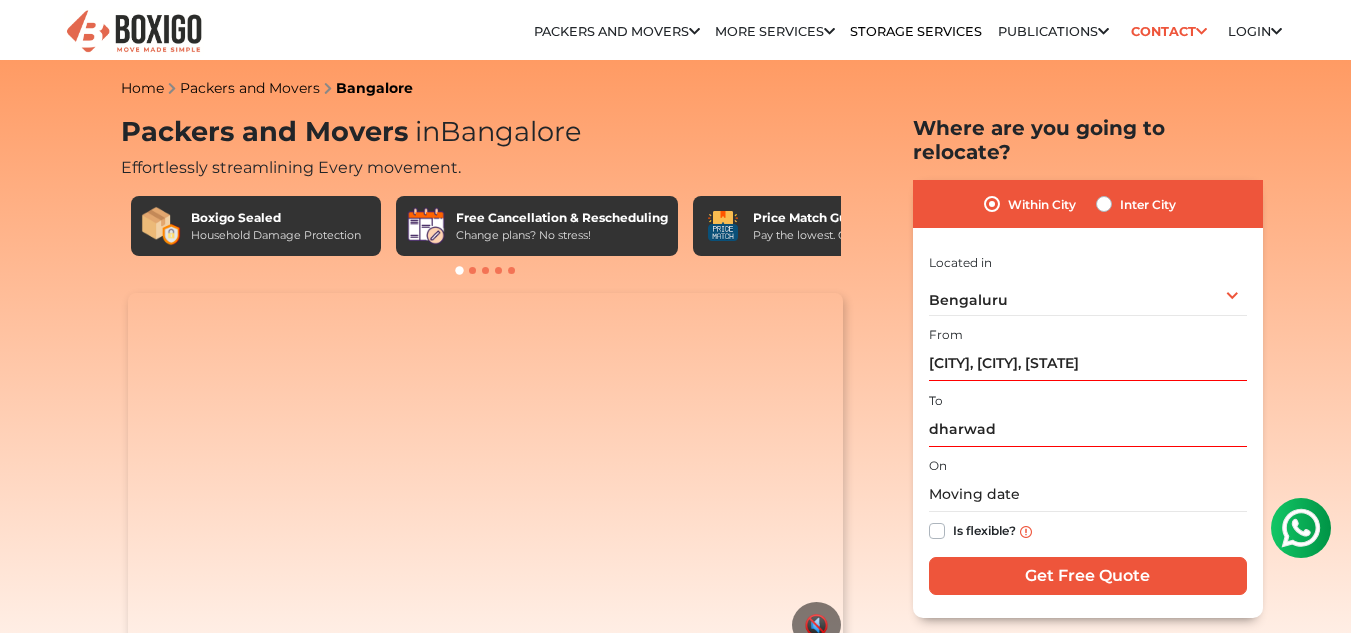 type on "[CITY], [STATE]" 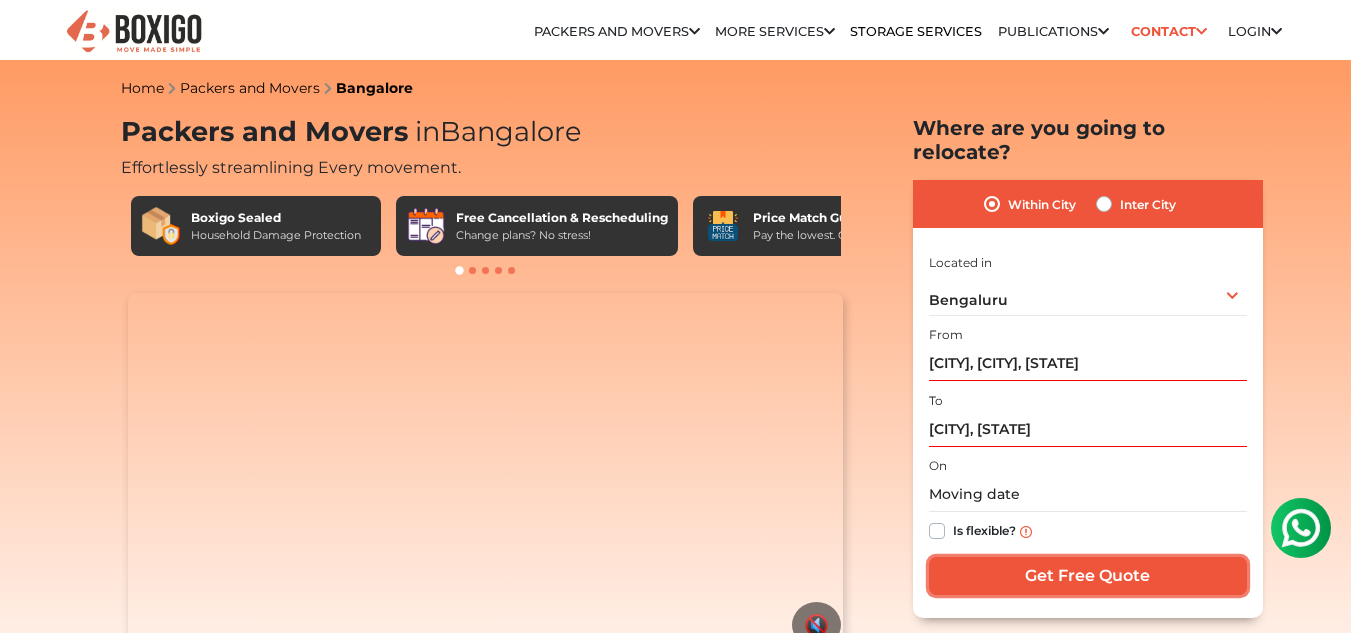 click on "Get Free Quote" at bounding box center [1088, 576] 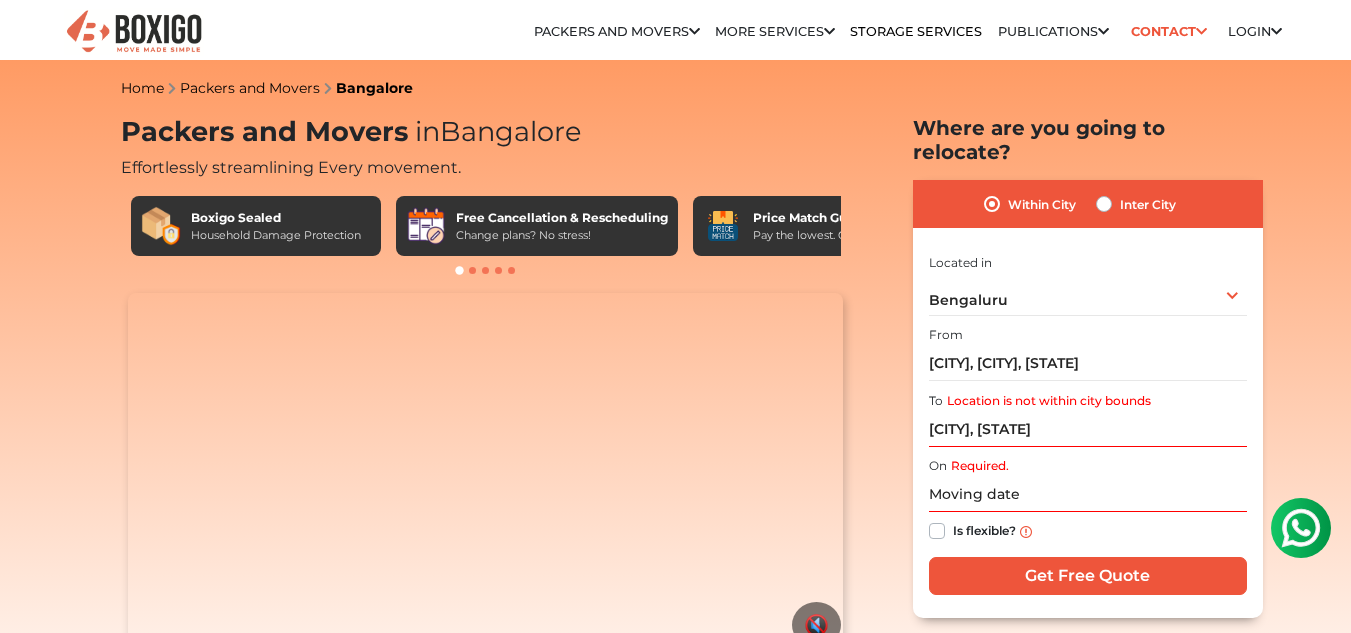 click on "Inter City" at bounding box center (1148, 204) 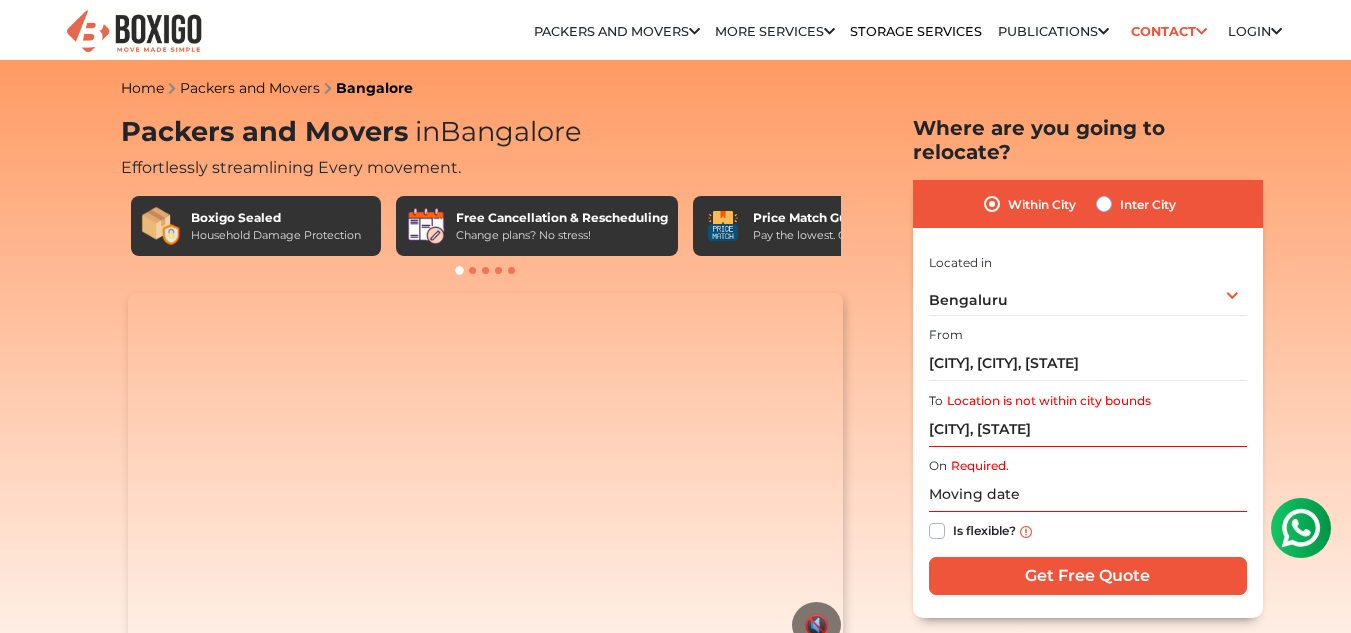 click on "Inter City" at bounding box center (1104, 202) 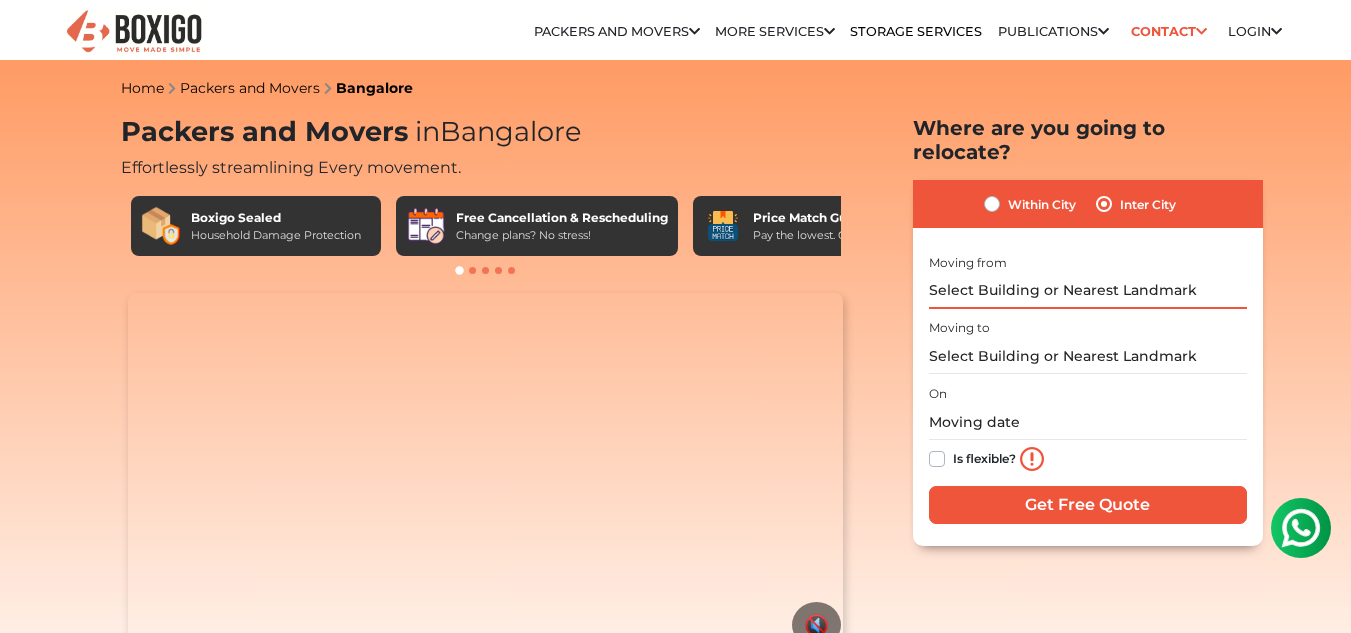 click at bounding box center (1088, 291) 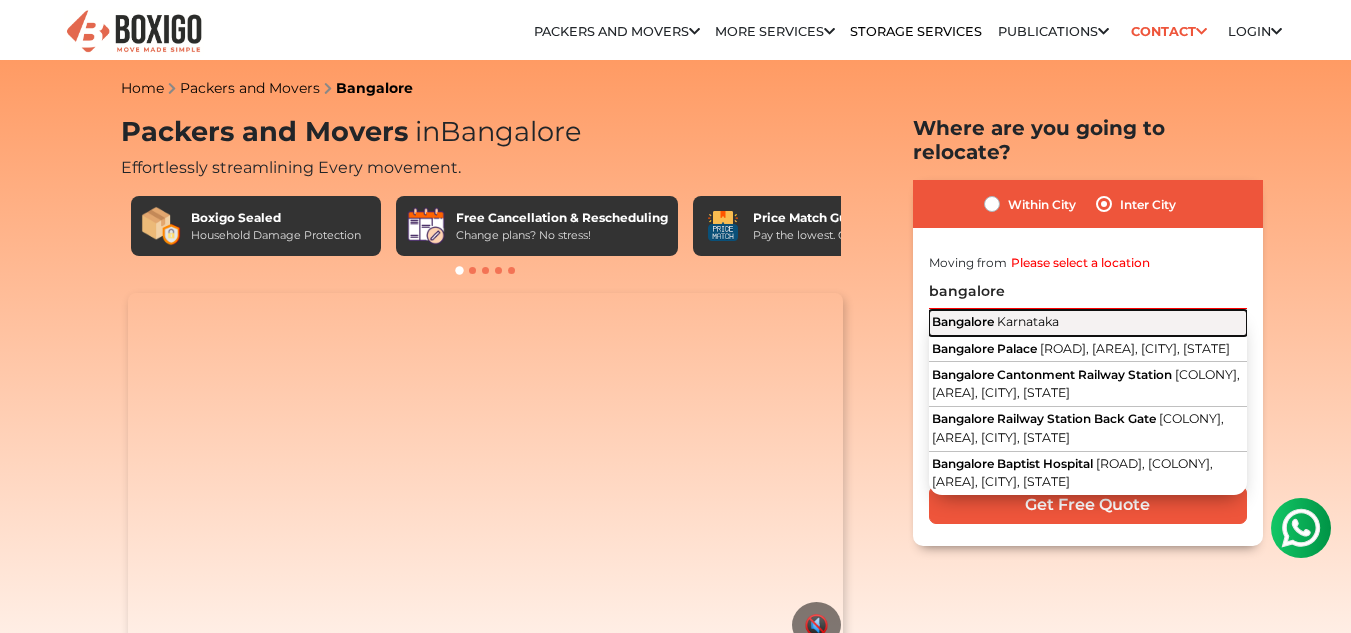 click on "Bangalore" at bounding box center (963, 321) 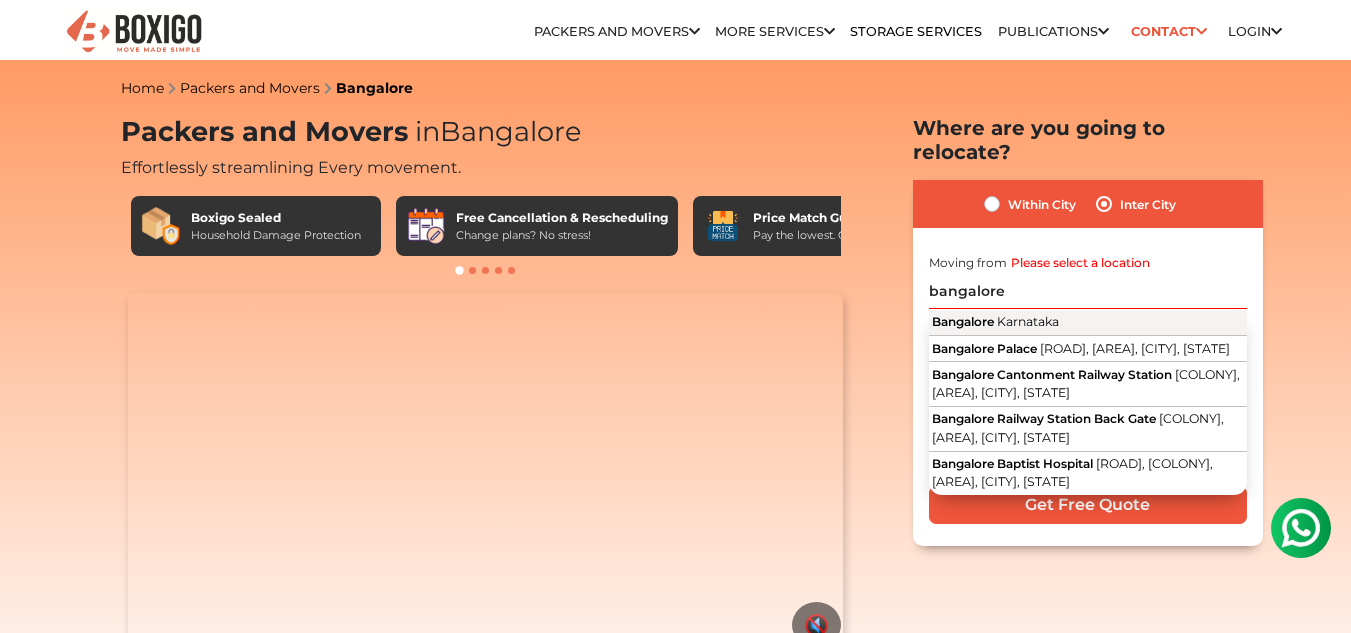 type on "Bangalore, Karnataka" 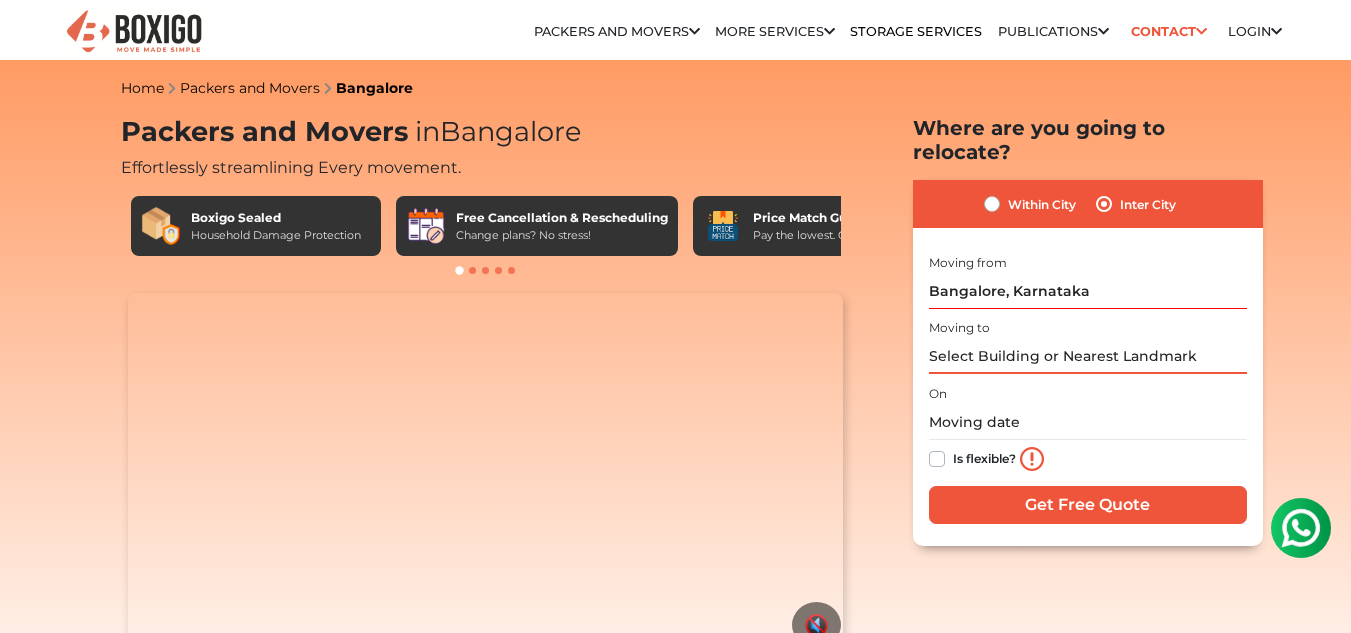 click at bounding box center [1088, 356] 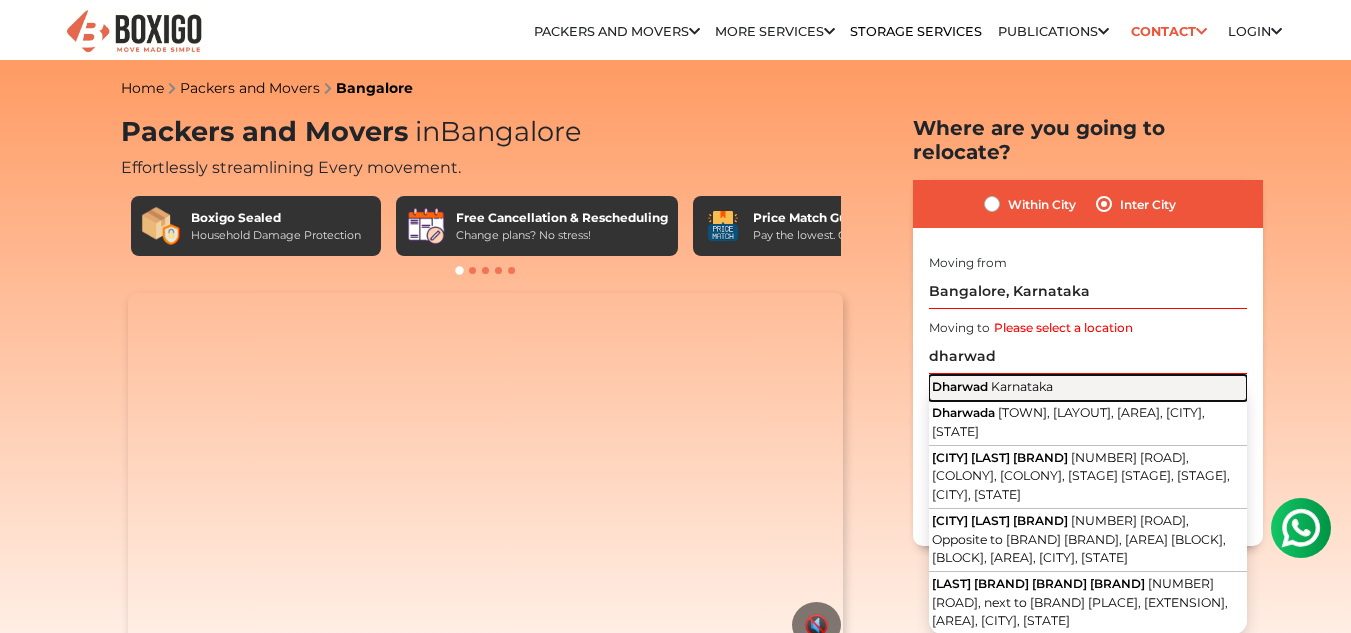 click on "Karnataka" at bounding box center [1022, 386] 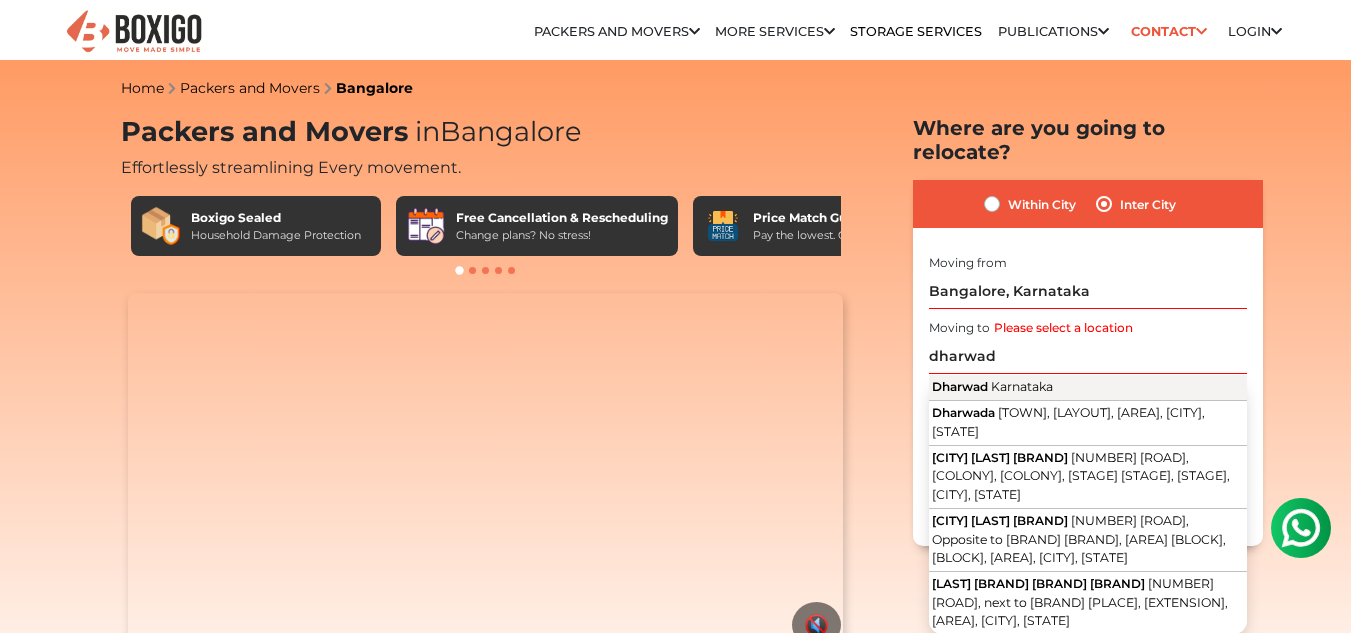 type on "[CITY], [STATE]" 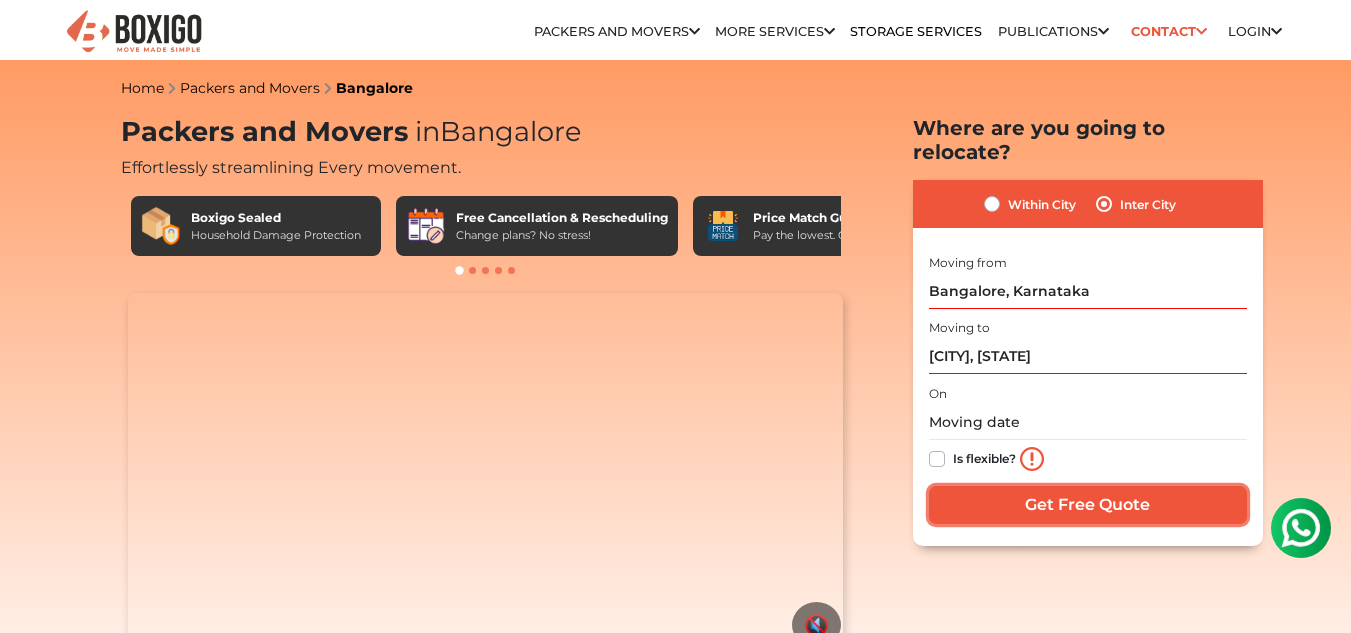 click on "Get Free Quote" at bounding box center [1088, 505] 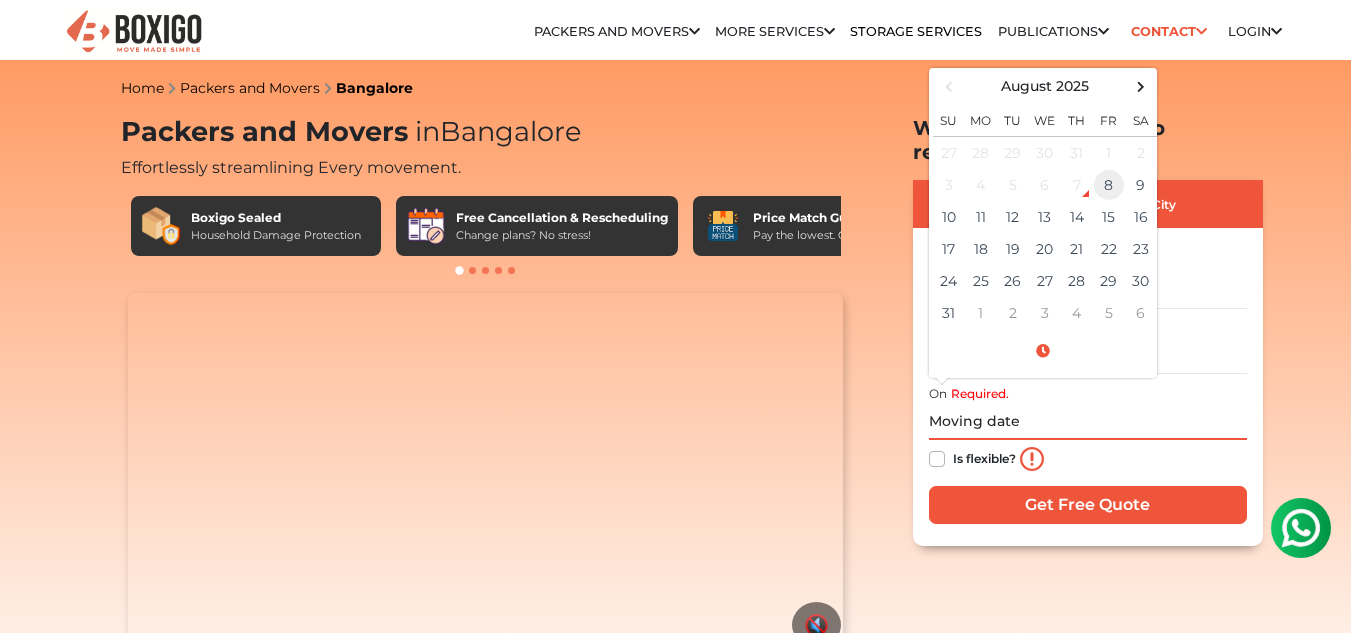 click on "8" at bounding box center (1109, 185) 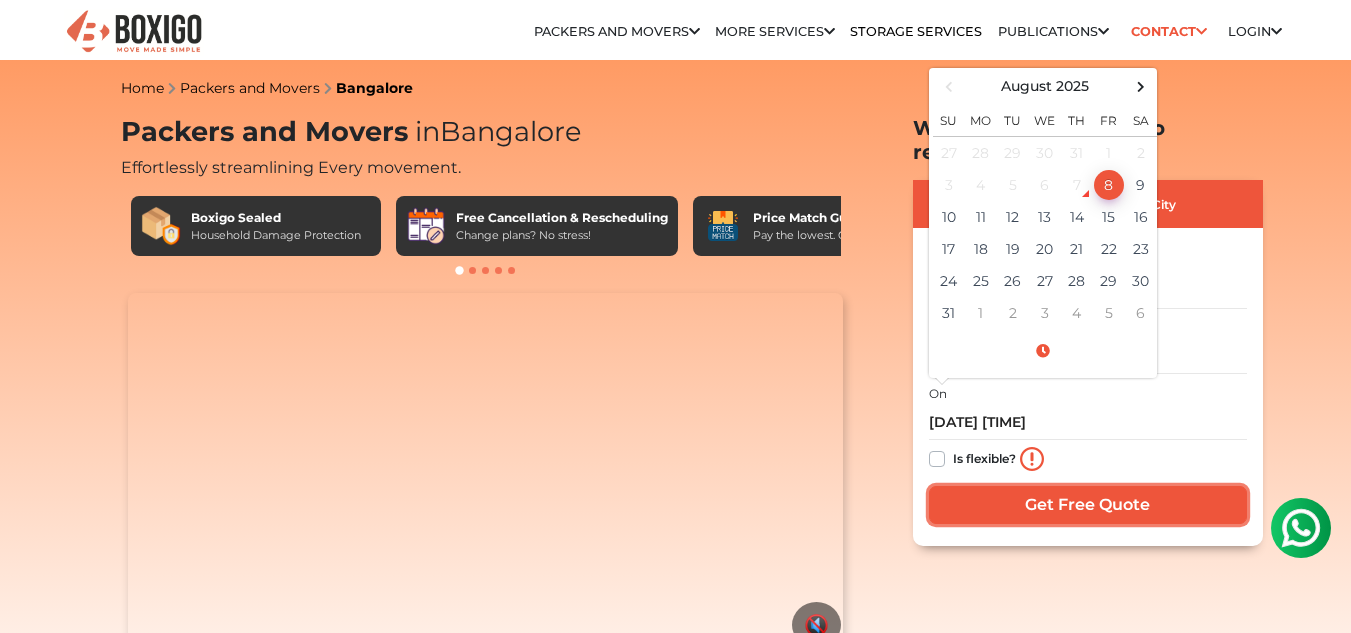 click on "Get Free Quote" at bounding box center (1088, 505) 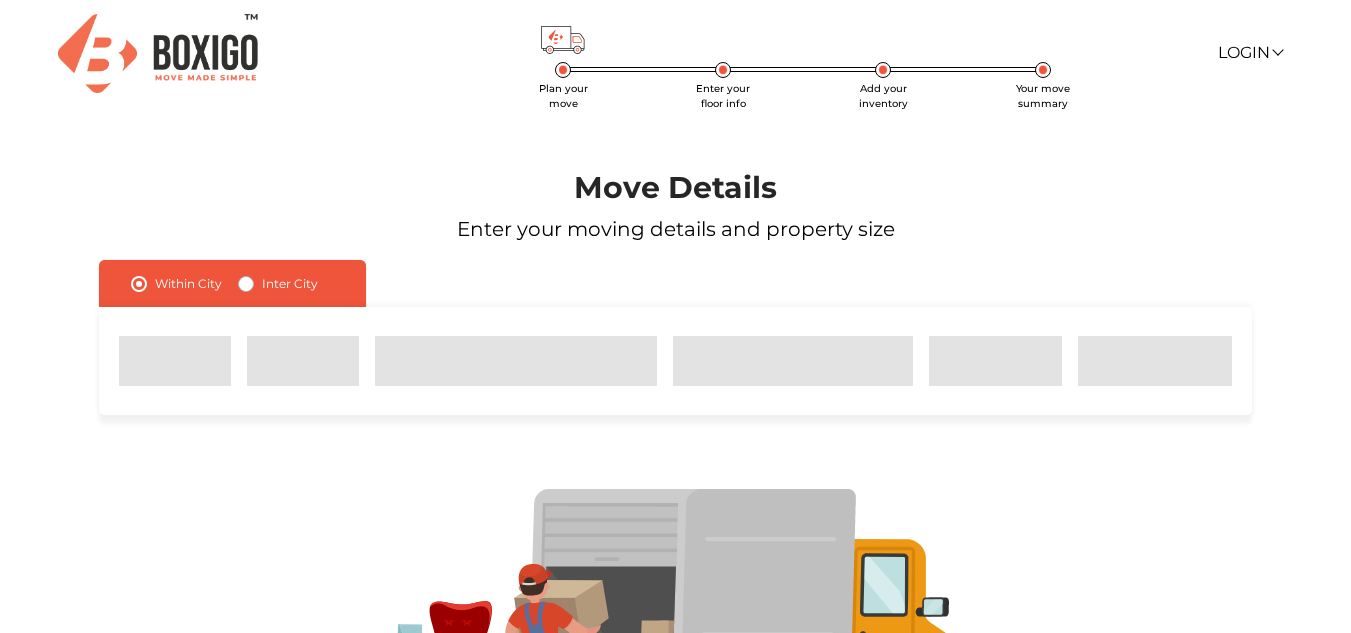 scroll, scrollTop: 0, scrollLeft: 0, axis: both 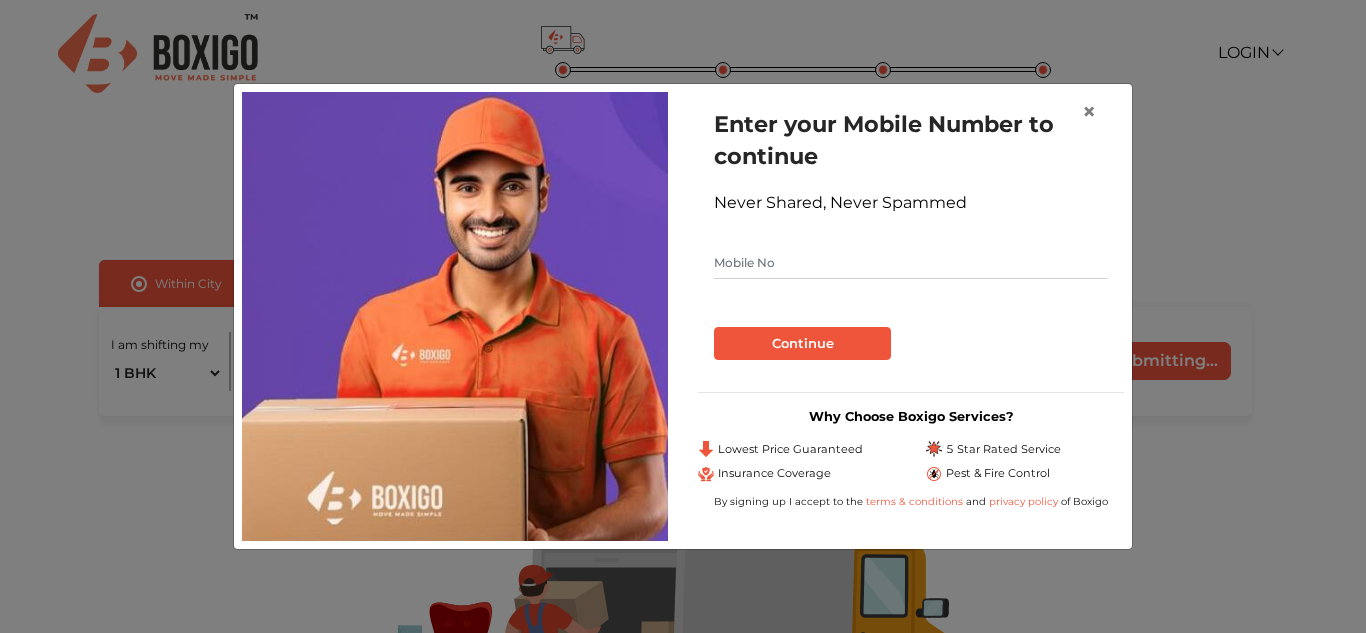 click at bounding box center (911, 263) 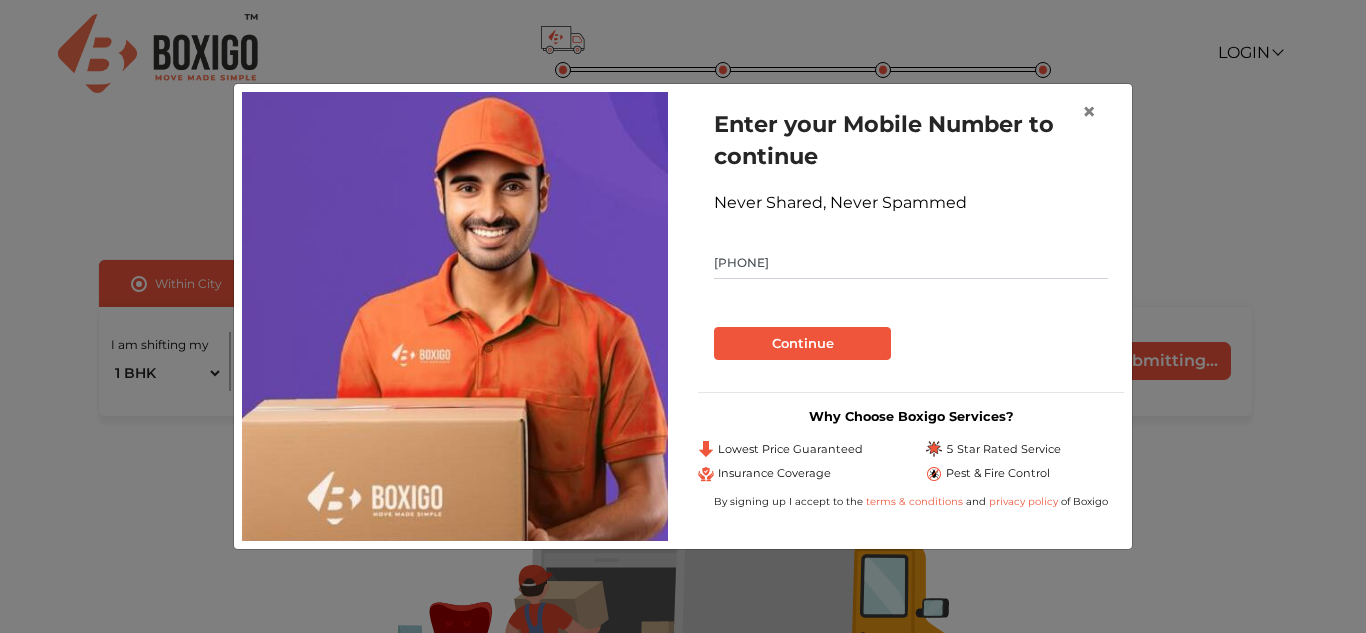 type on "[PHONE]" 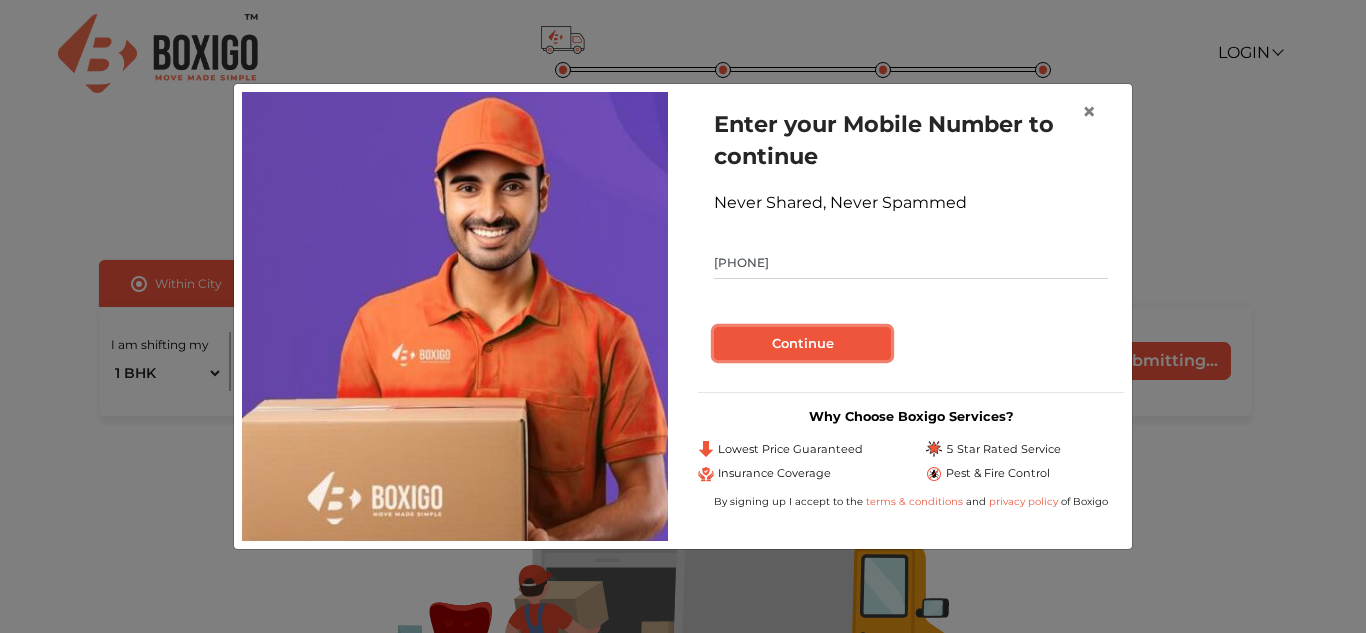 click on "Continue" at bounding box center (802, 344) 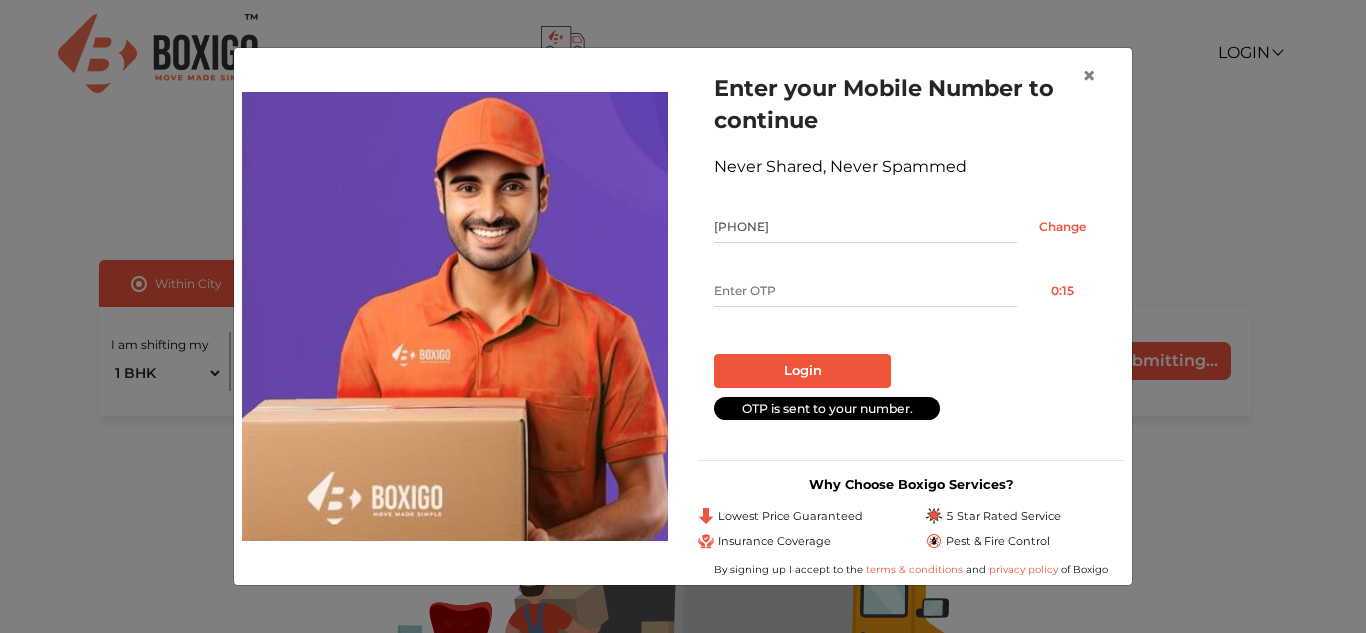 click at bounding box center [865, 291] 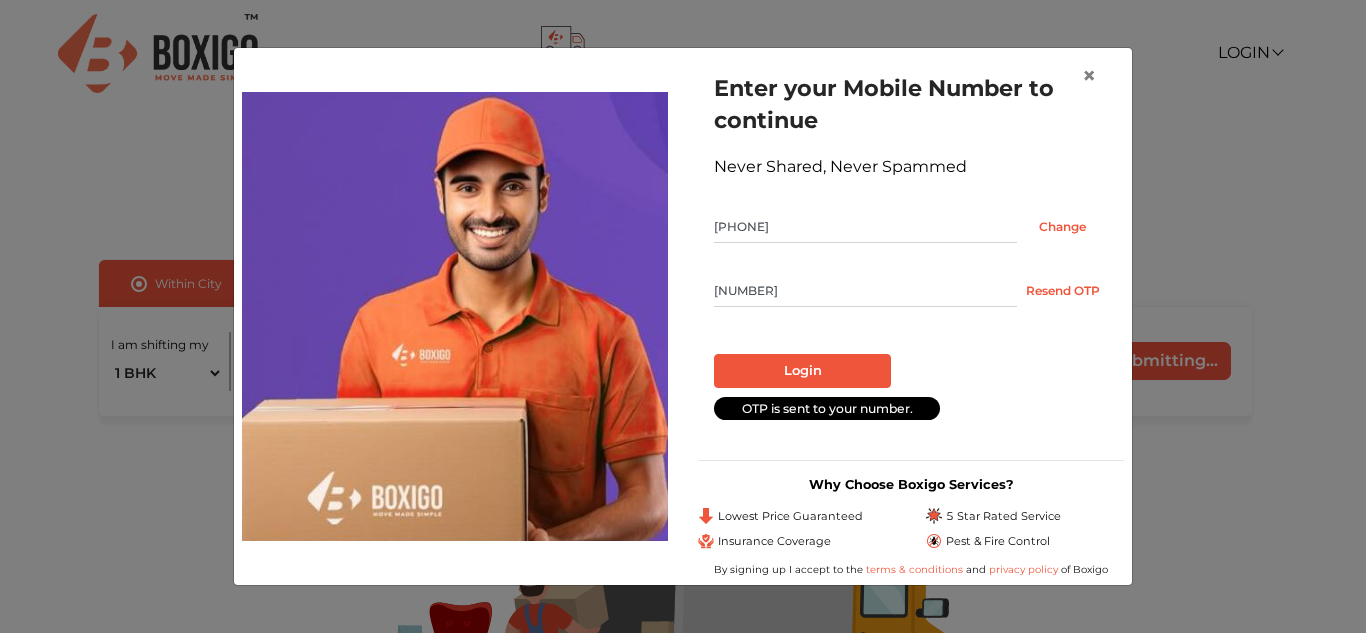 type on "5448" 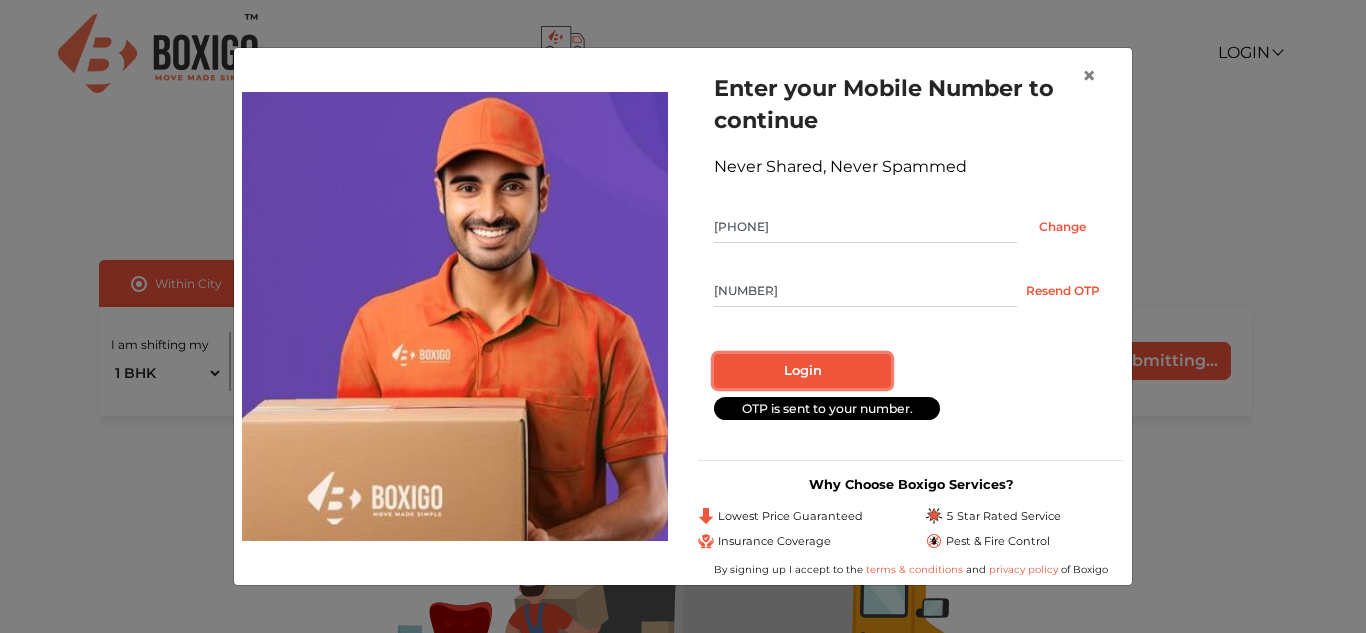 click on "Login" at bounding box center [802, 371] 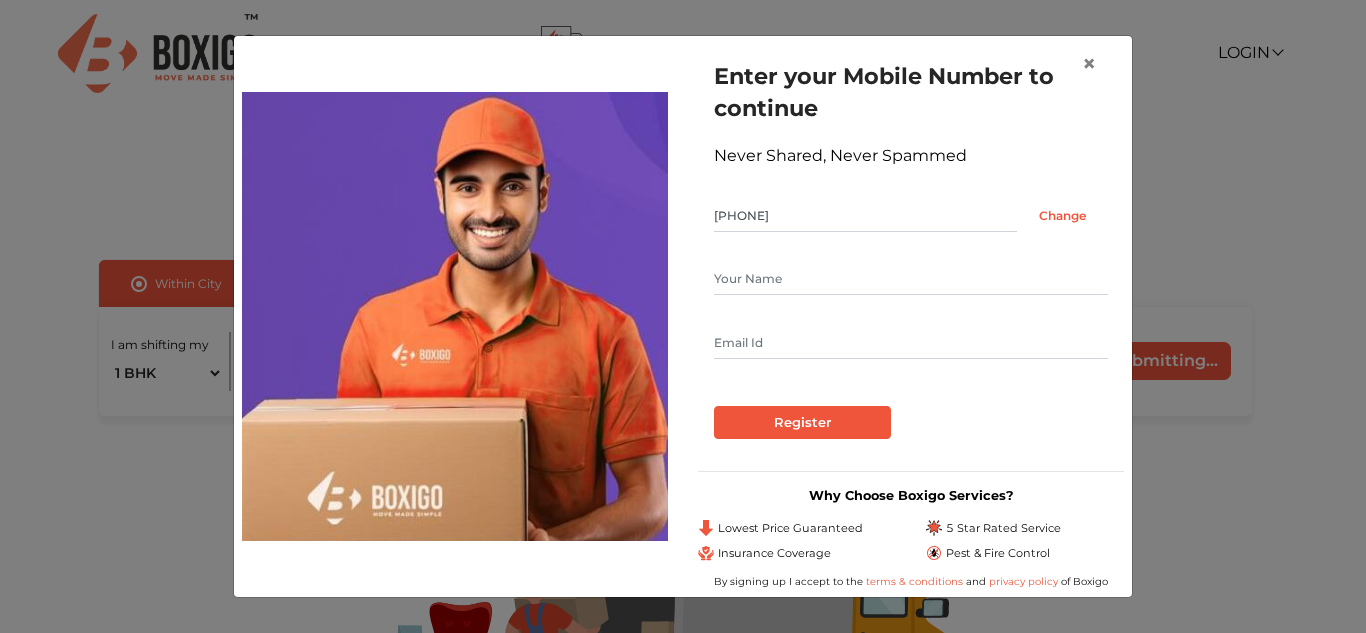 click at bounding box center [911, 279] 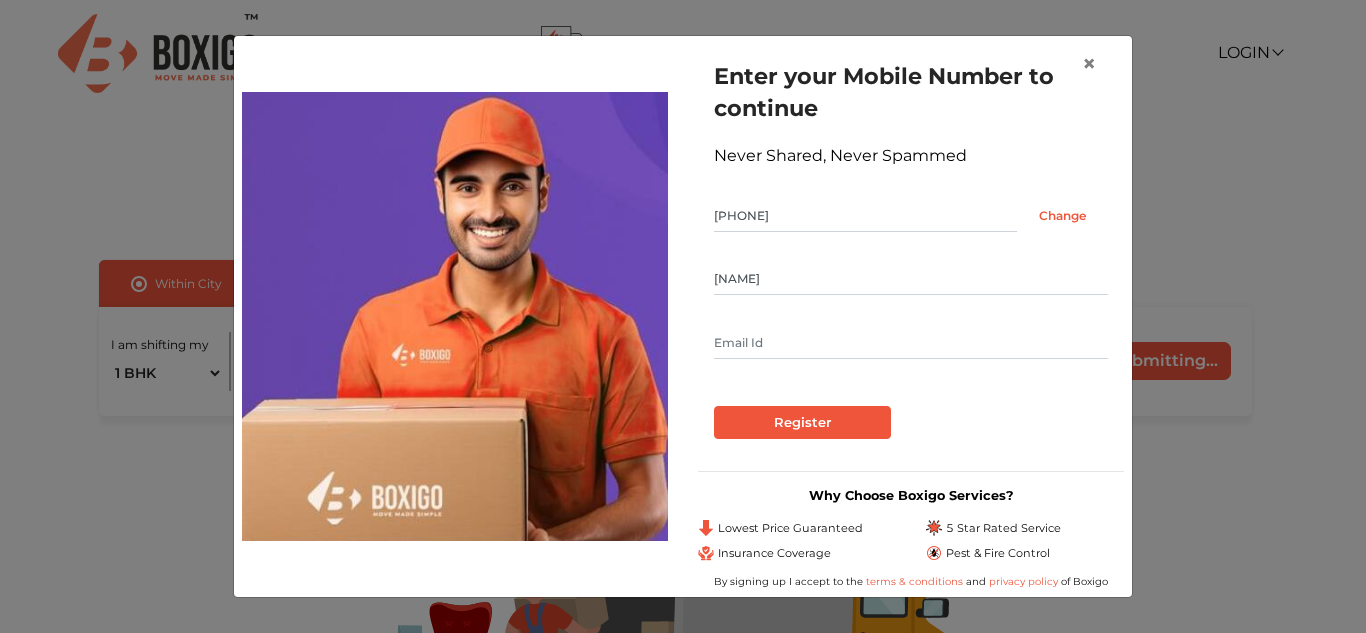 type on "Kiran" 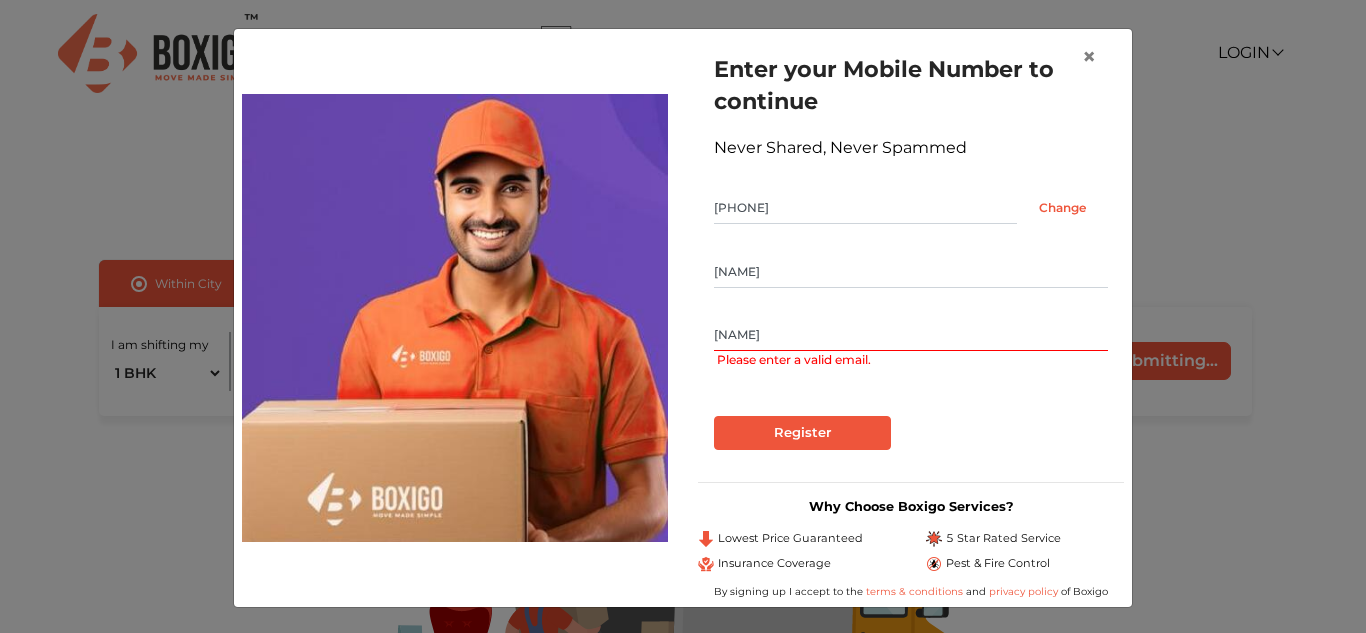 type on "K" 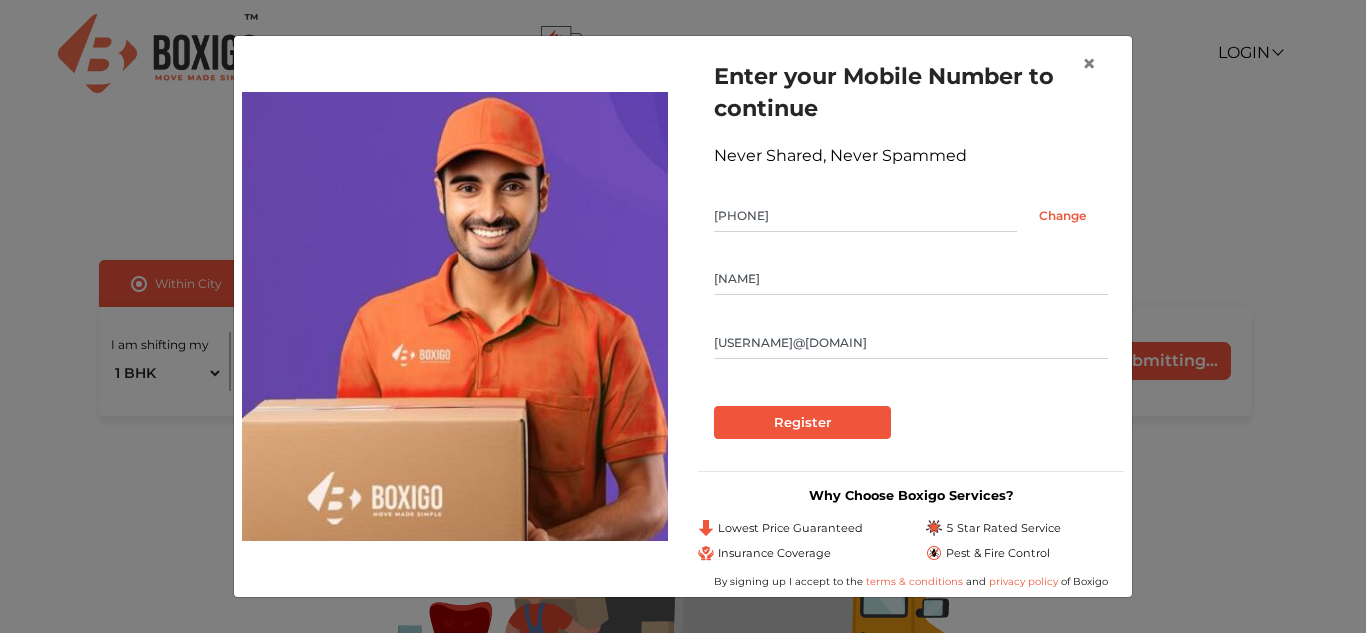 type on "Johnphilipnew@gmail.com" 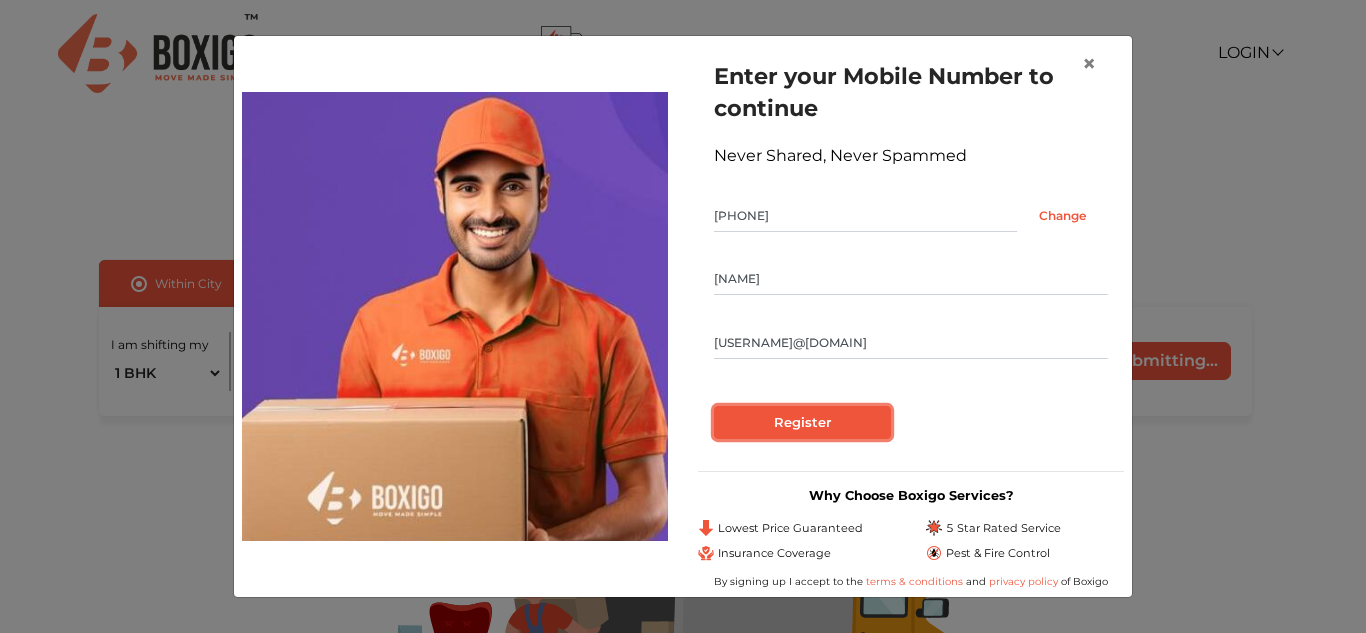click on "Register" at bounding box center [802, 423] 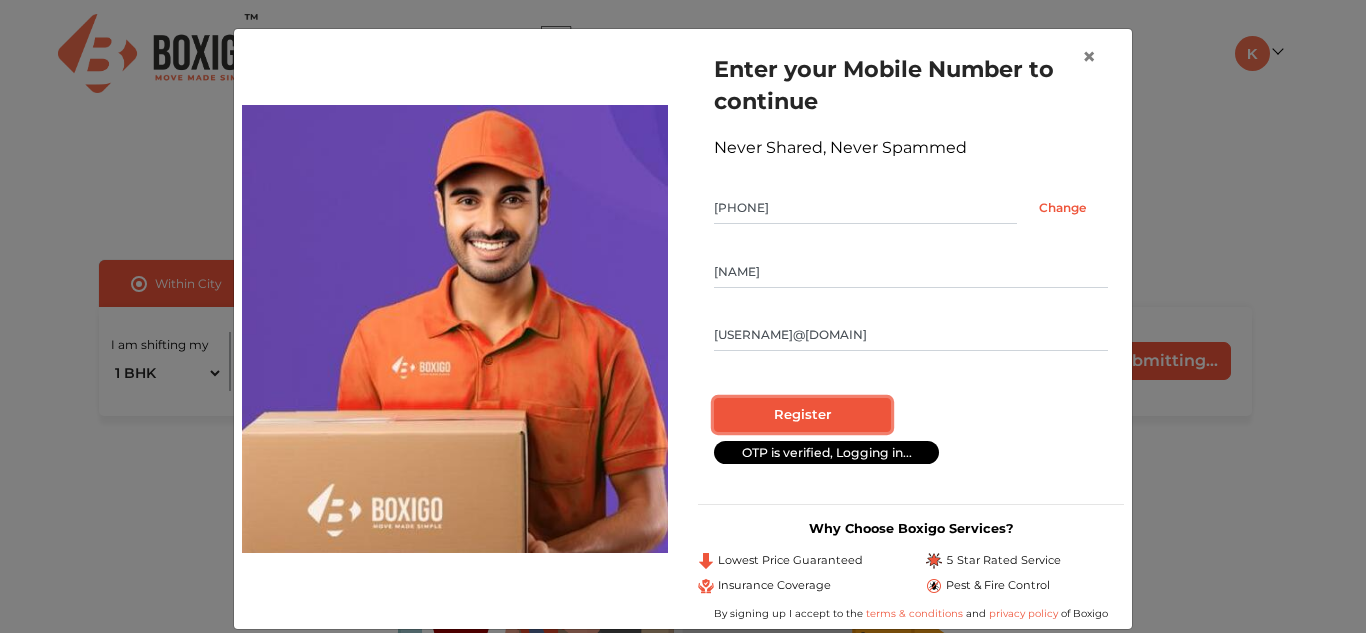 radio on "false" 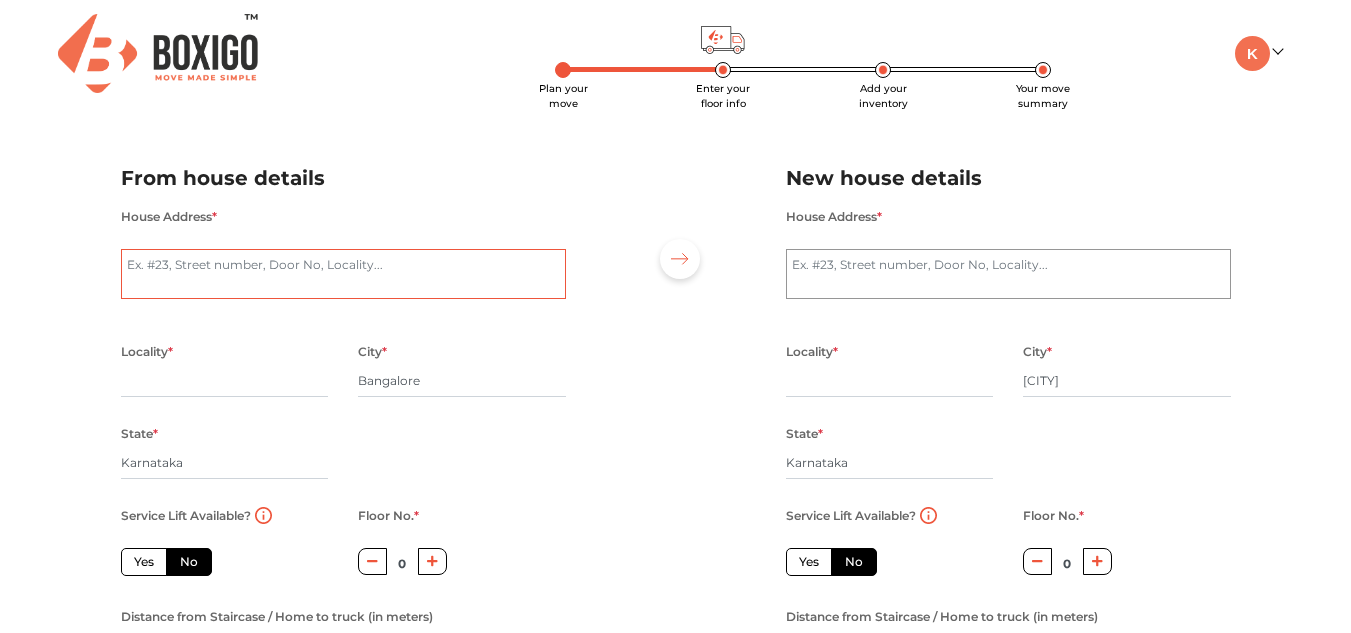 click on "House Address  *" at bounding box center [343, 274] 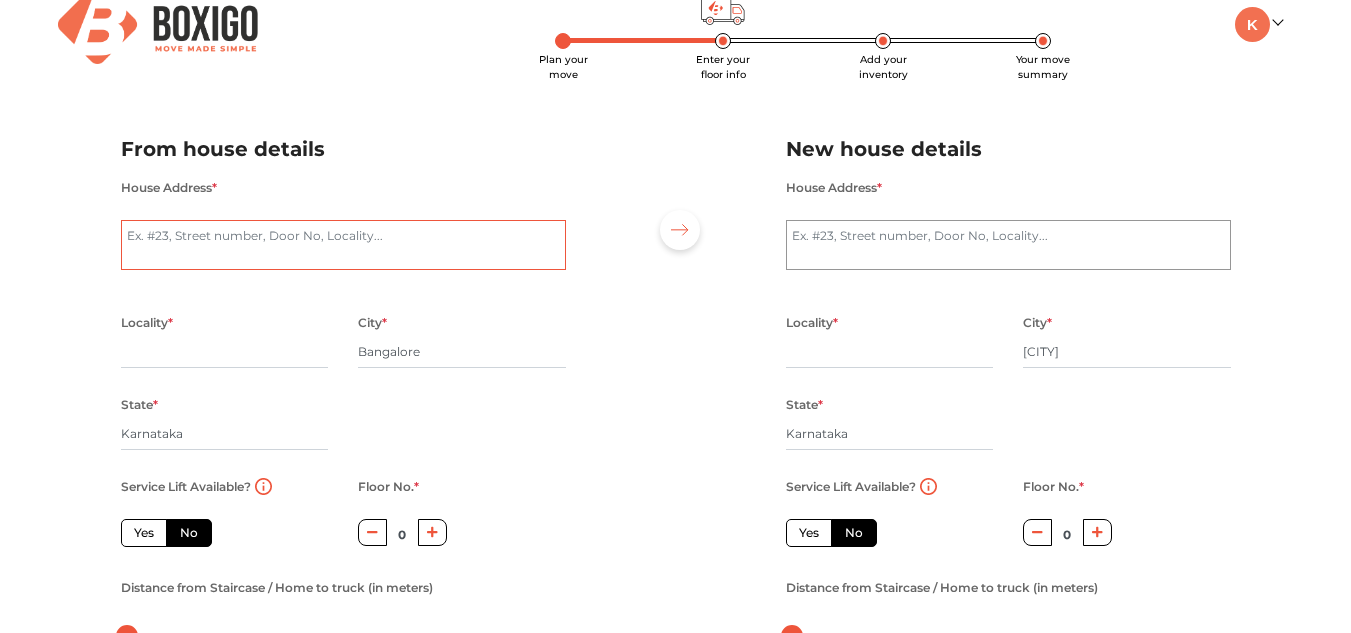 scroll, scrollTop: 0, scrollLeft: 0, axis: both 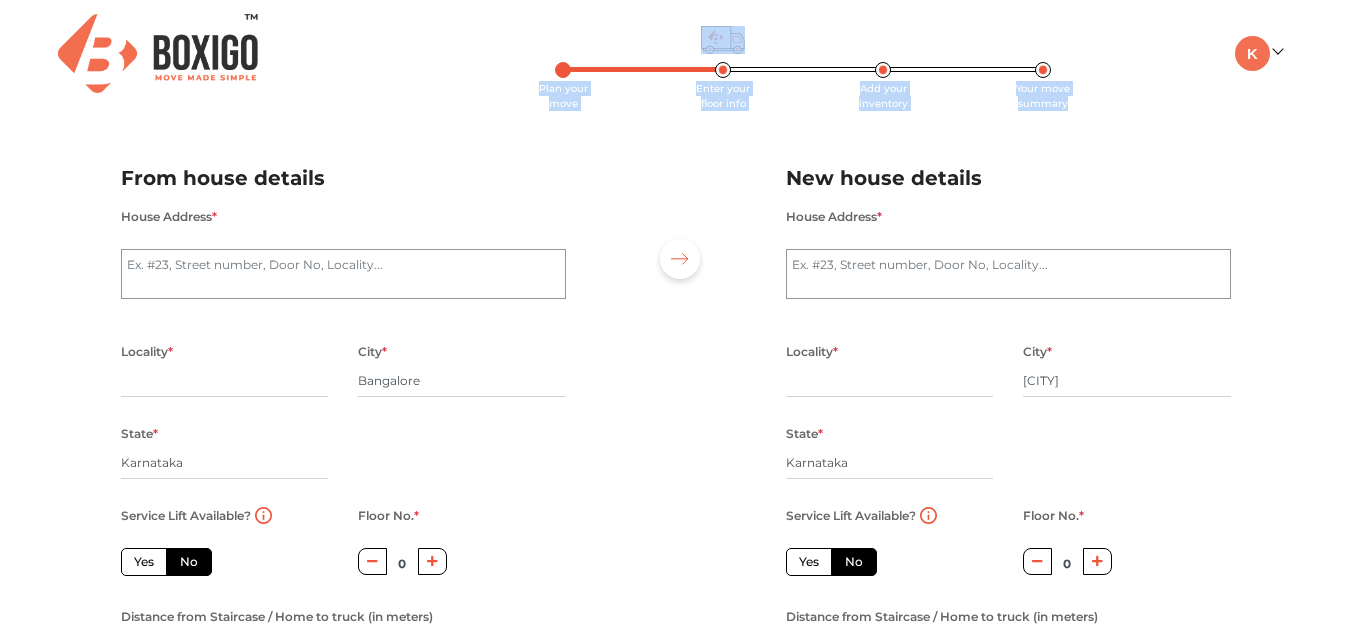 drag, startPoint x: 573, startPoint y: 69, endPoint x: 563, endPoint y: 73, distance: 10.770329 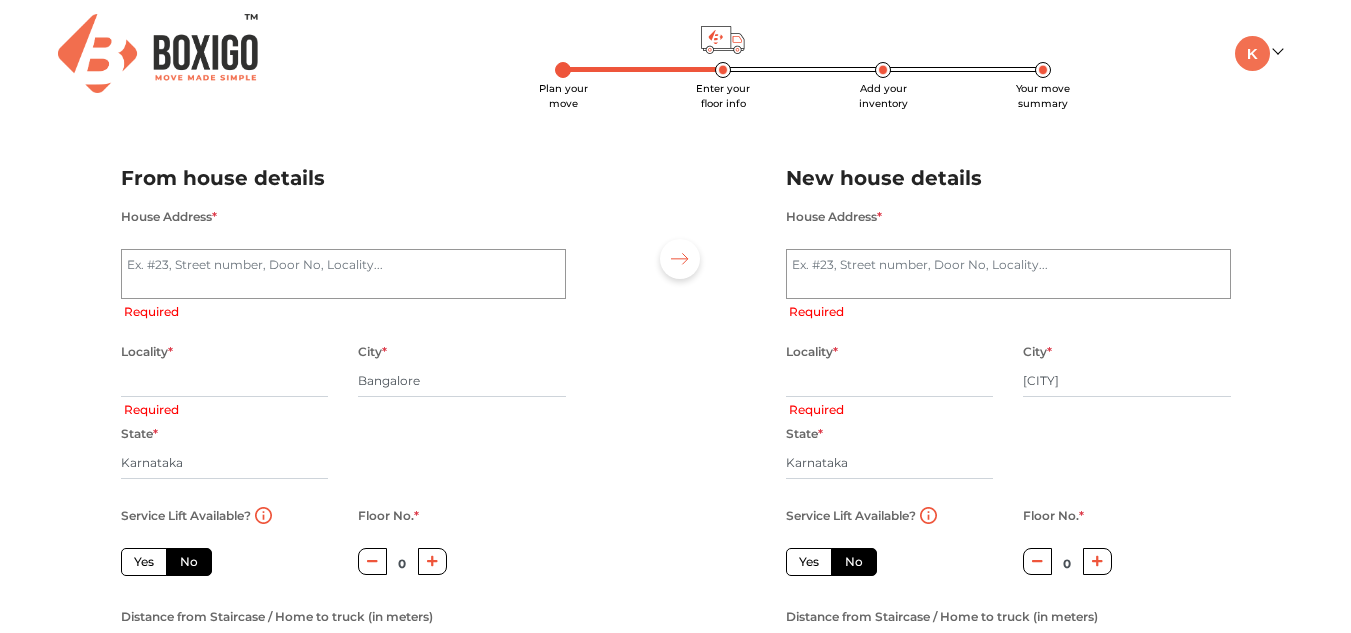 click on "Plan your   move" at bounding box center [563, 96] 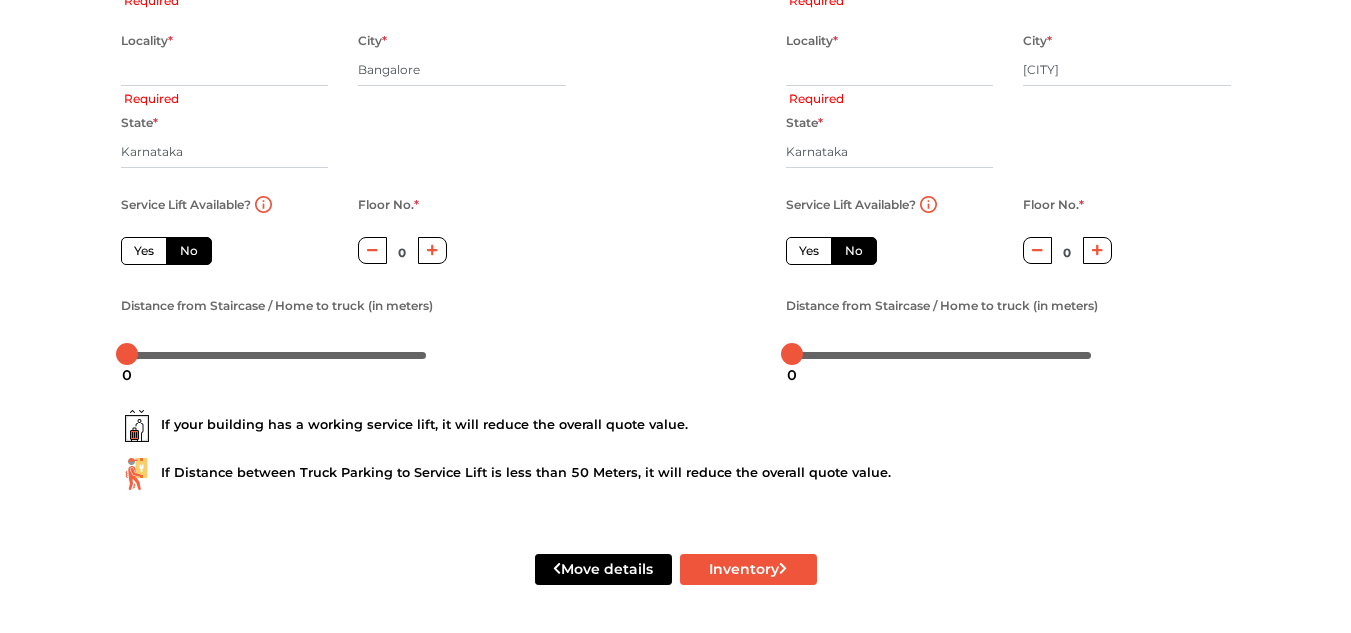 scroll, scrollTop: 310, scrollLeft: 0, axis: vertical 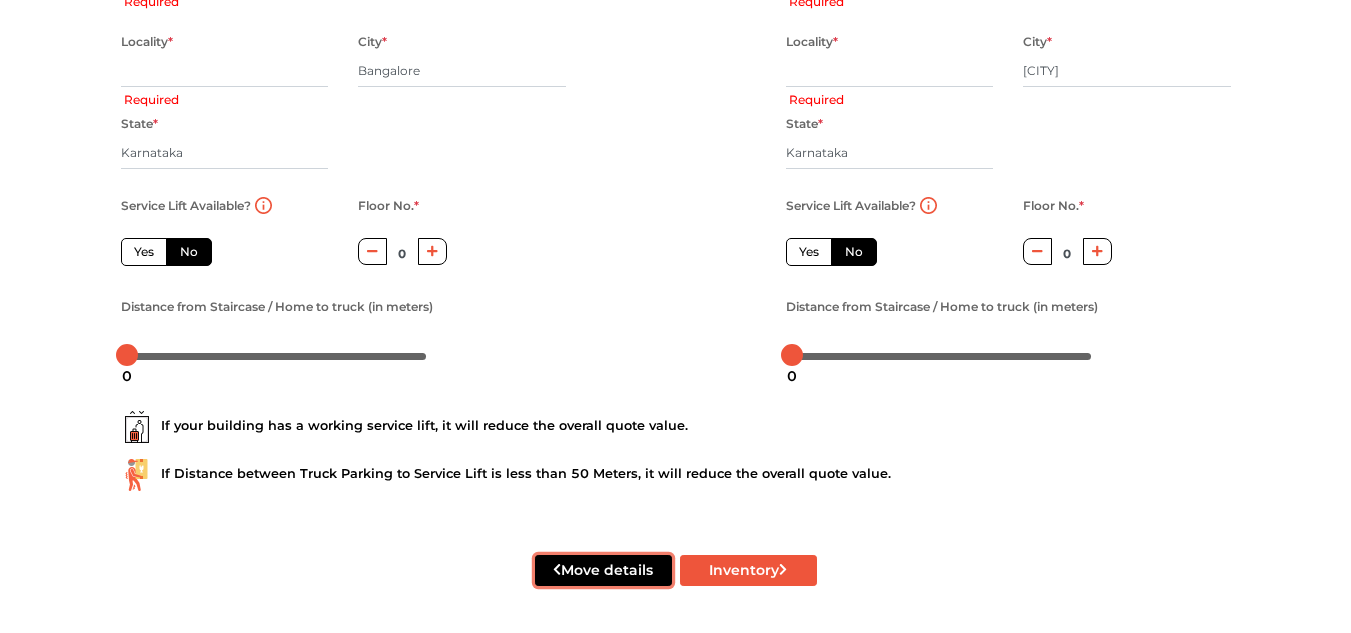 click on "Move details" at bounding box center [603, 570] 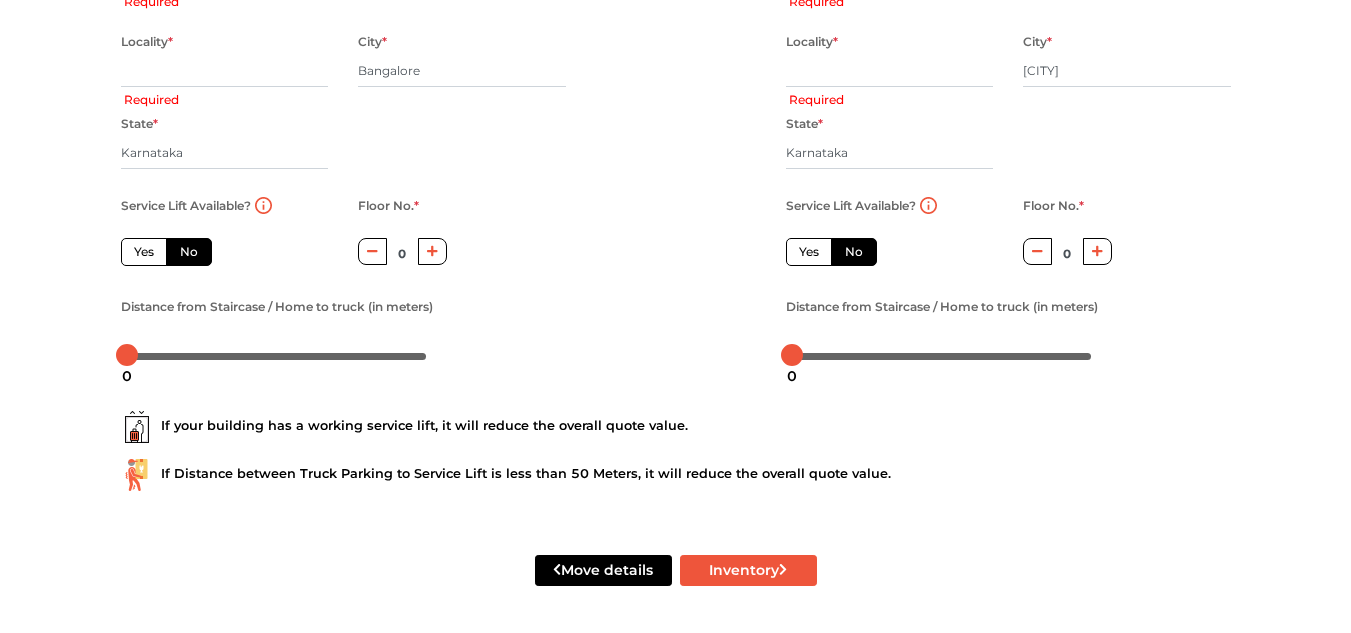 radio on "true" 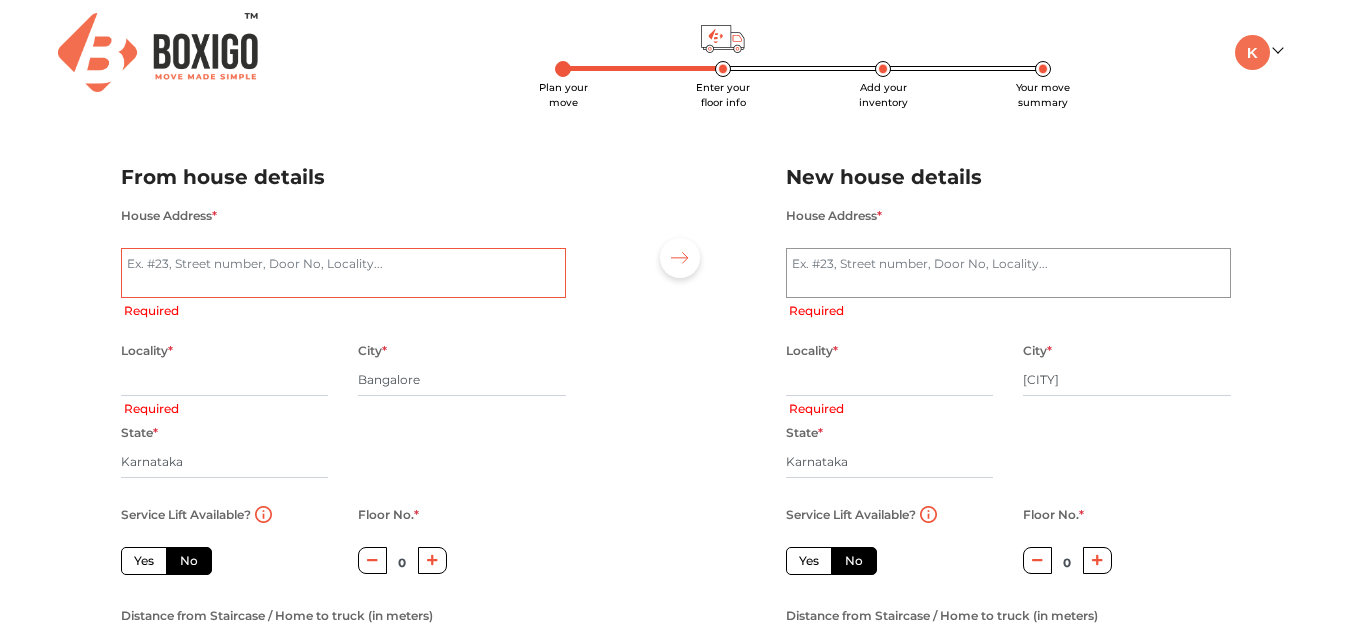 scroll, scrollTop: 0, scrollLeft: 0, axis: both 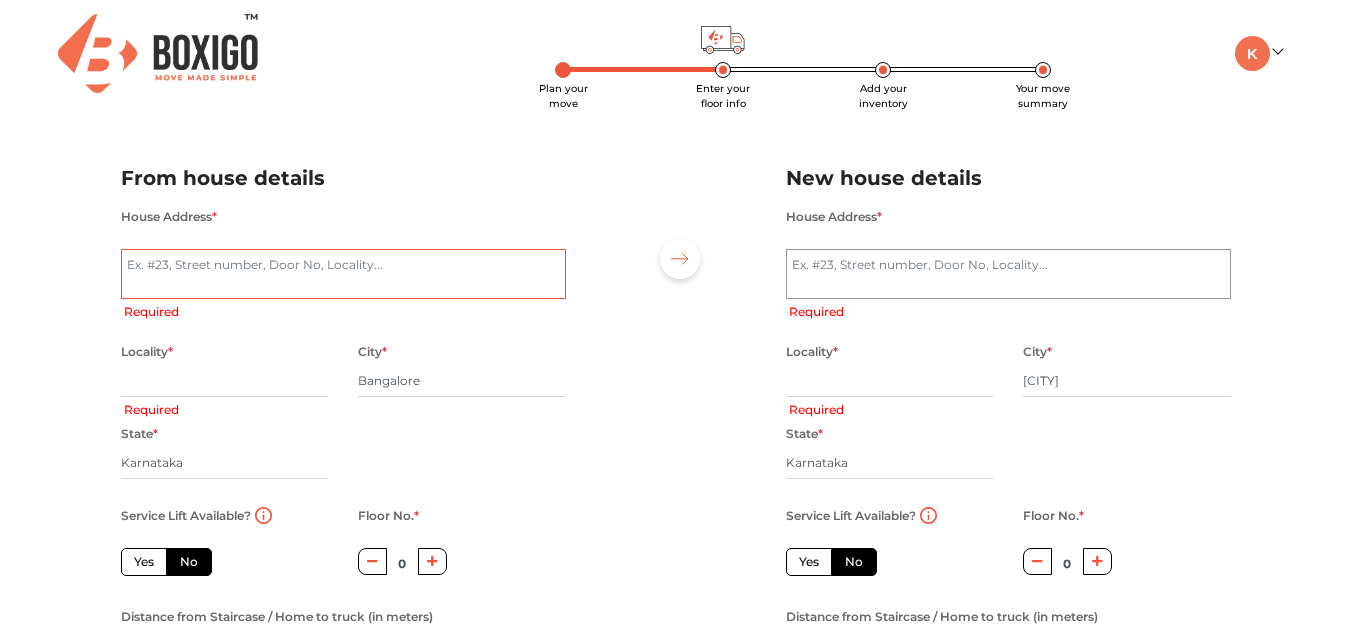 type on "T" 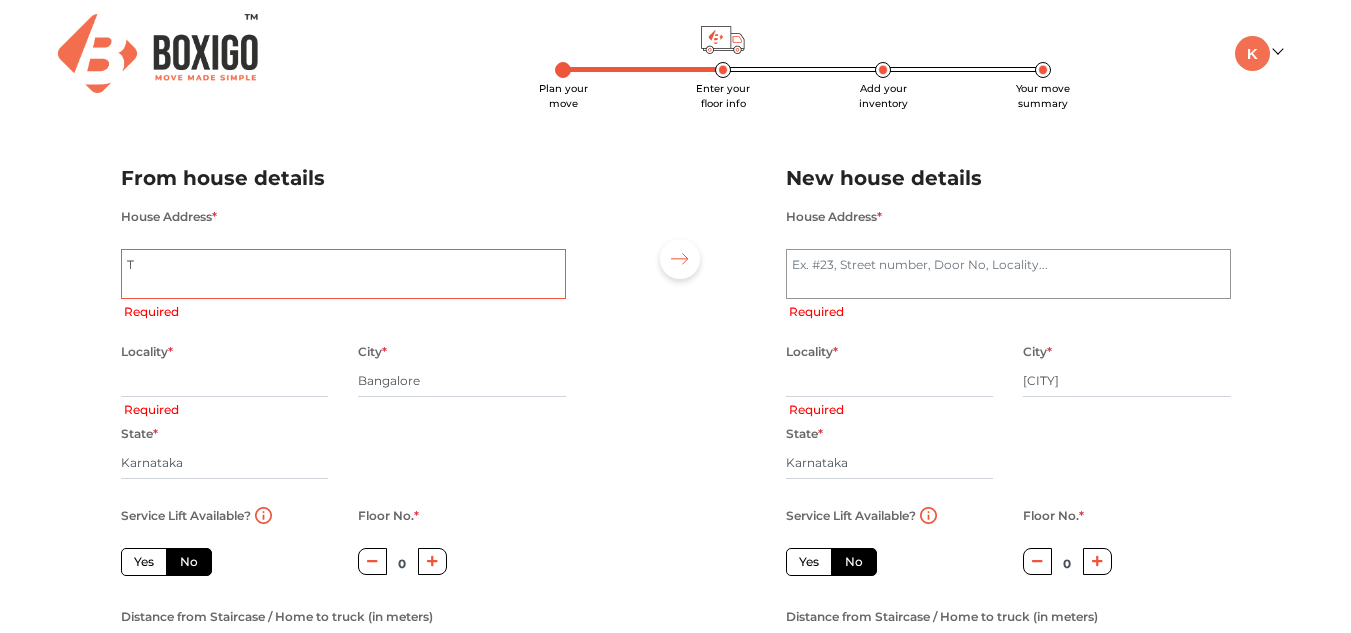 radio on "true" 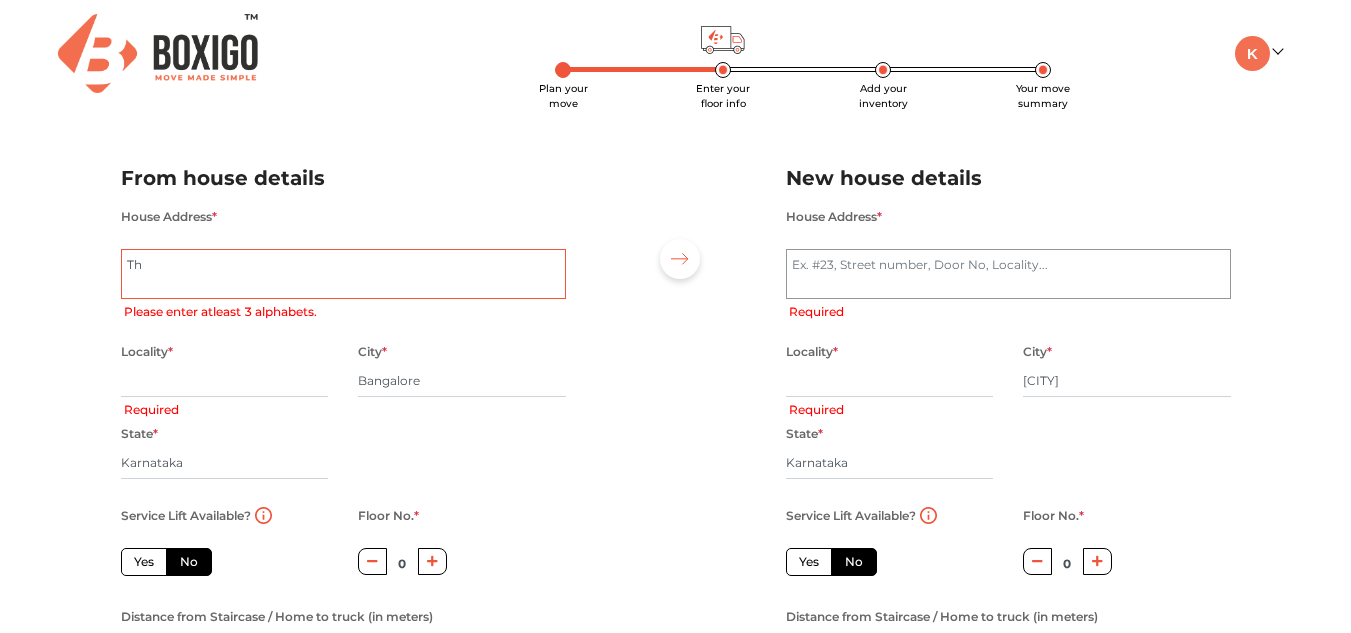 type on "The" 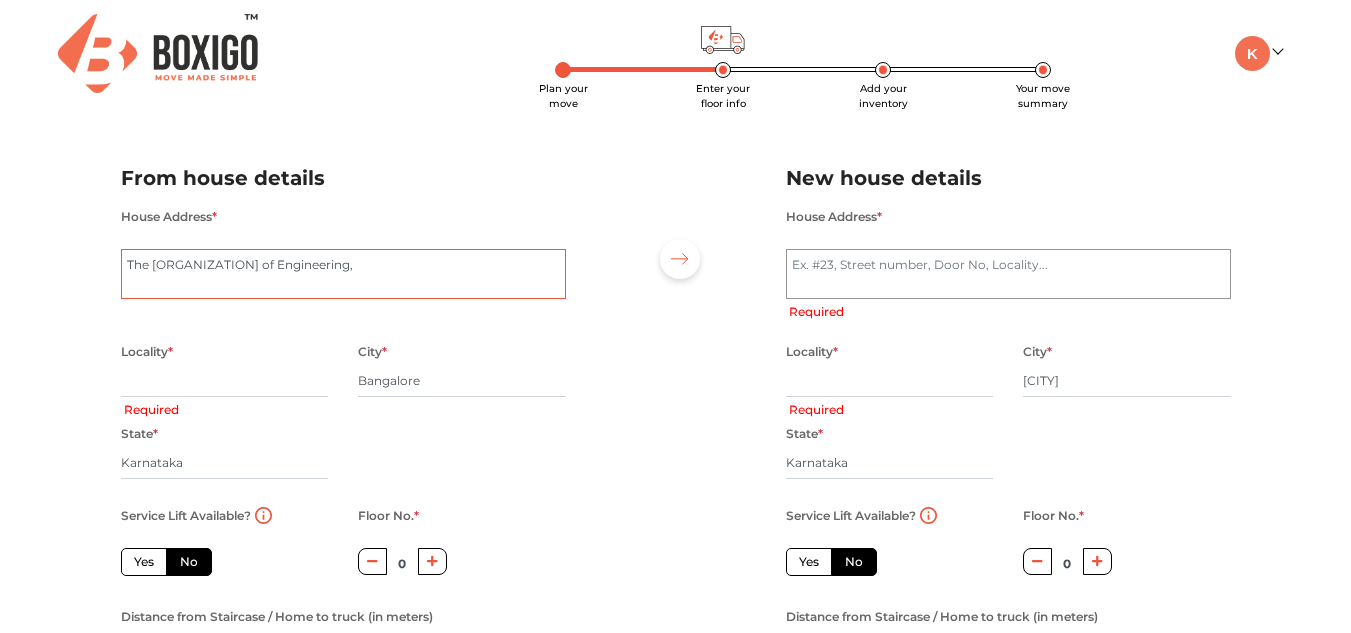 paste on "10th Milestone, Hosur Rd, Bommanahalli, Bengaluru, Karnataka 560068" 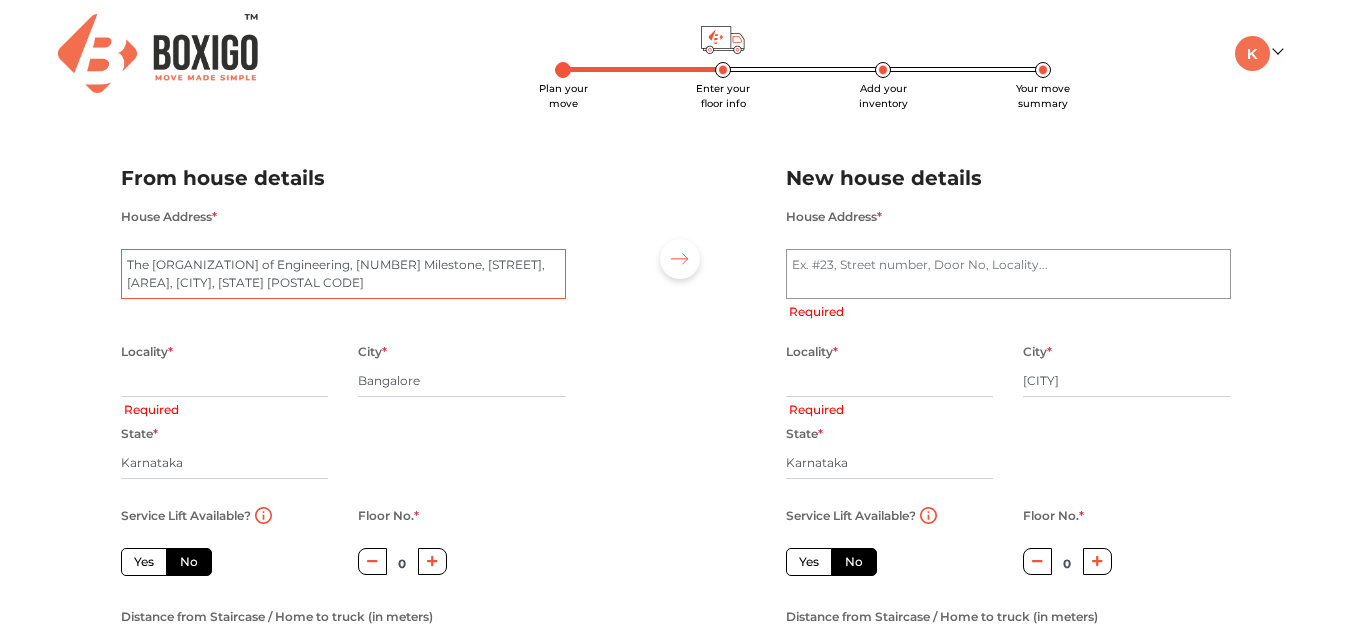 type on "The Oxford College of Engineering, 10th Milestone, Hosur Rd, Bommanahalli, Bengaluru, Karnataka 560068" 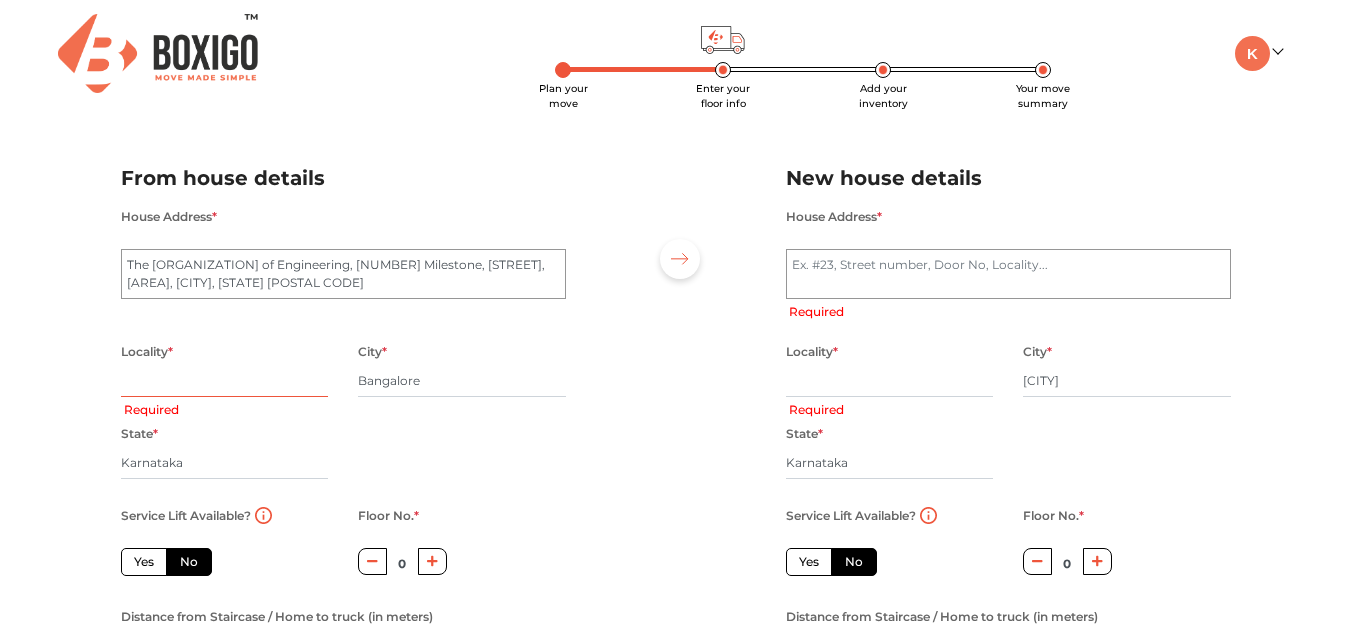 click at bounding box center (225, 381) 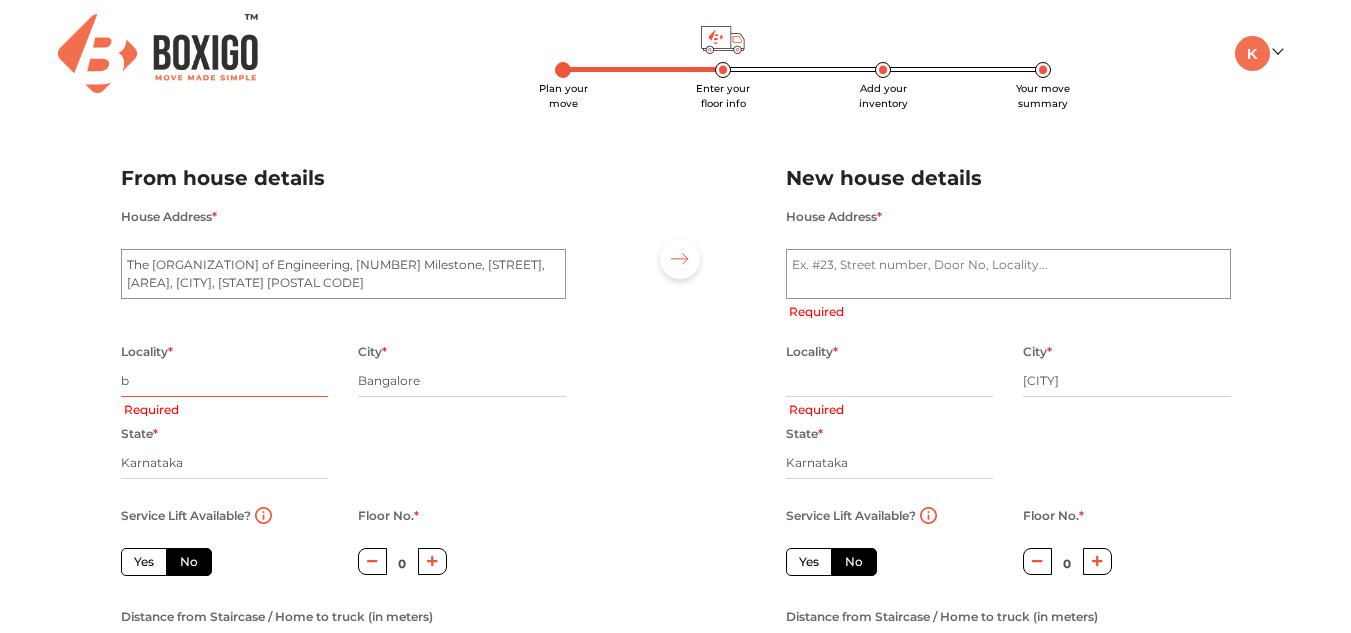 radio on "true" 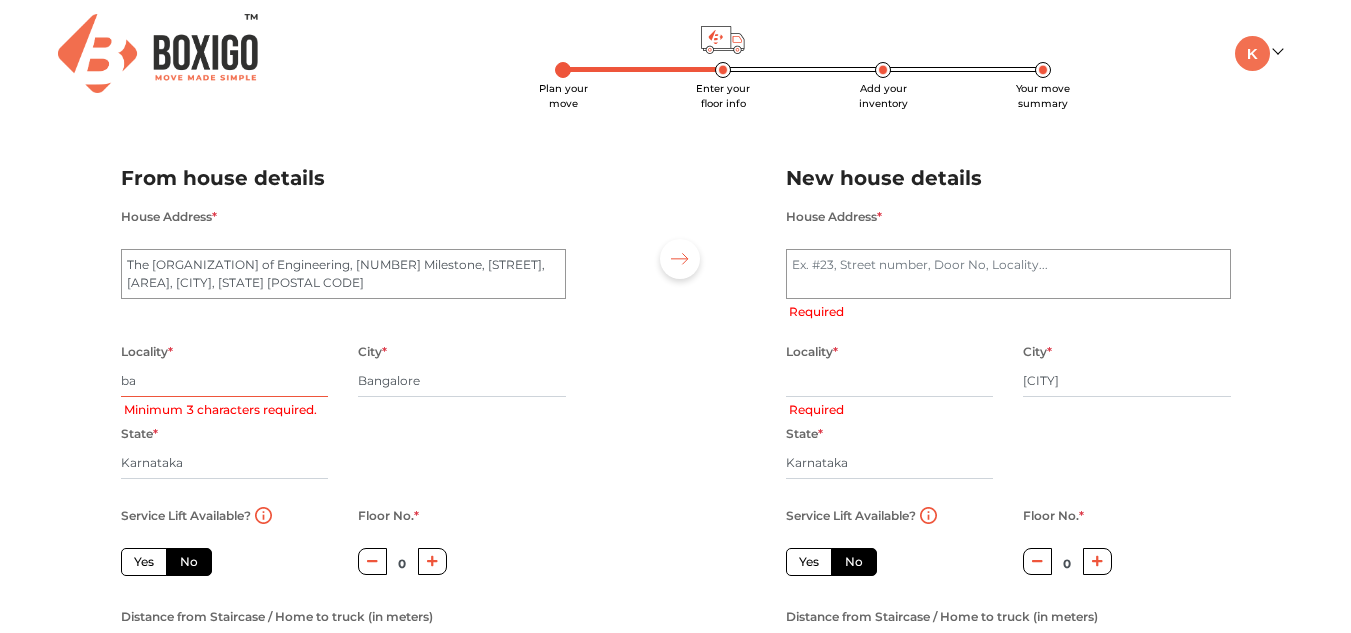 type on "ban" 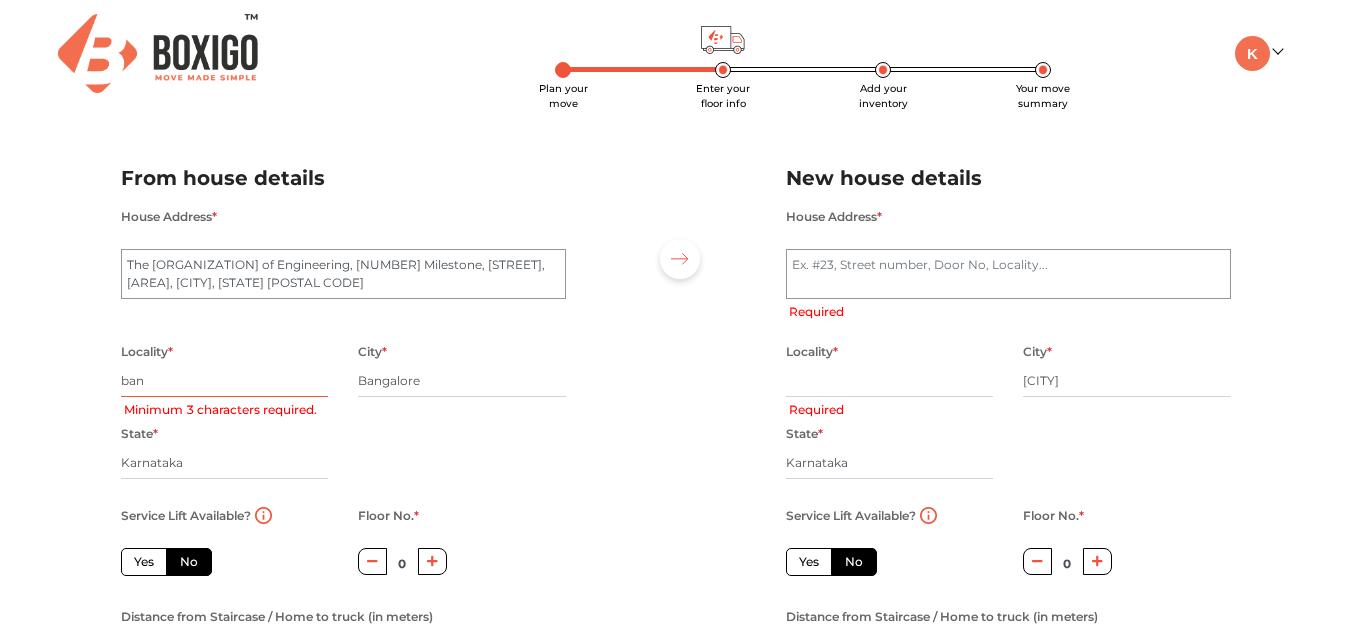 radio on "true" 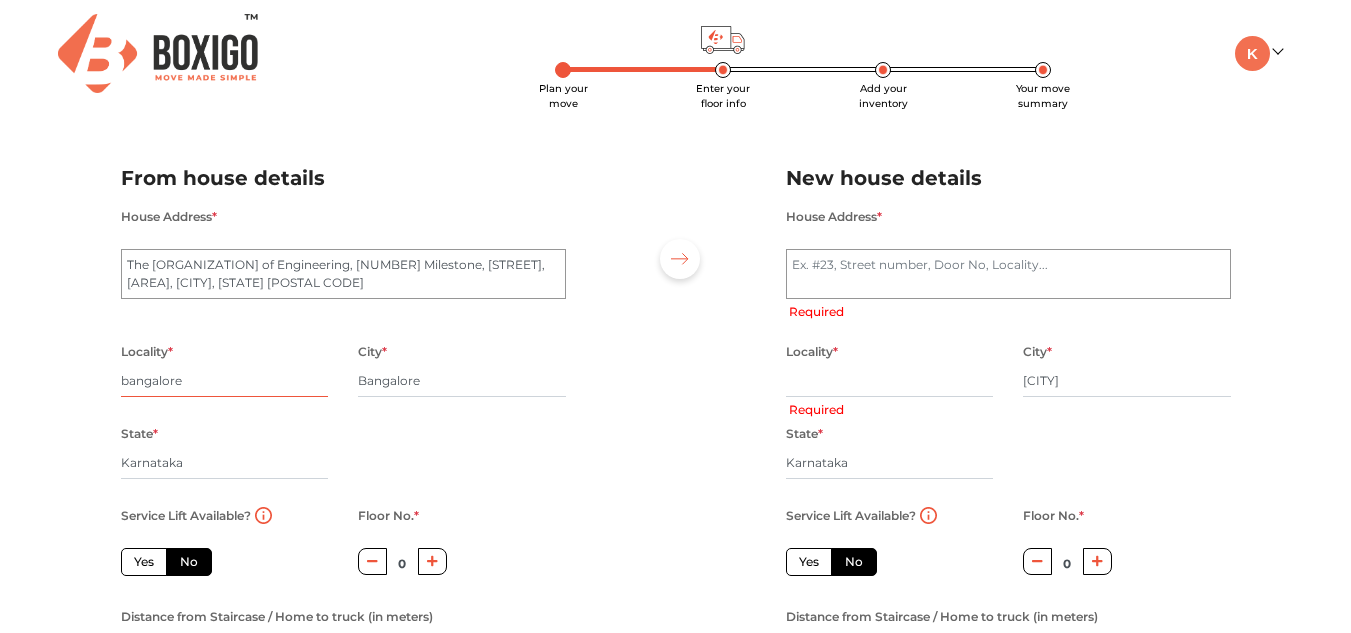 type on "bangalore" 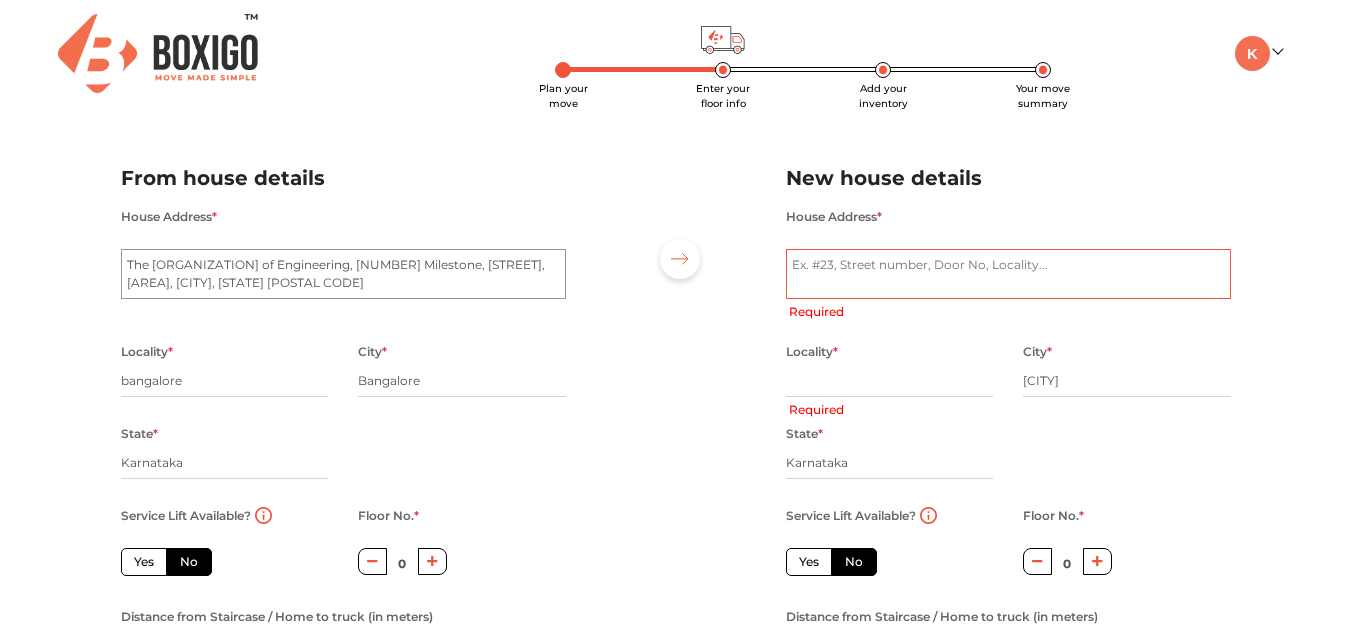 radio on "true" 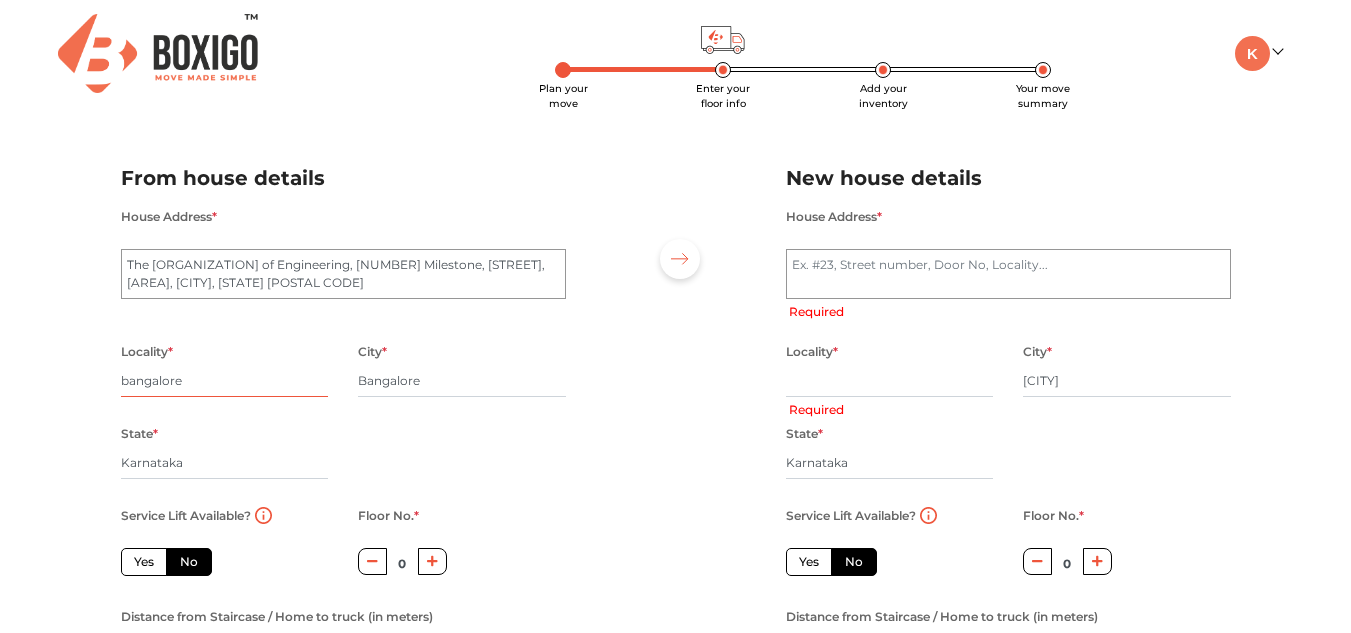 click on "bangalore" at bounding box center (225, 381) 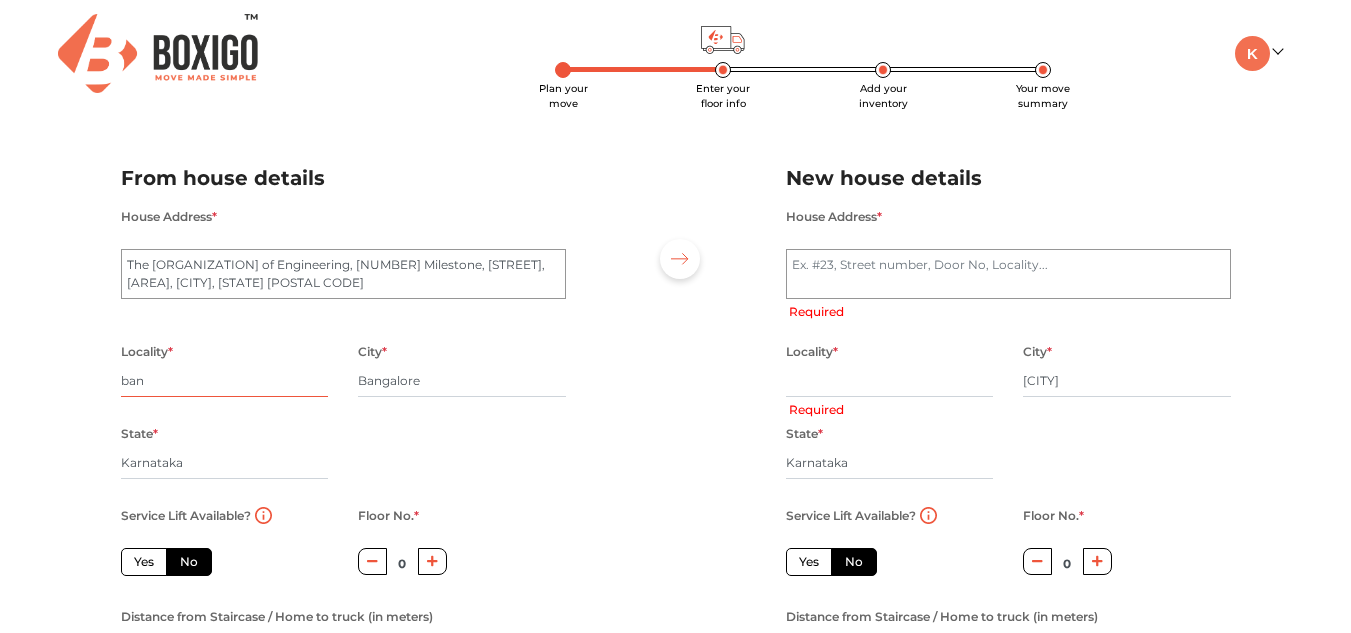 type on "ba" 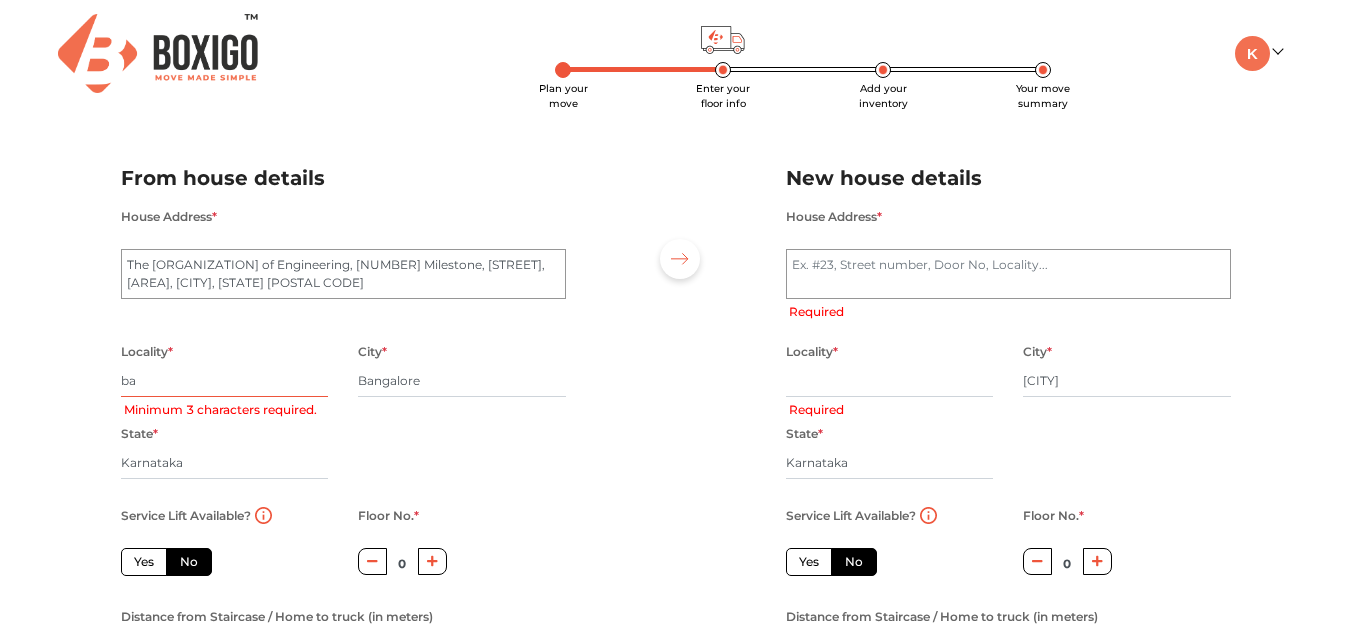 type on "b" 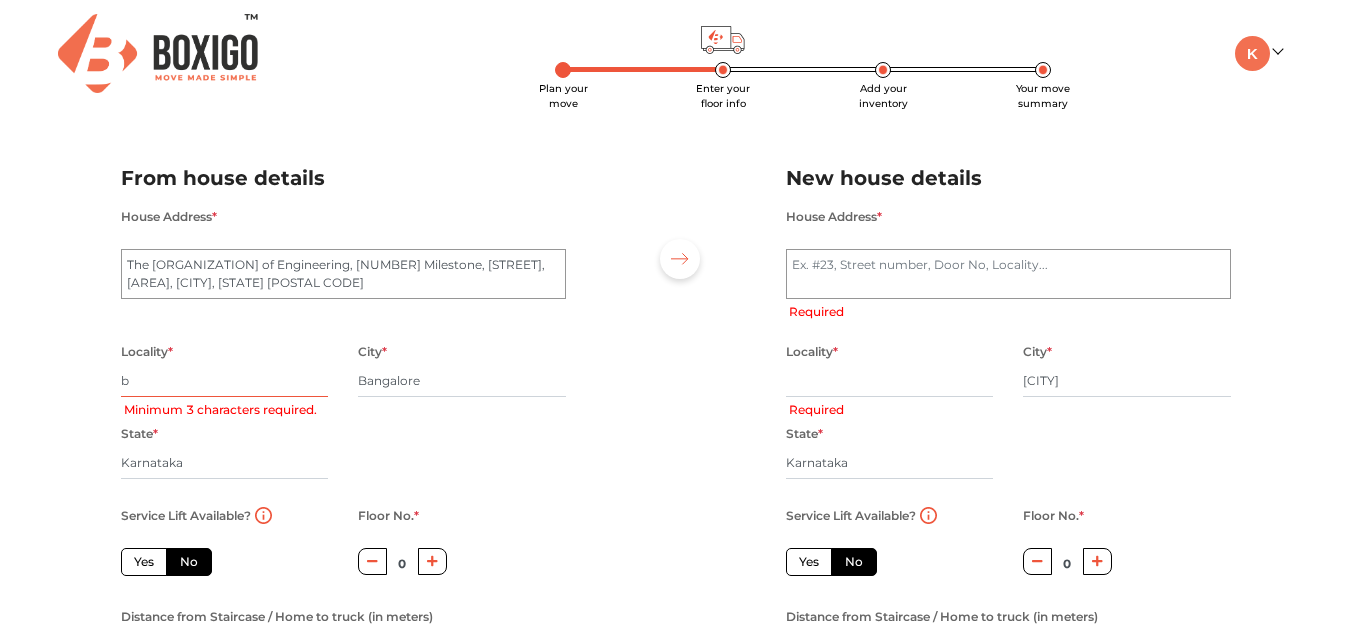 type 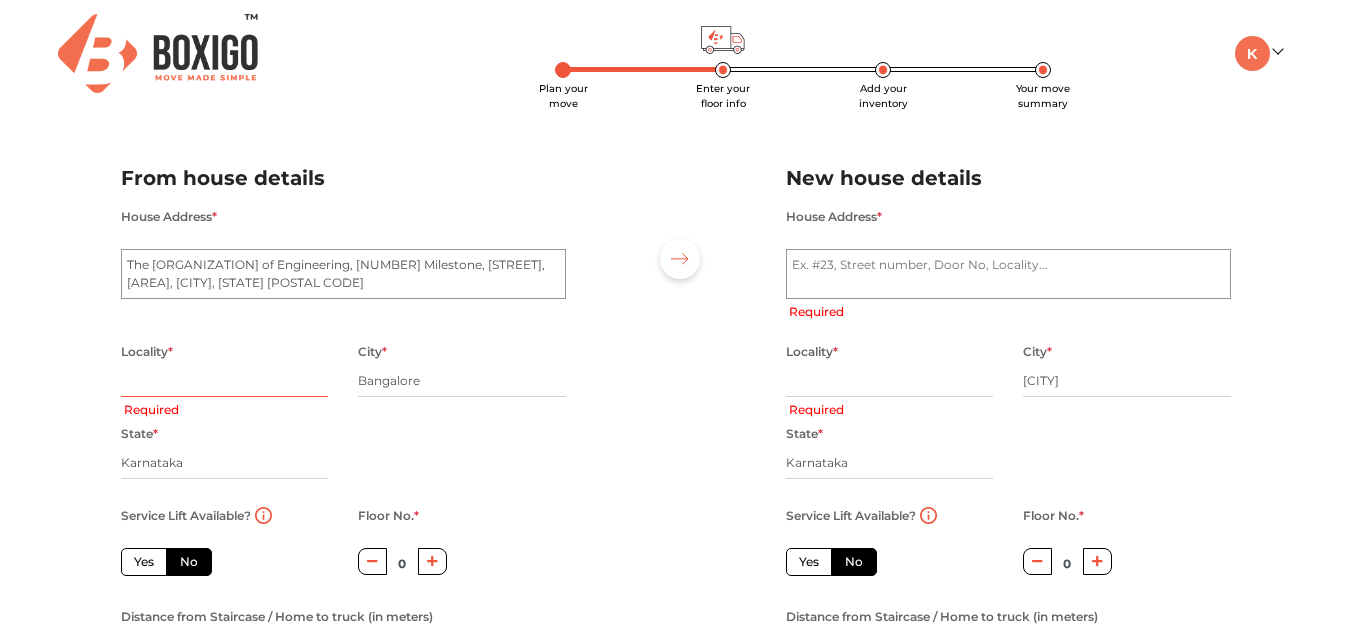 type on "B" 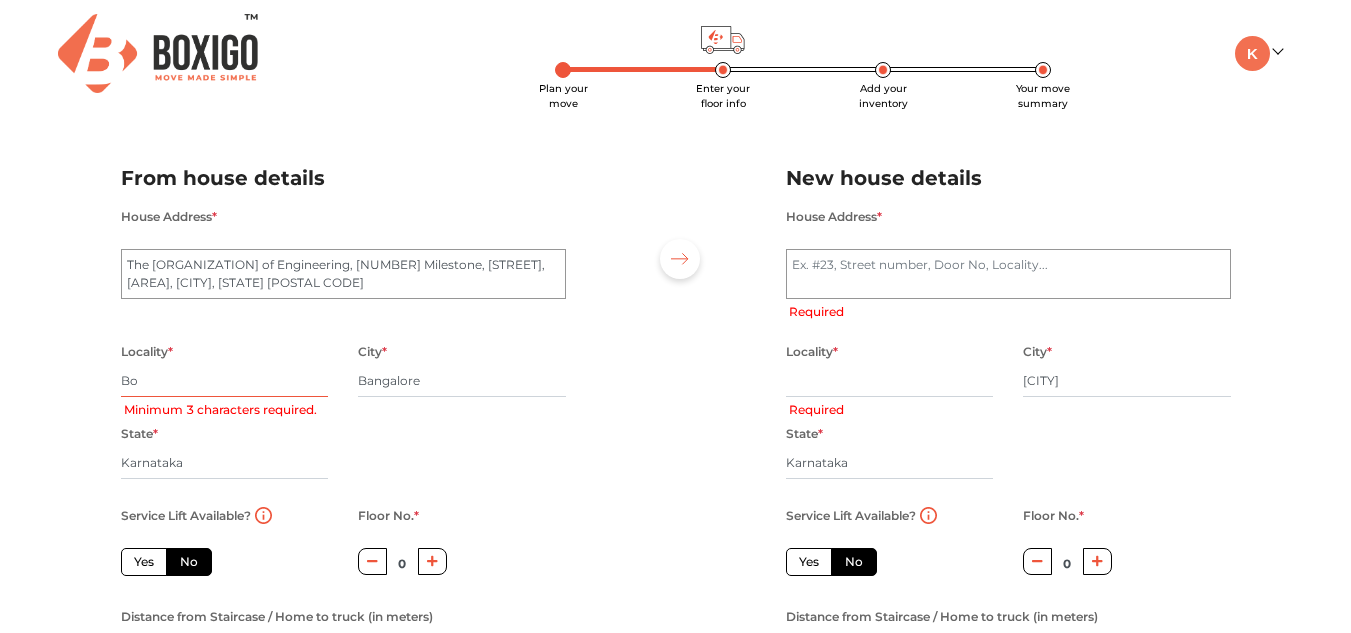 type on "Bom" 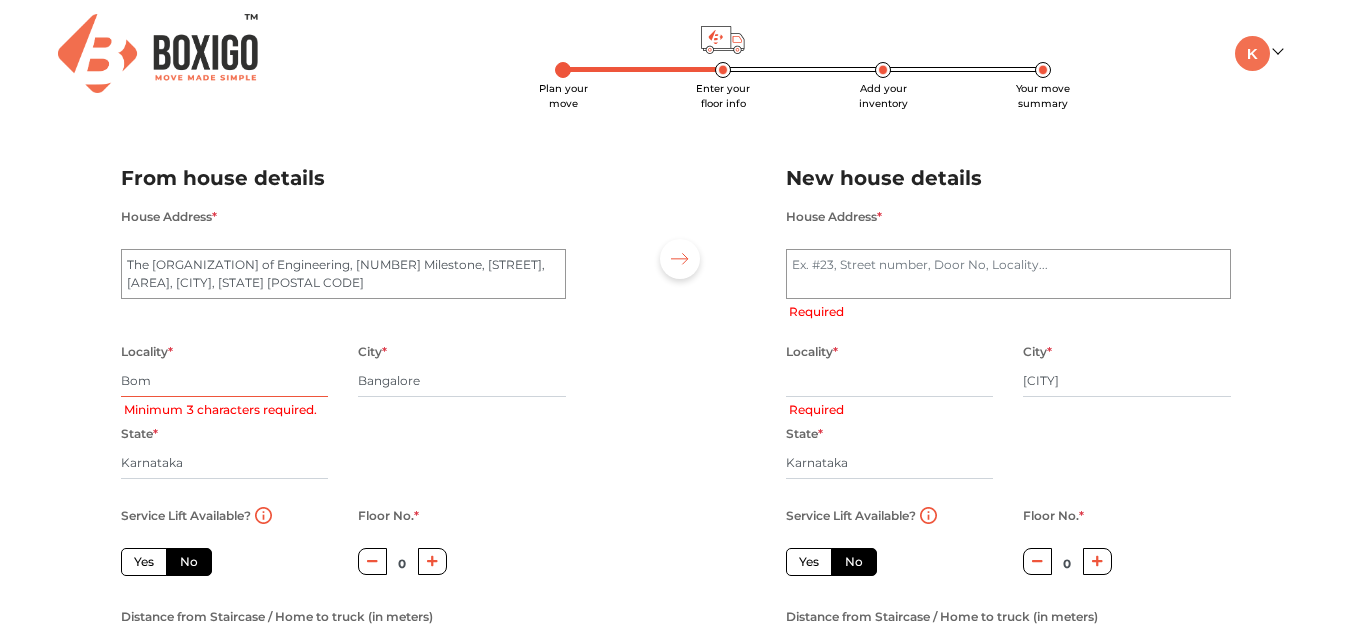 radio on "true" 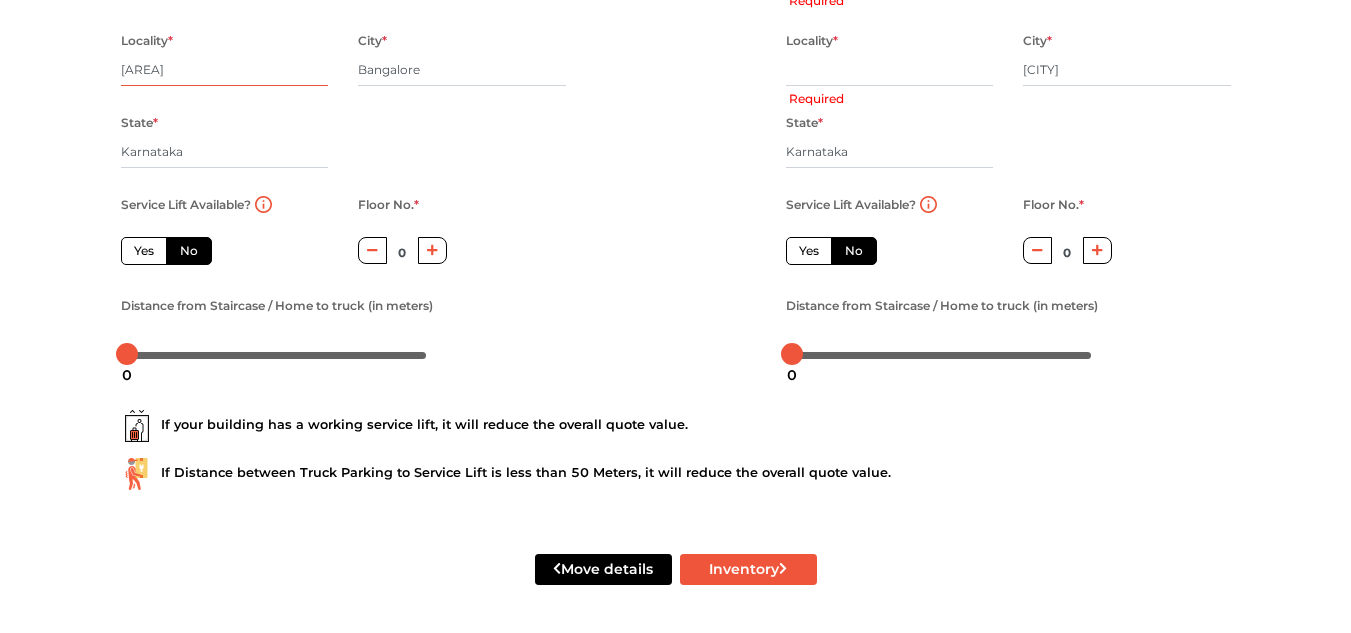 scroll, scrollTop: 0, scrollLeft: 0, axis: both 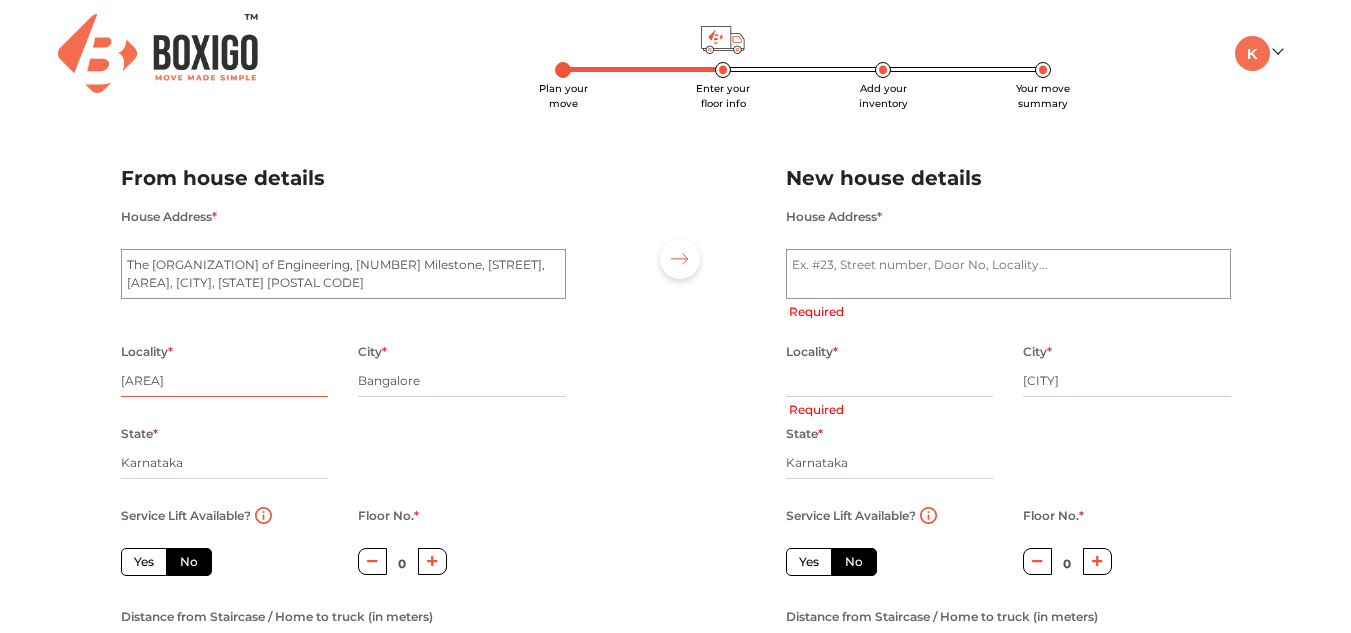 type on "Bommanahalli" 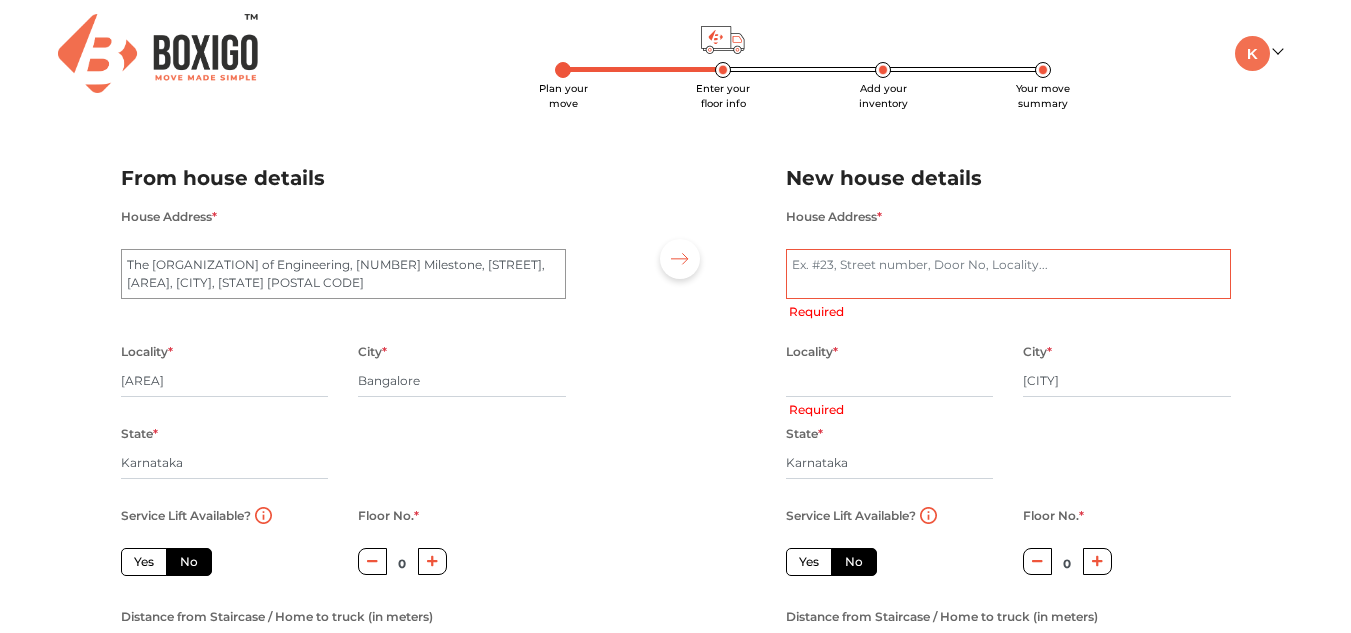 click on "House Address  *" at bounding box center (1008, 274) 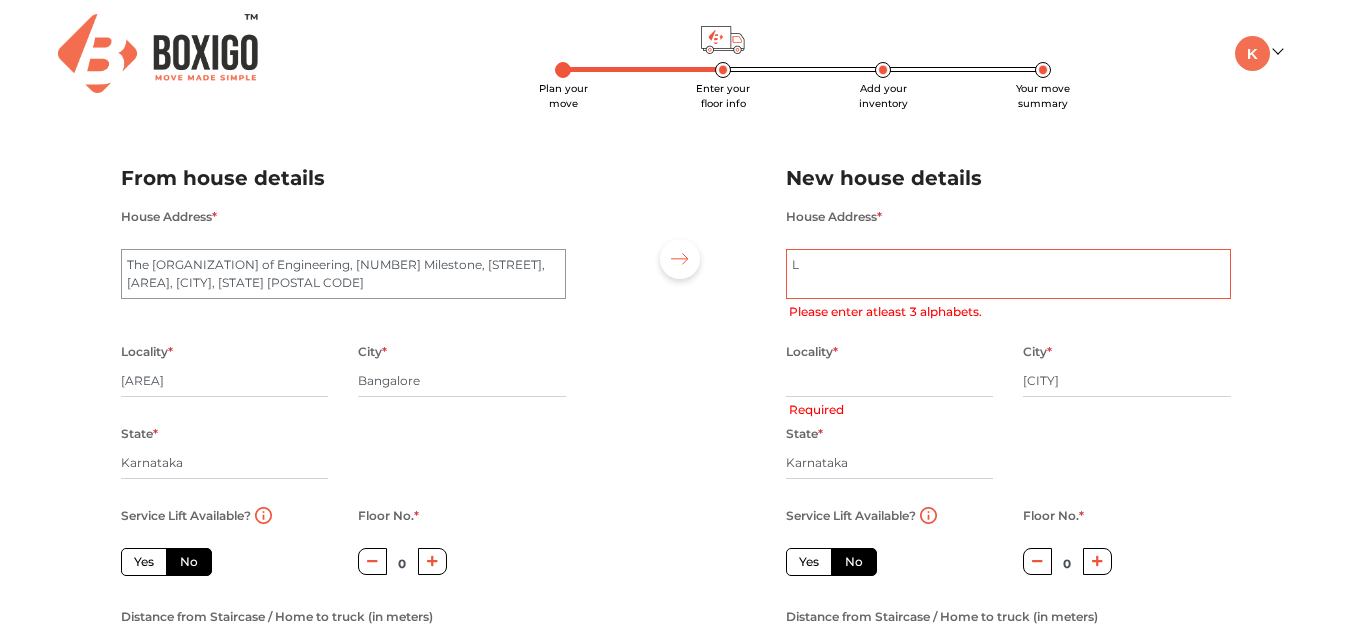 type on "Li" 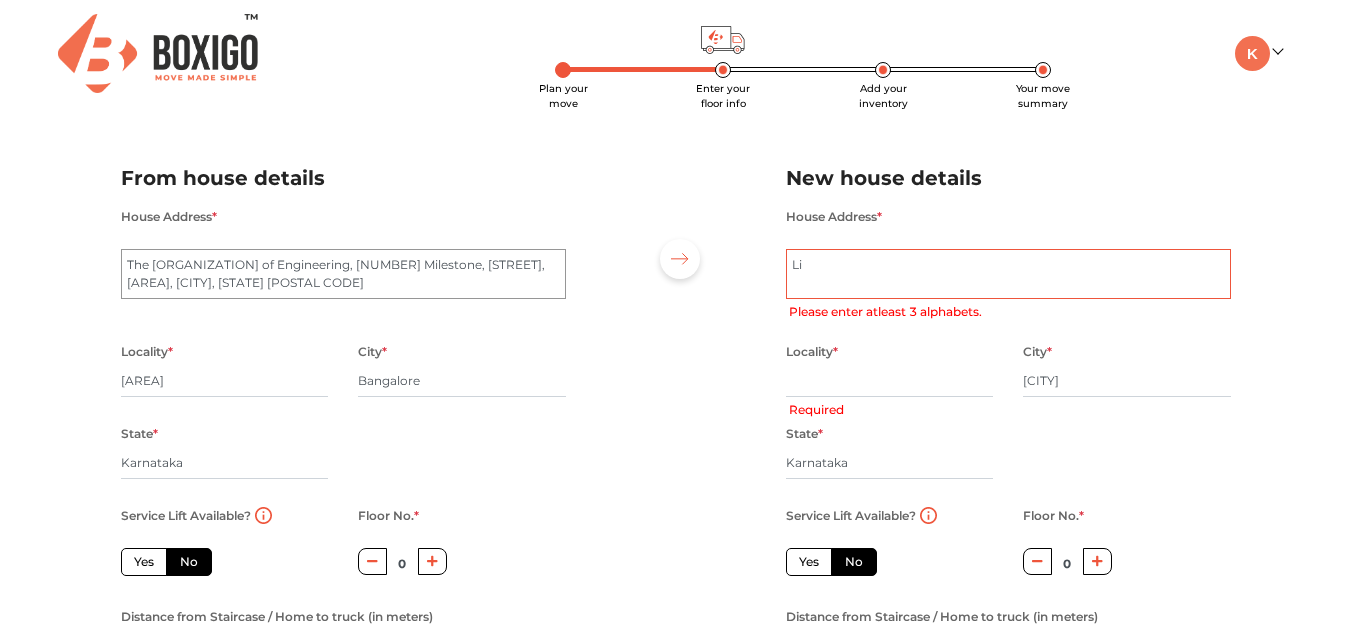 radio on "true" 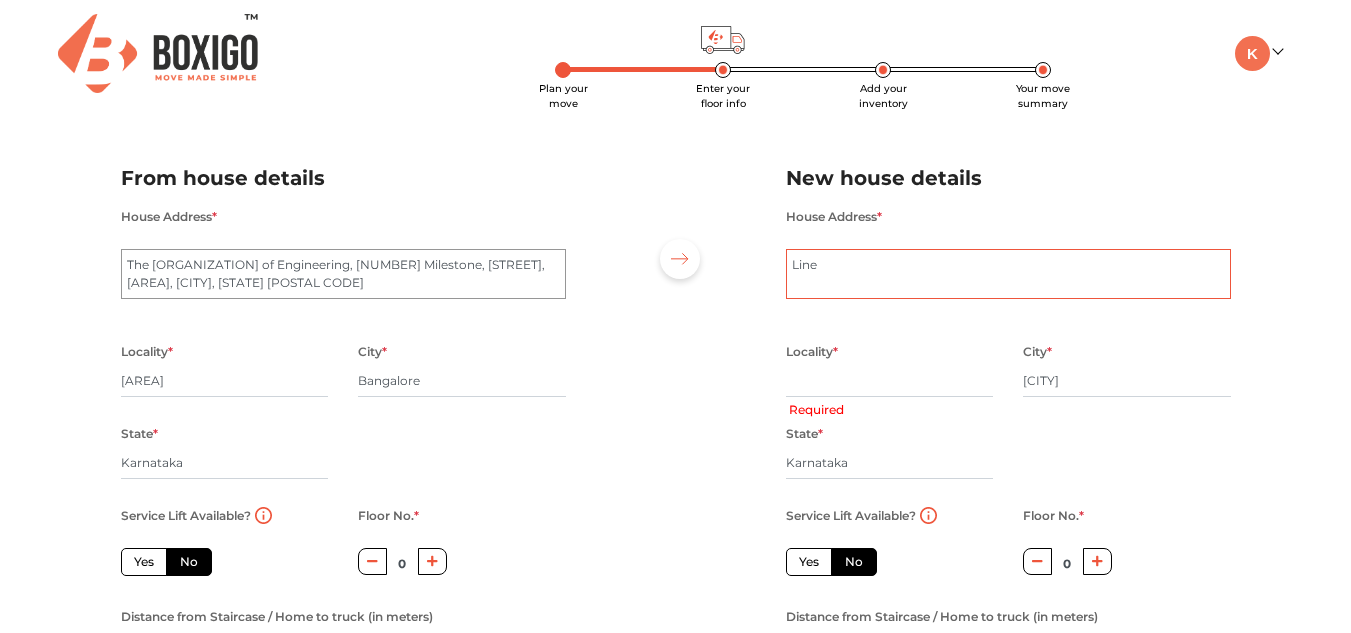 type on "Line" 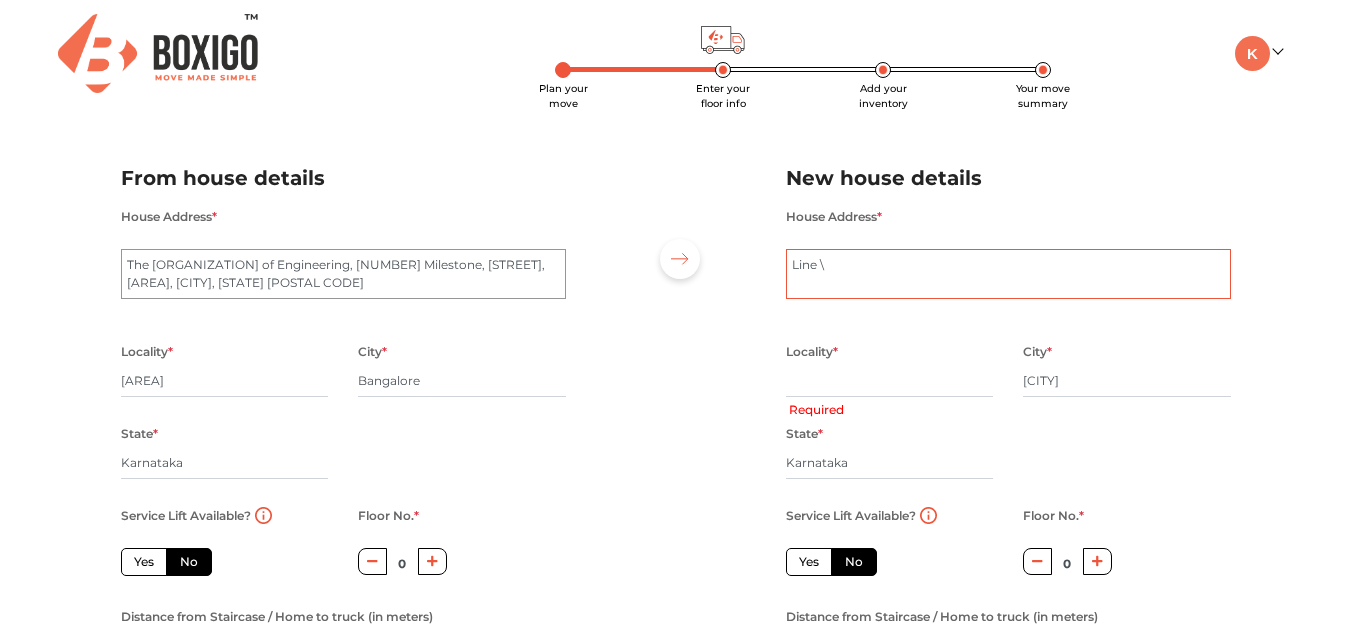 radio on "true" 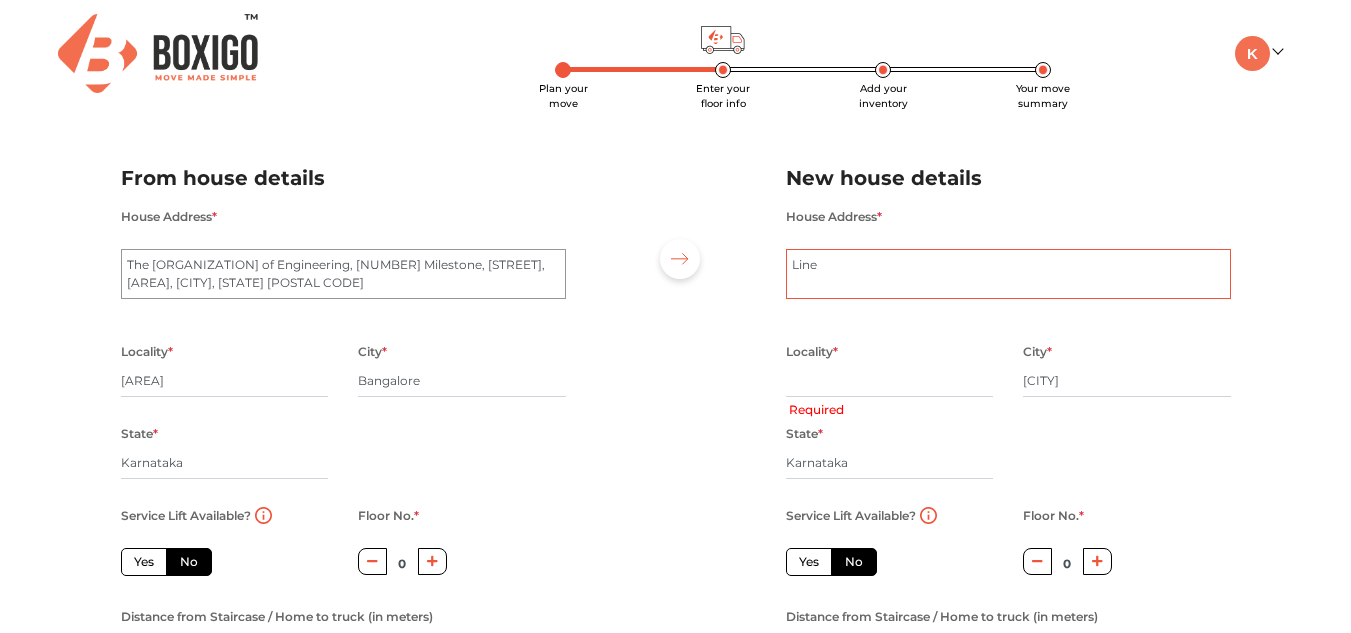 type on "Lin" 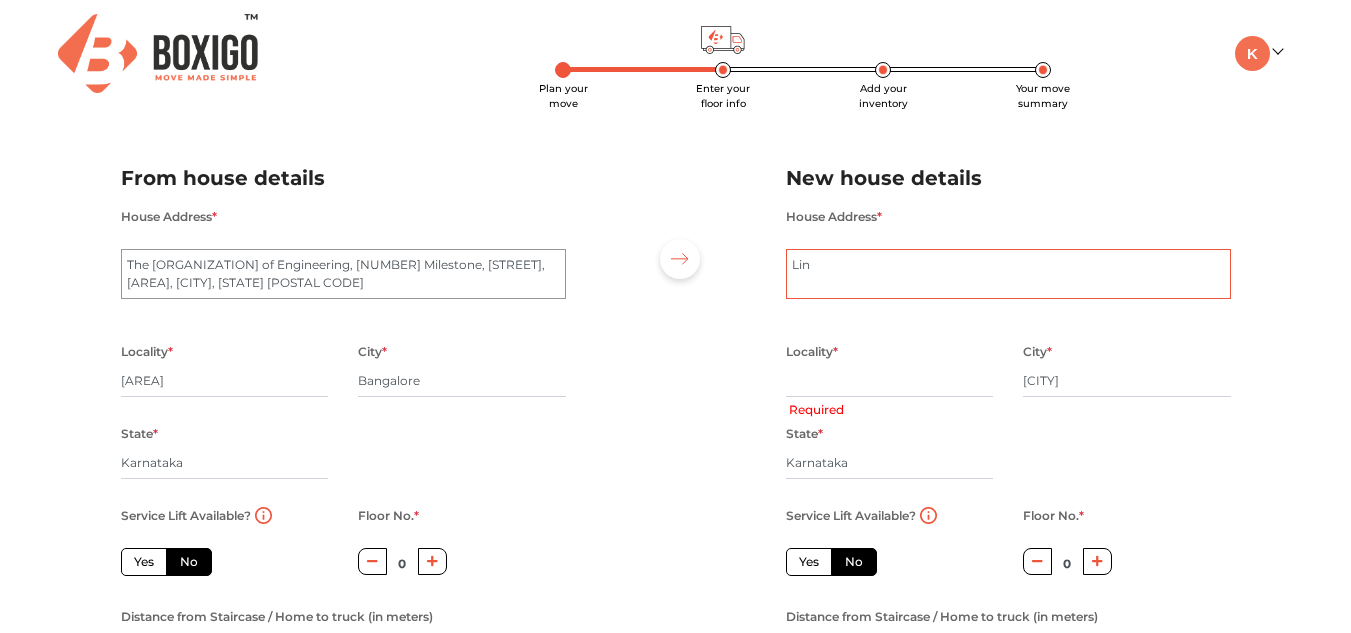 radio on "true" 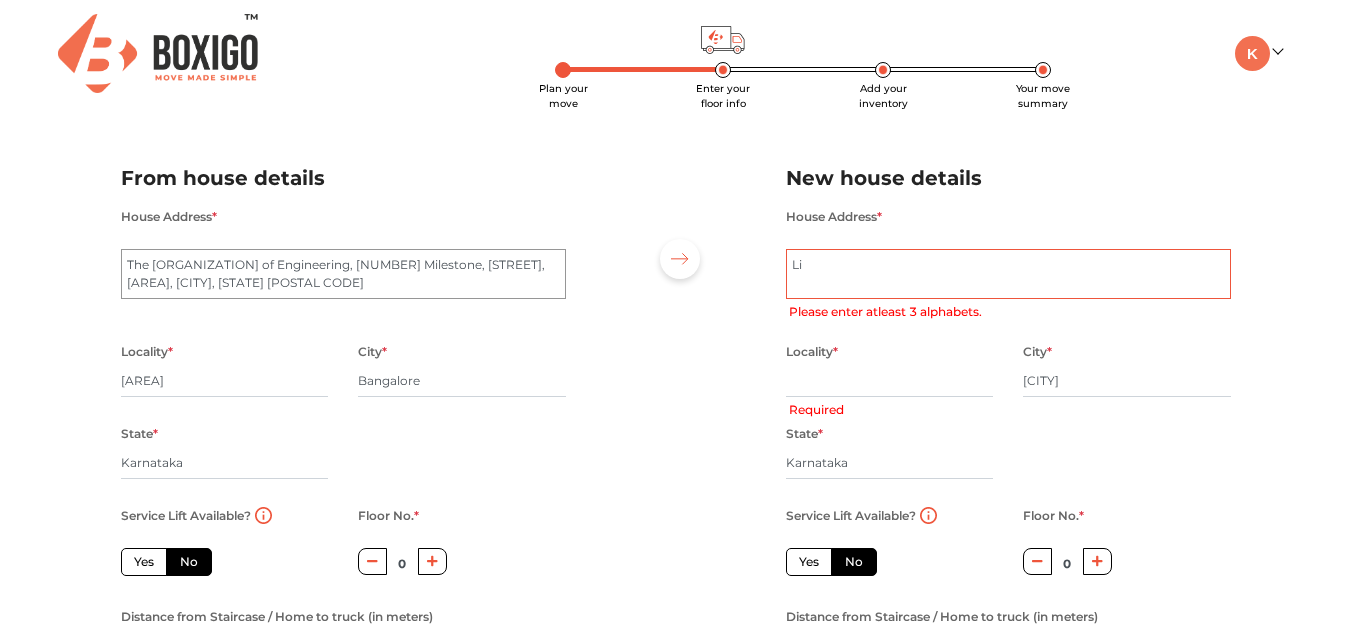 type on "L" 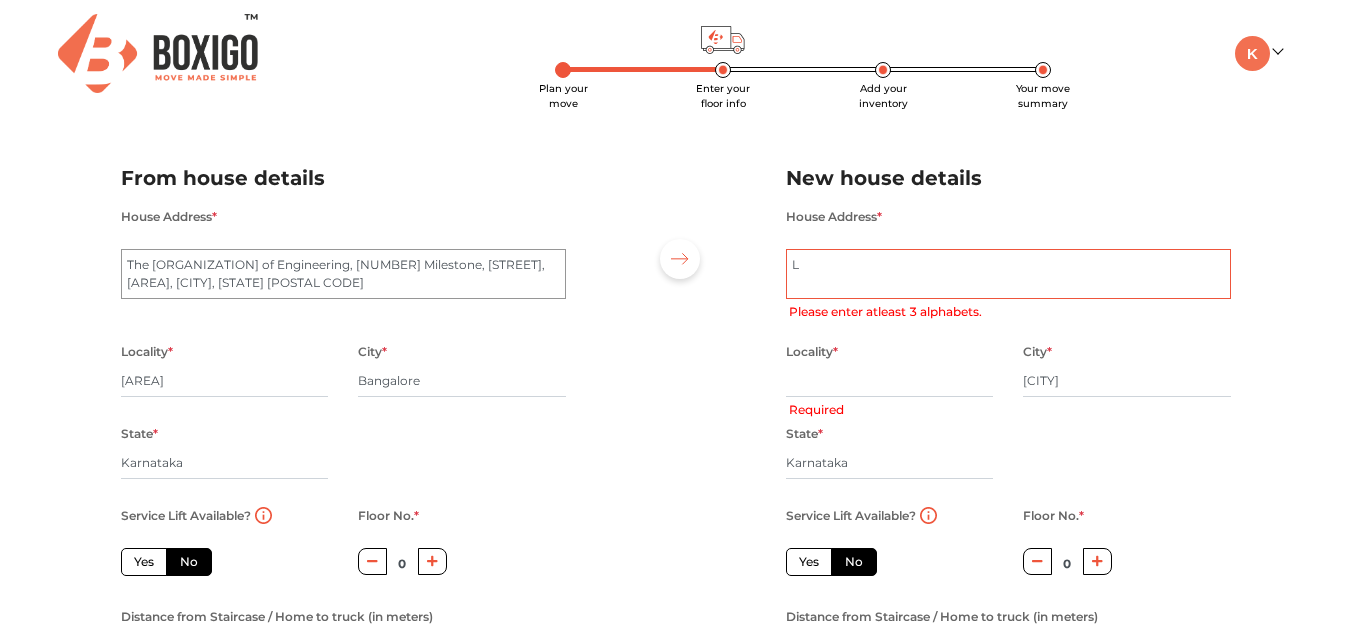 radio on "true" 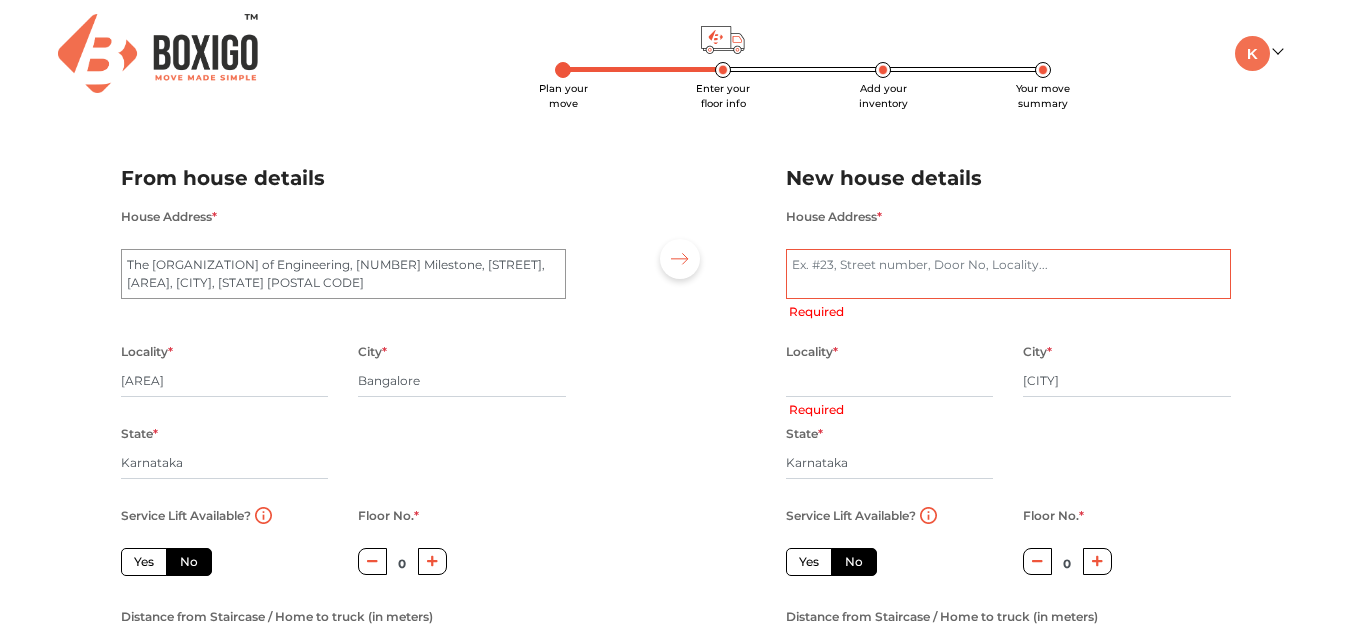 radio on "true" 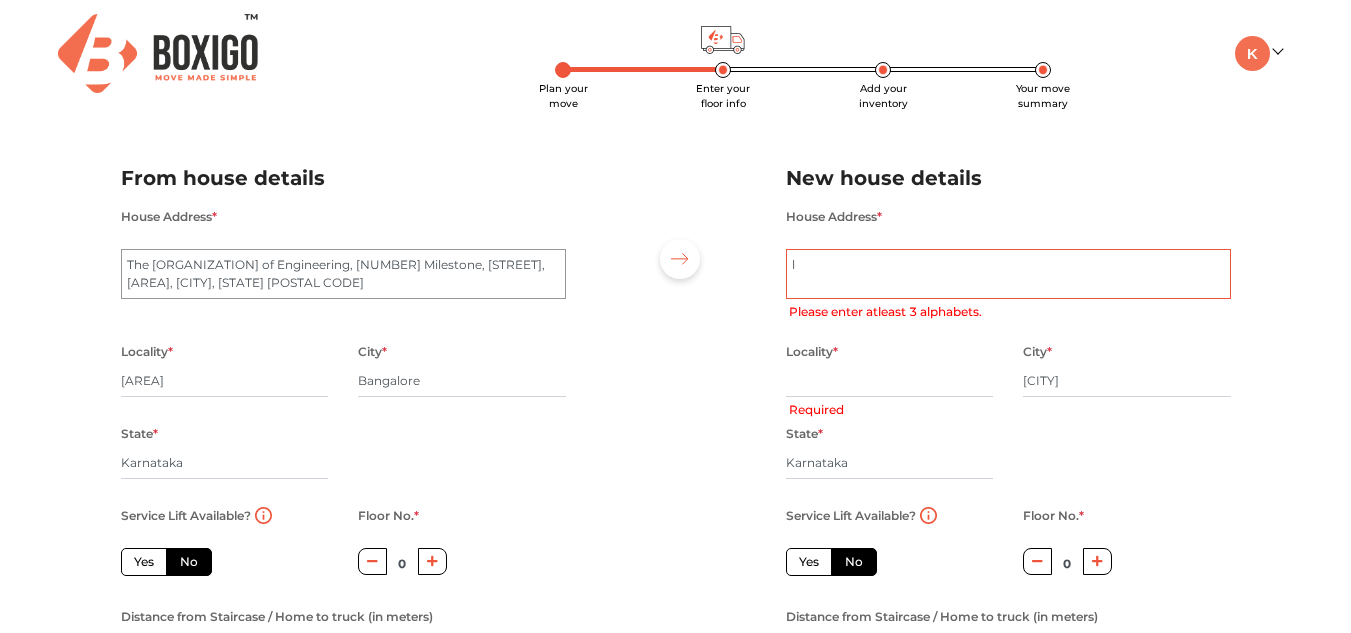 type on "li" 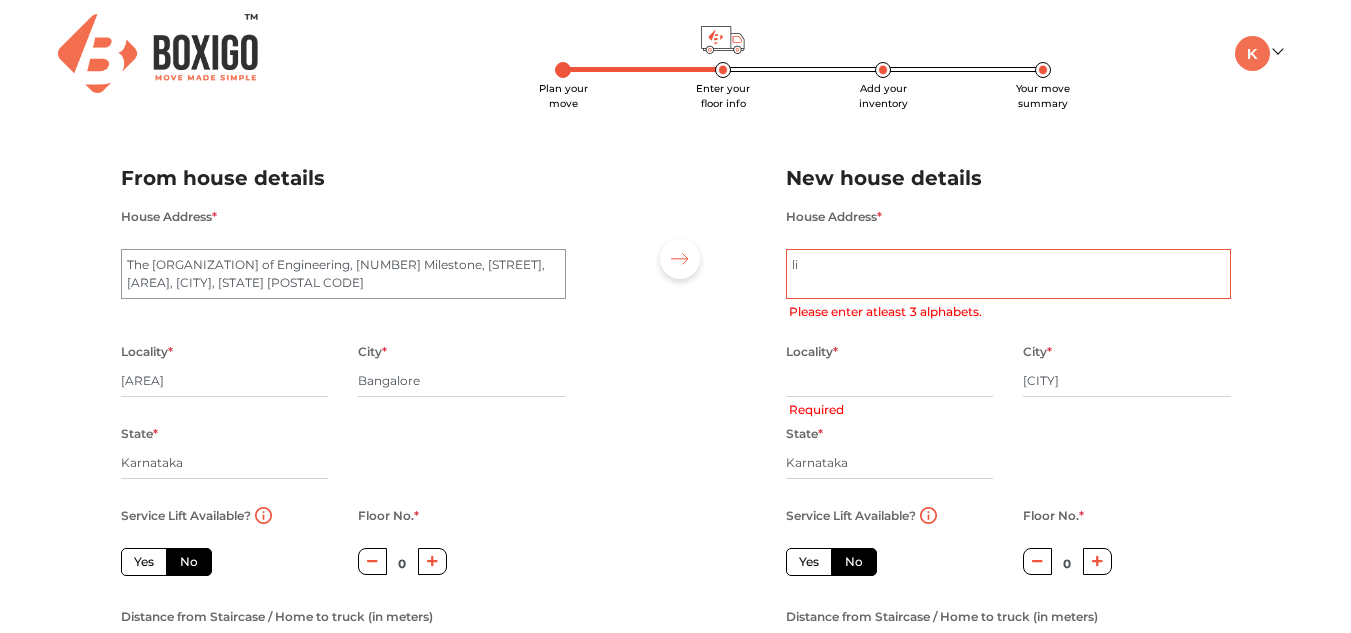 radio on "true" 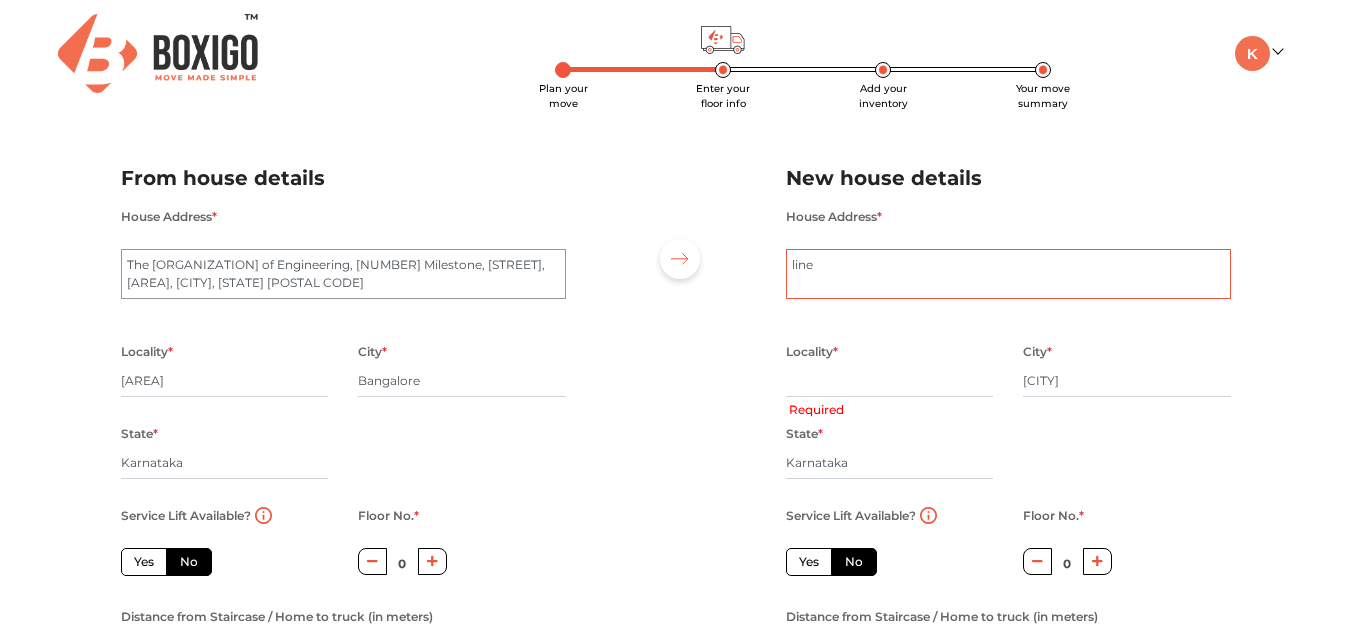 type on "lin" 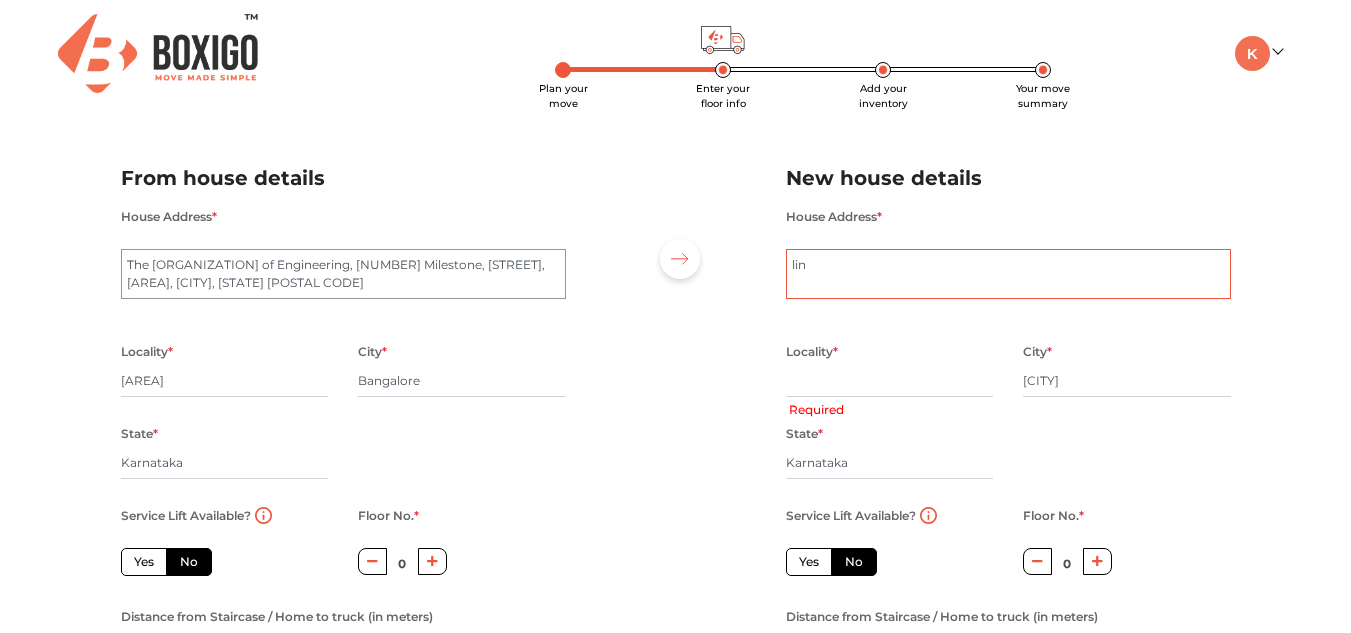 radio on "true" 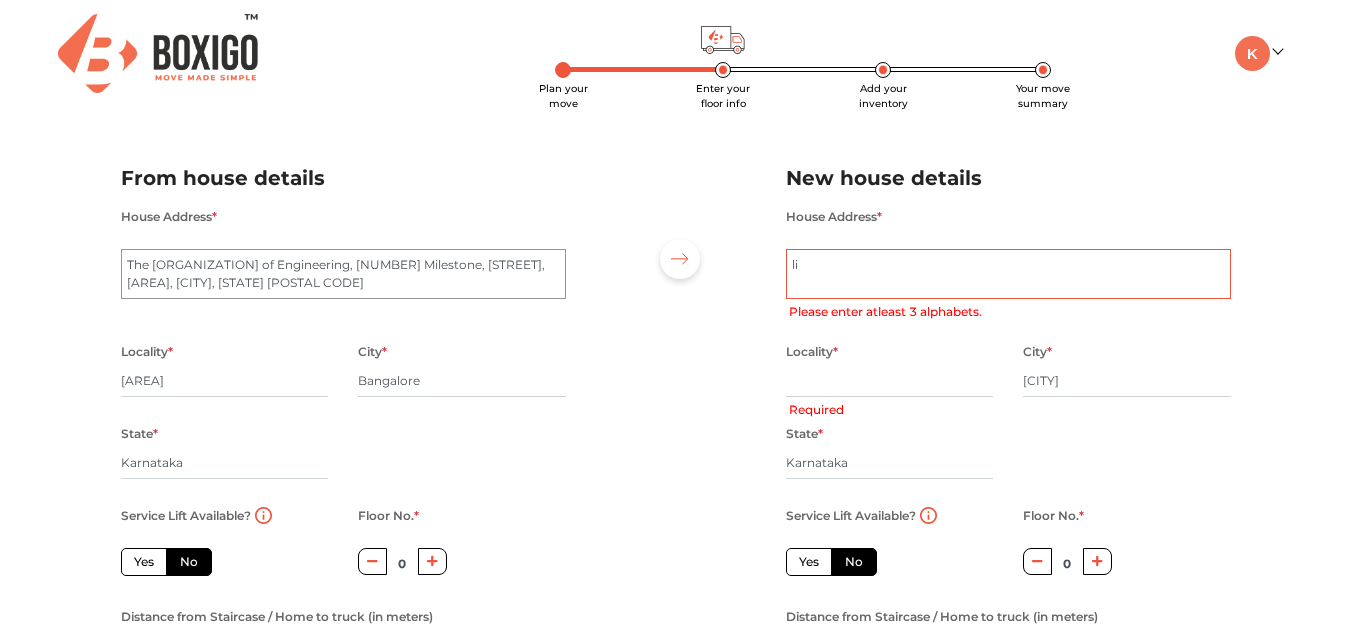 type on "l" 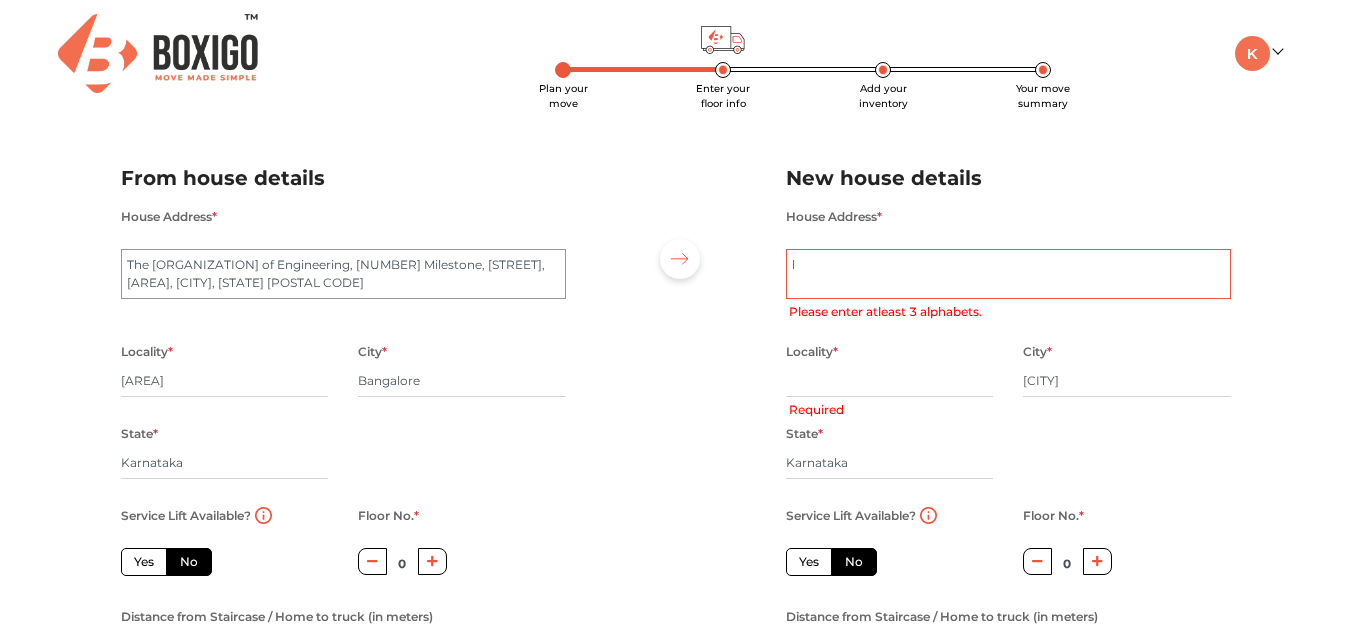 radio on "true" 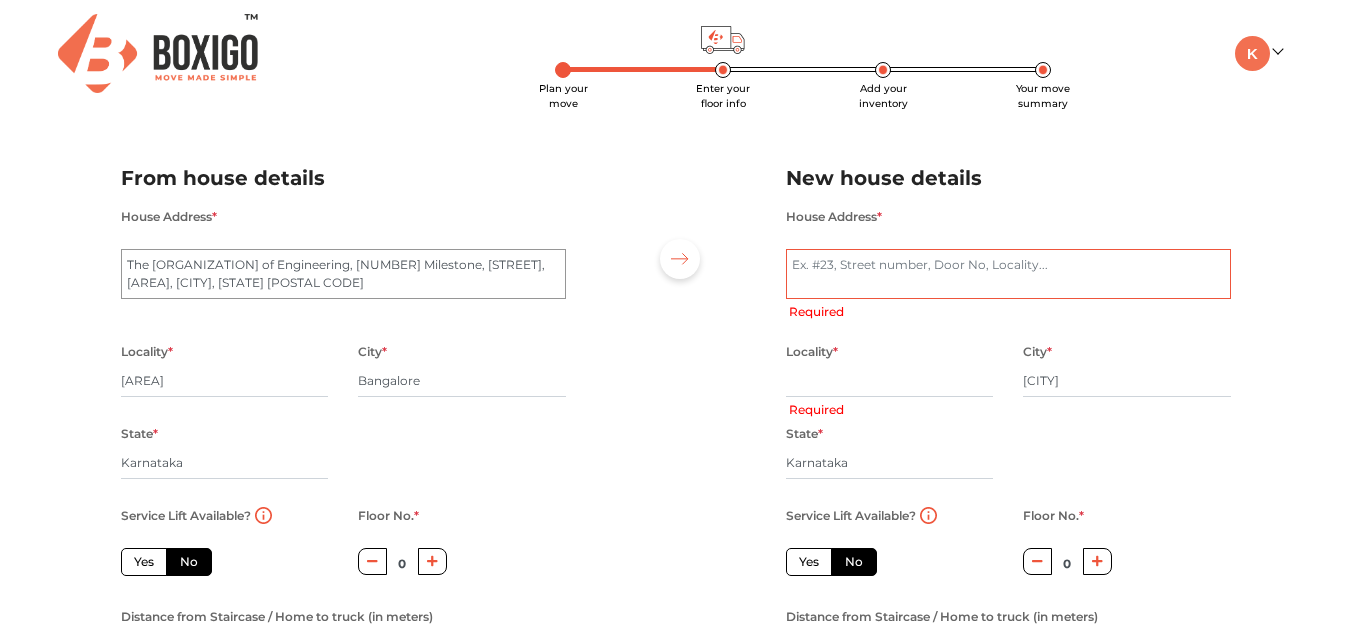 radio on "true" 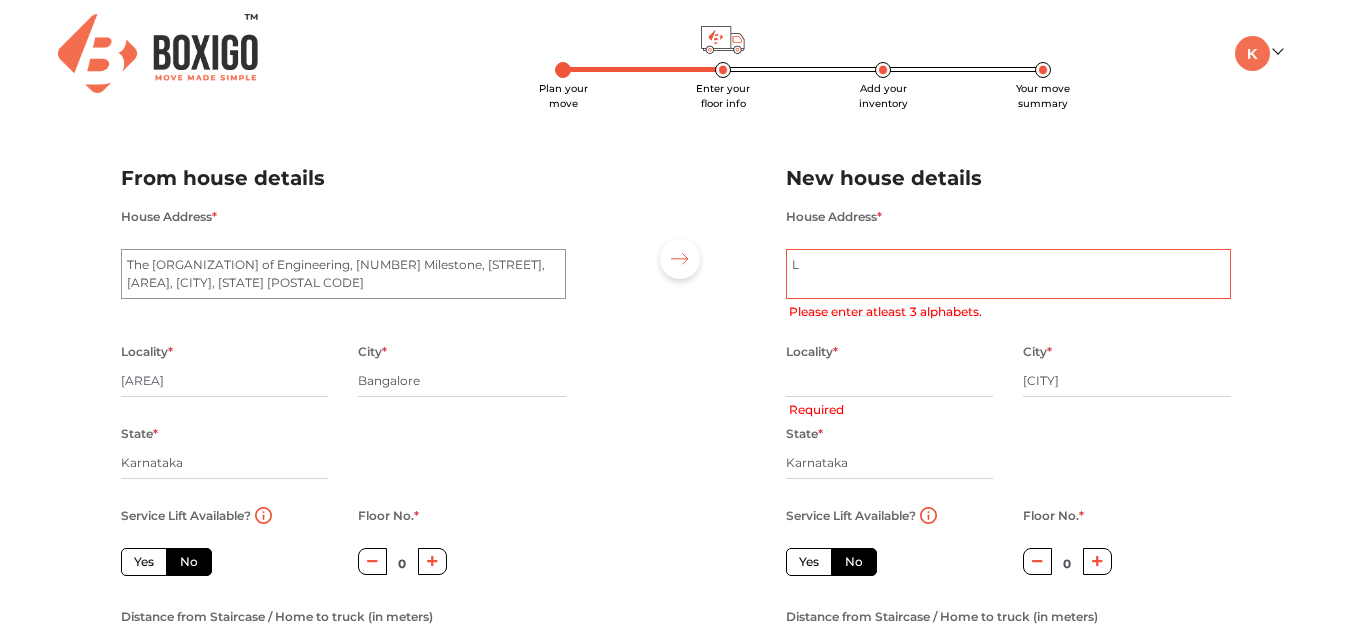 type on "Li" 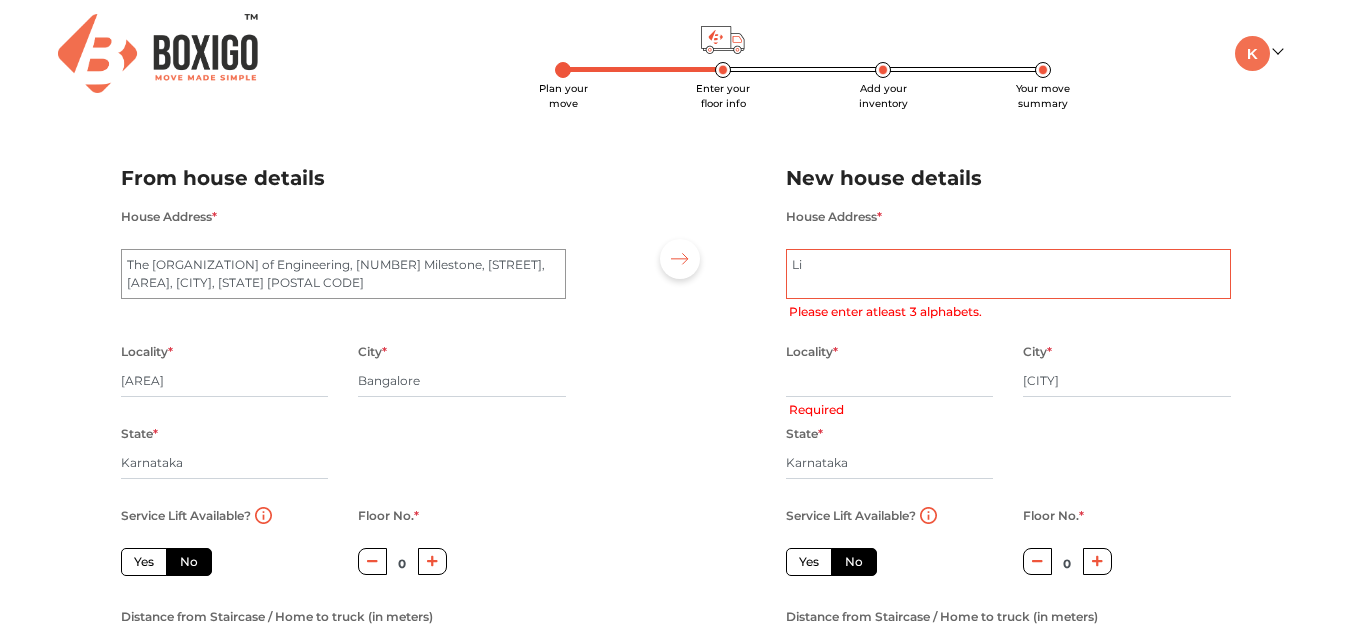 radio on "true" 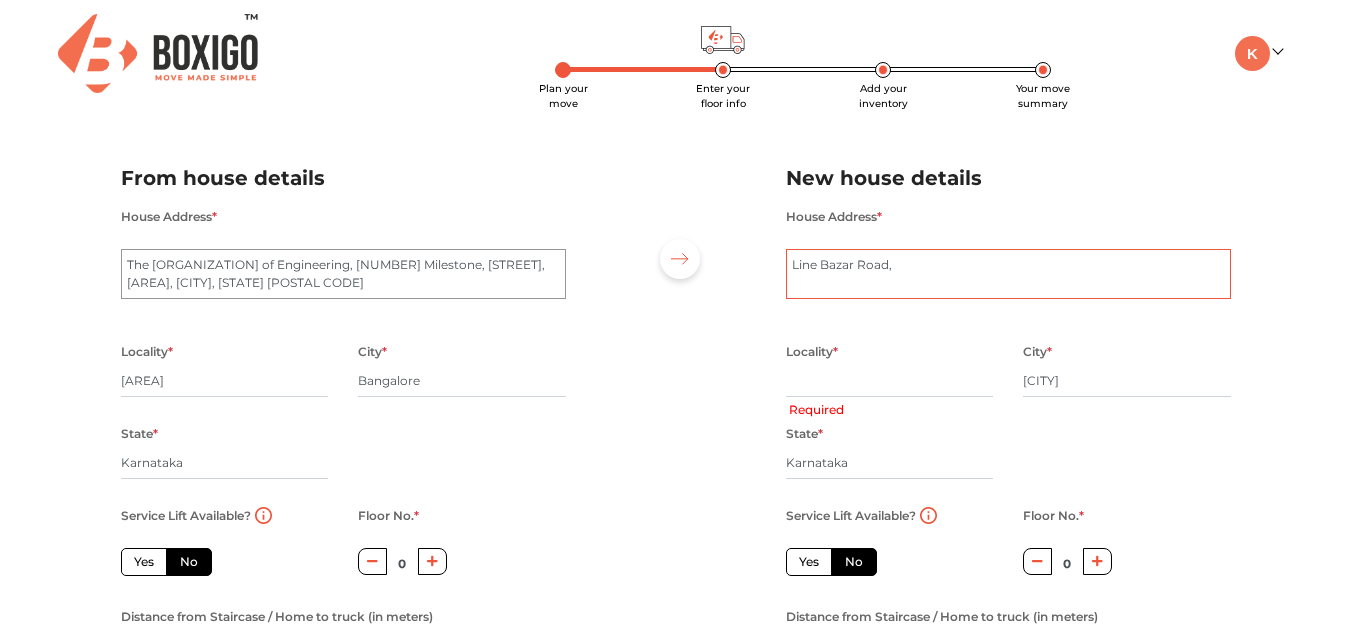paste on "Hosayellapur, Dharwad, Karnataka 580001" 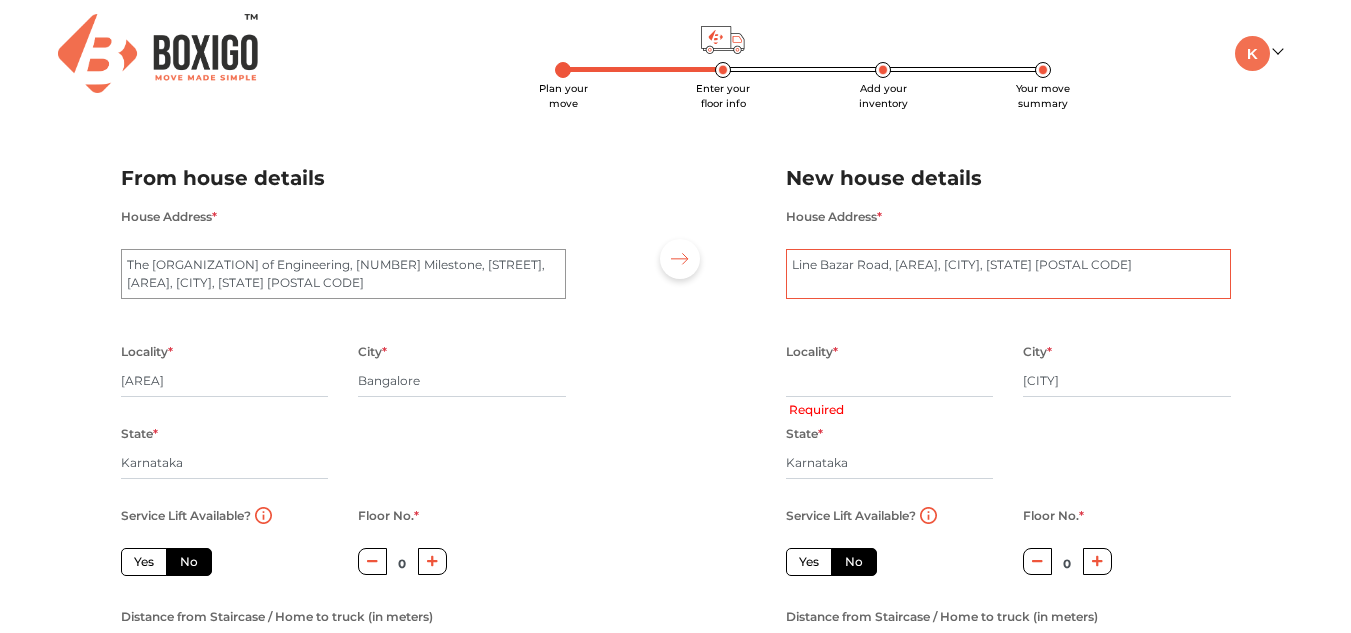 type on "Line Bazar Road, Hosayellapur, Dharwad, Karnataka 580001" 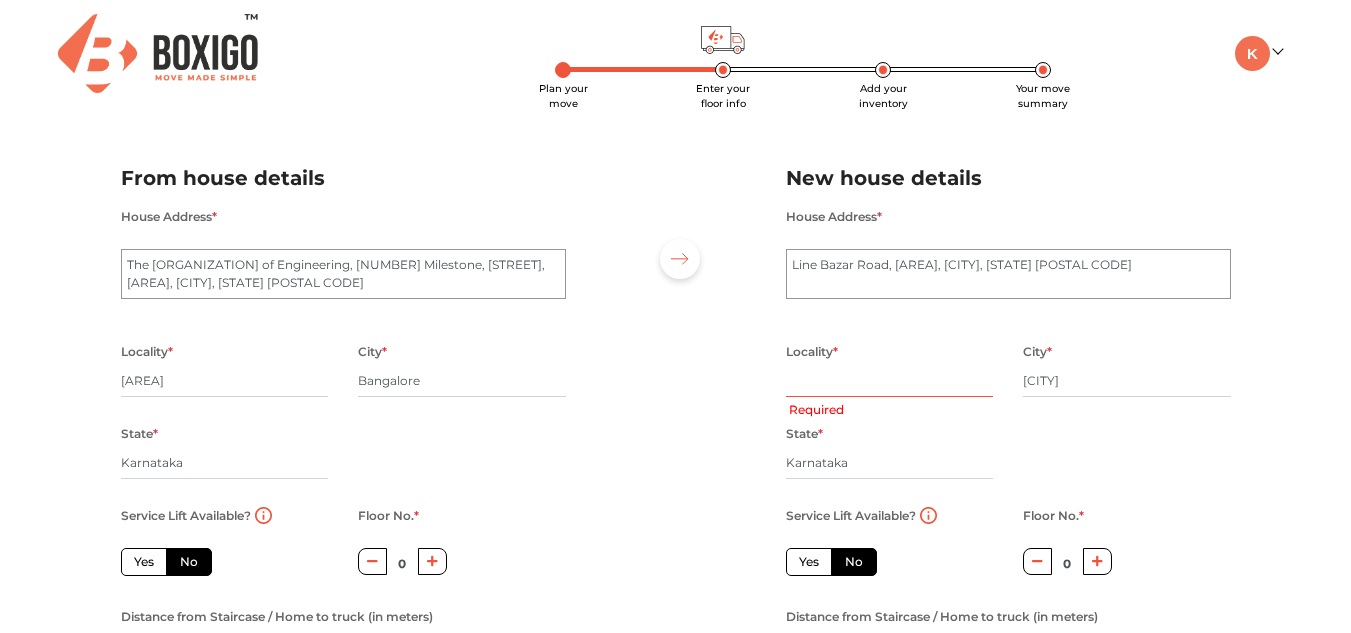 click at bounding box center (890, 381) 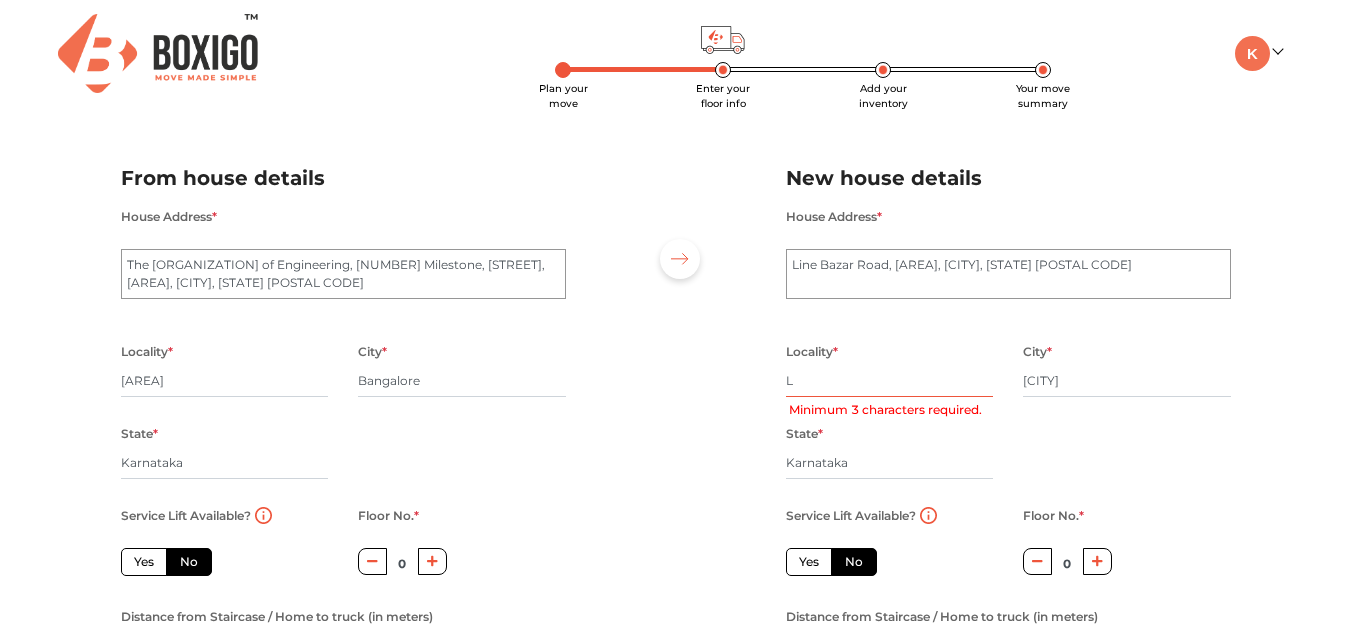 type on "Li" 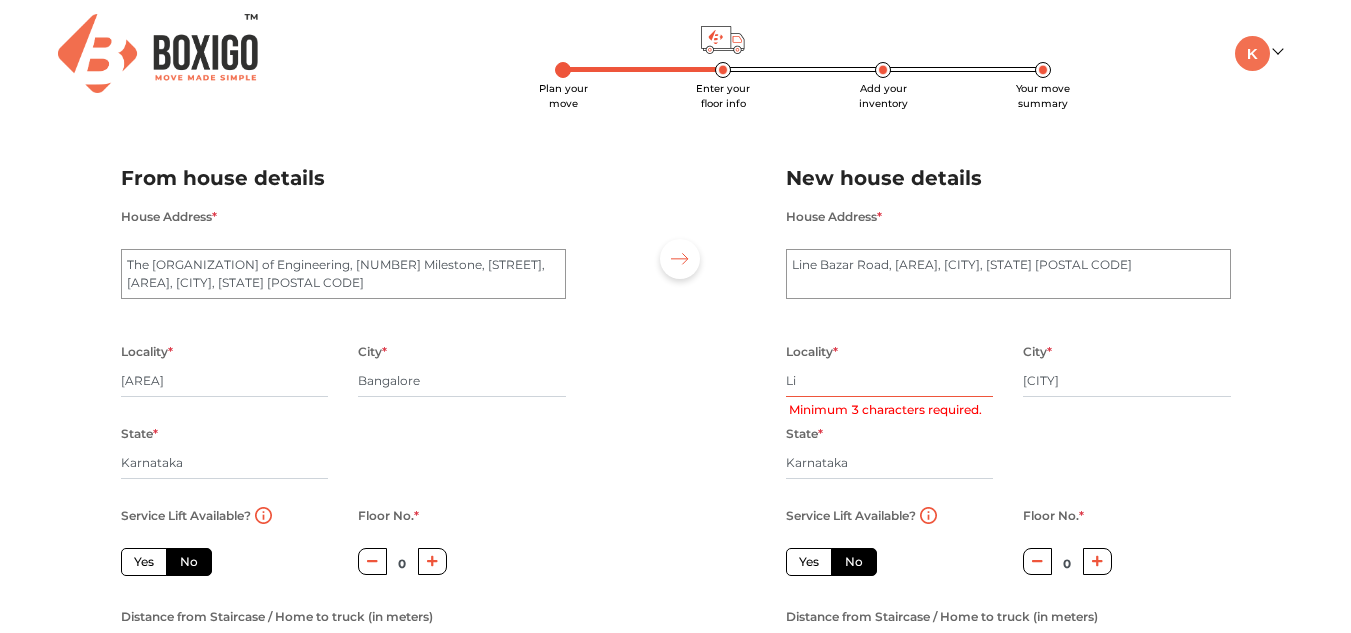 radio on "true" 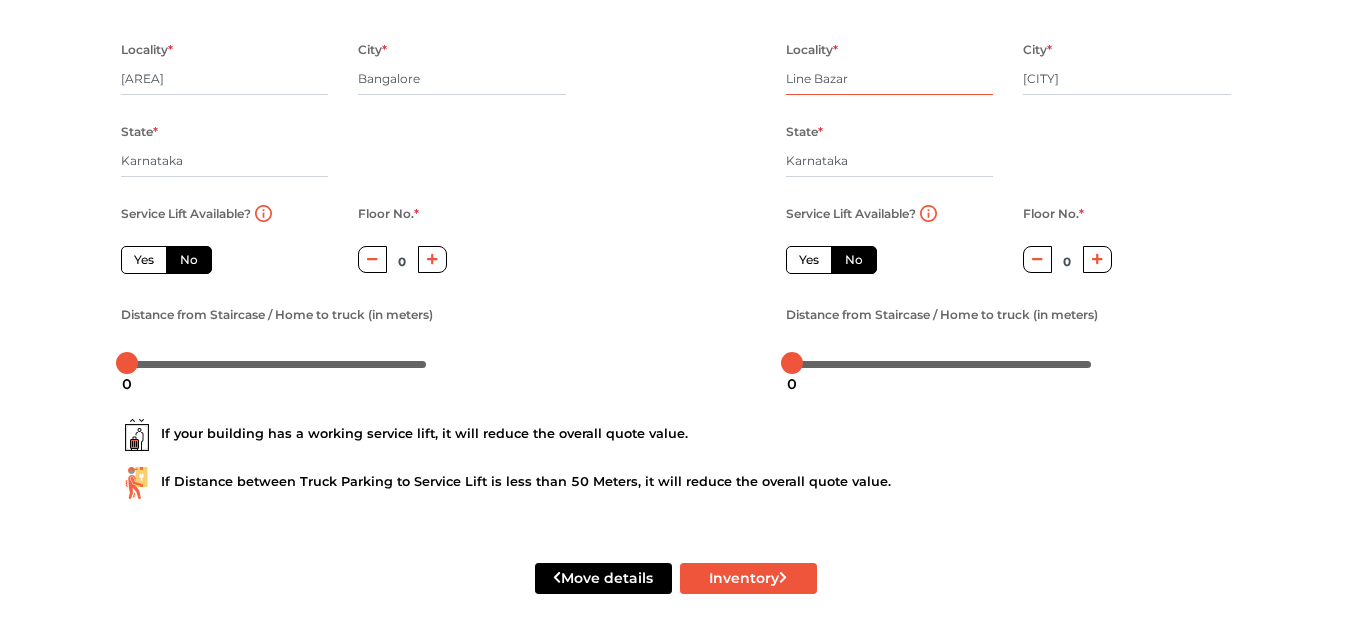 scroll, scrollTop: 311, scrollLeft: 0, axis: vertical 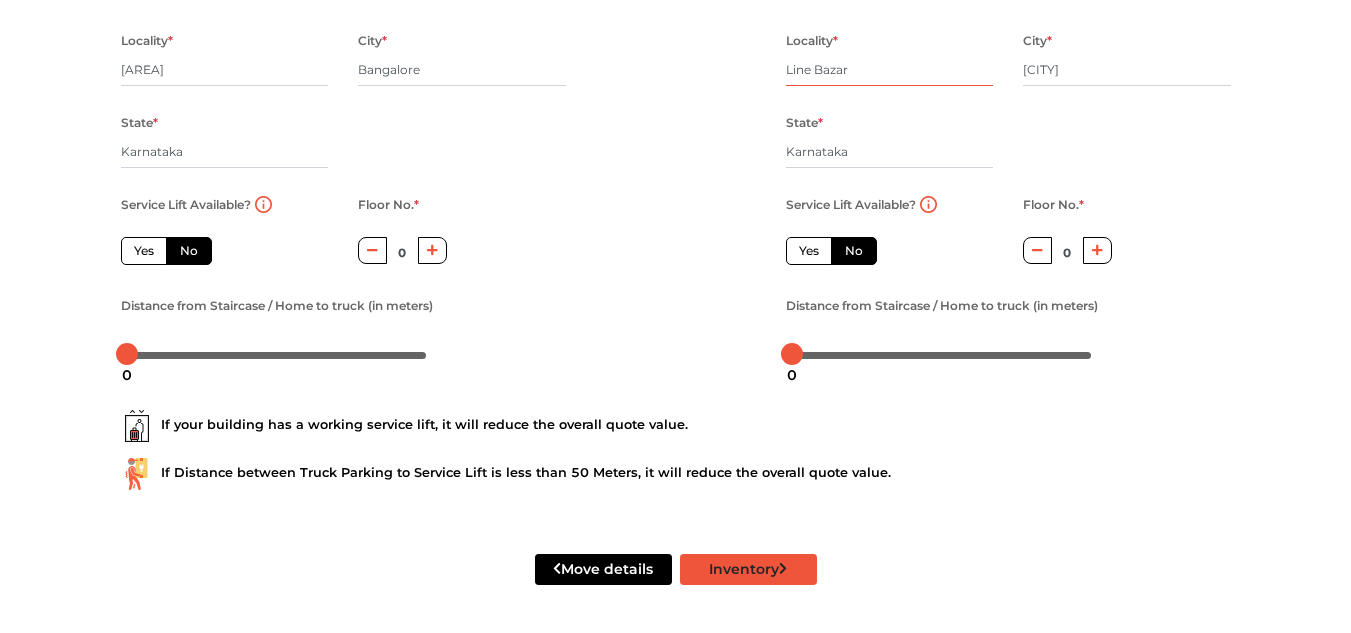 type on "Line Bazar" 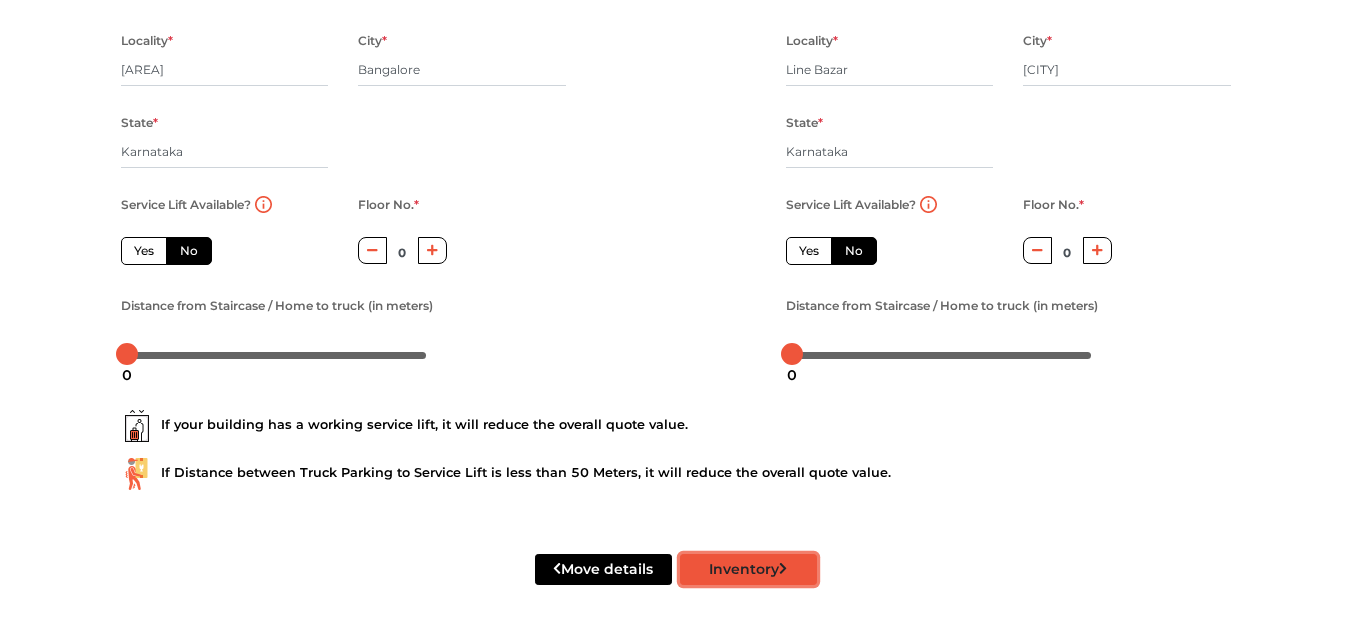 click on "Inventory" at bounding box center [748, 569] 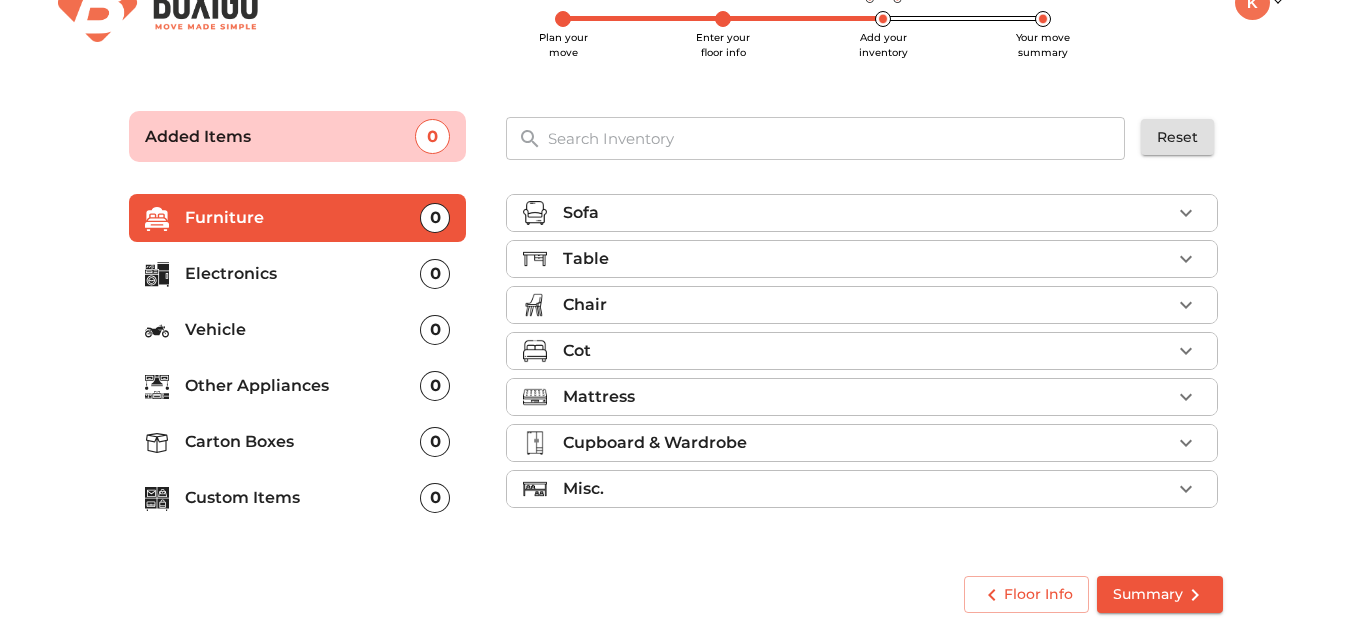 scroll, scrollTop: 51, scrollLeft: 0, axis: vertical 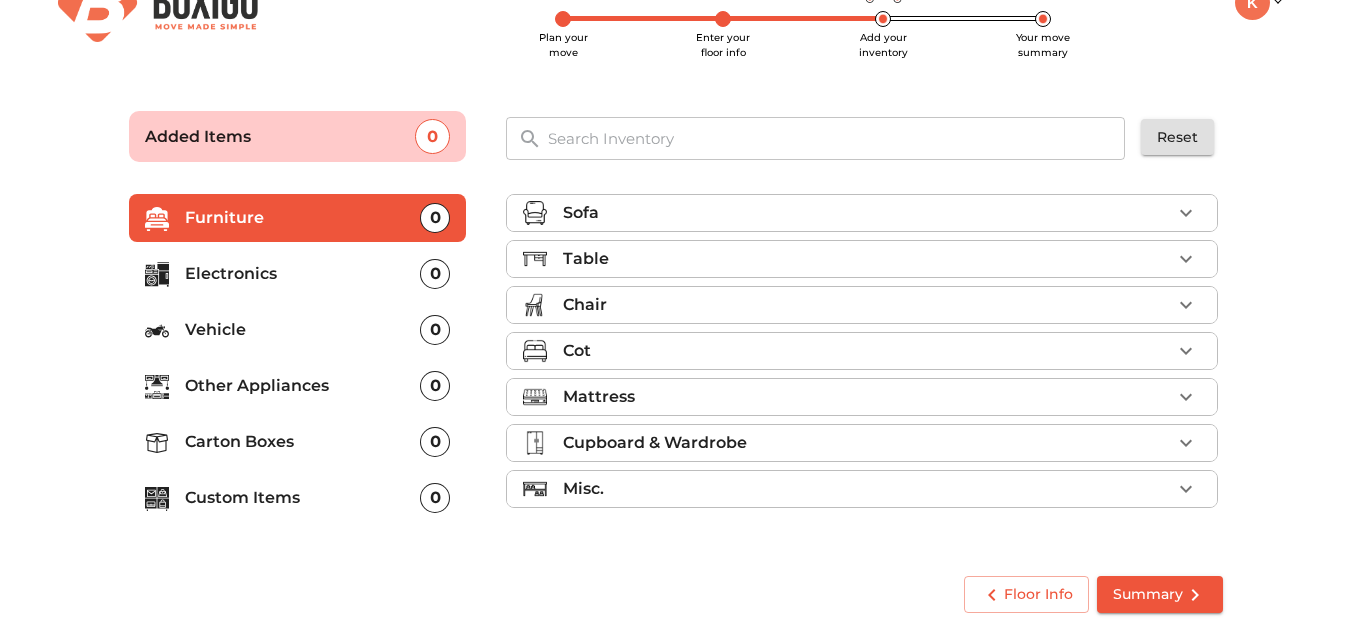 click on "Table" at bounding box center [867, 259] 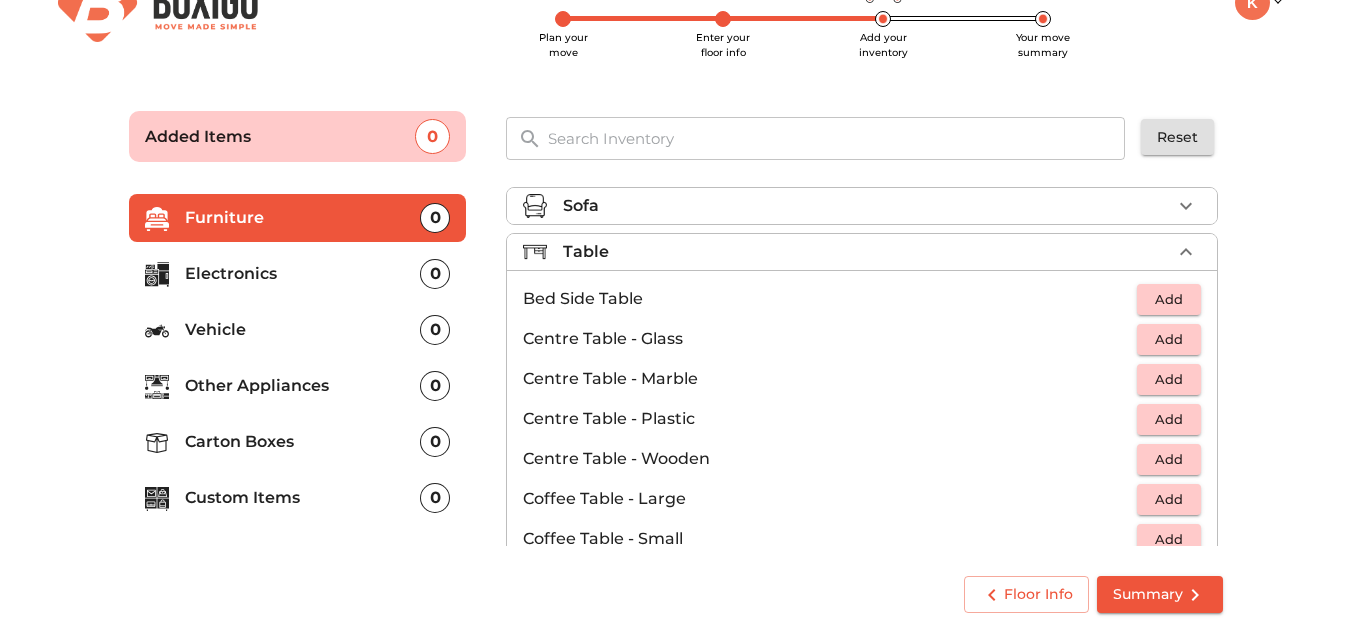 scroll, scrollTop: 0, scrollLeft: 0, axis: both 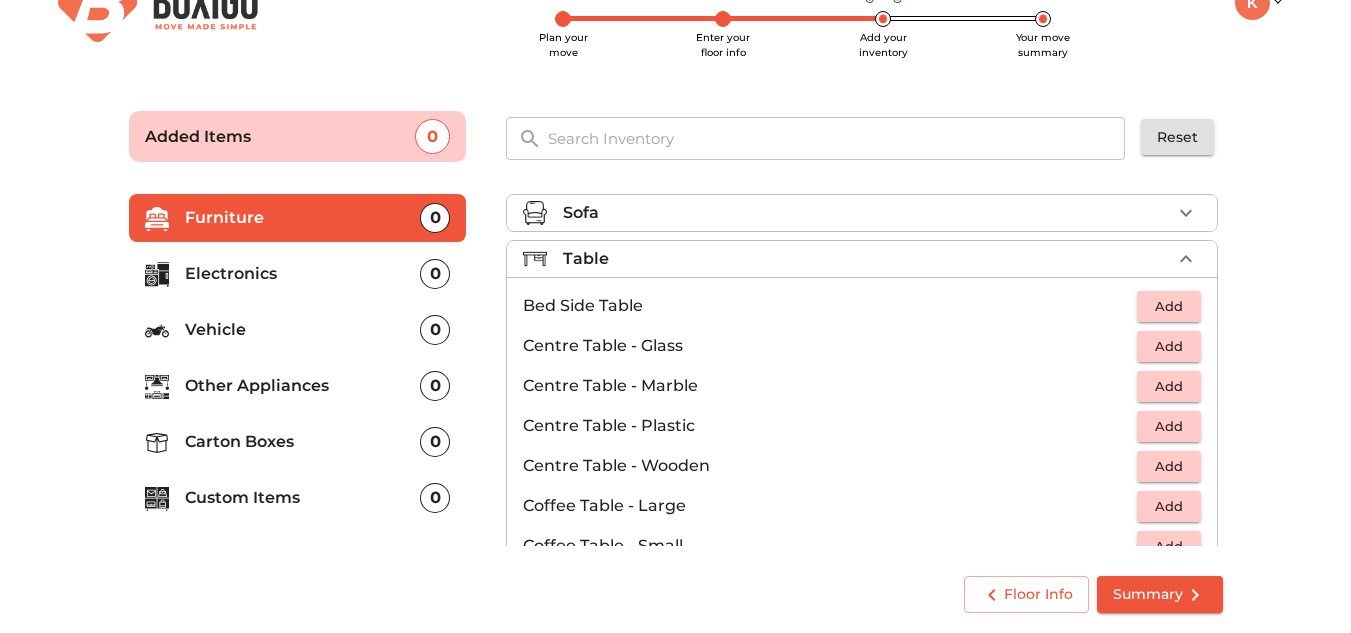 click on "Custom Items" at bounding box center [303, 498] 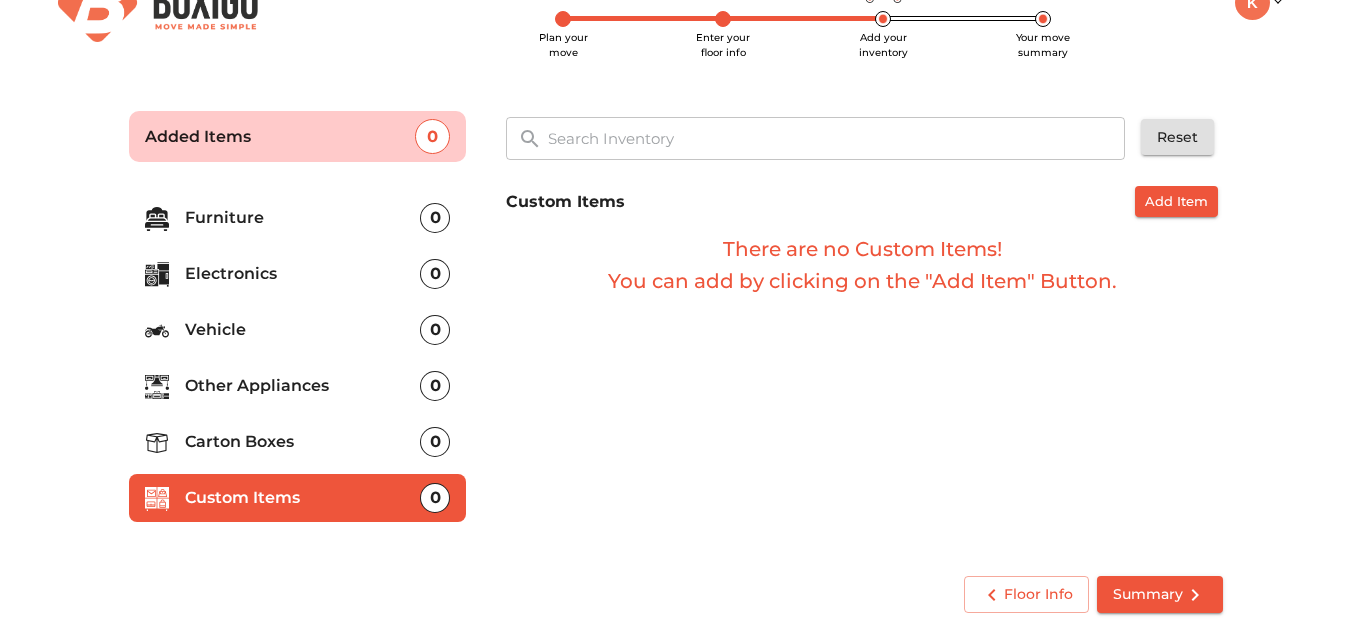 click on "Custom Items Add Item There are no Custom Items! You can add by clicking on the "Add Item" Button." at bounding box center (864, 367) 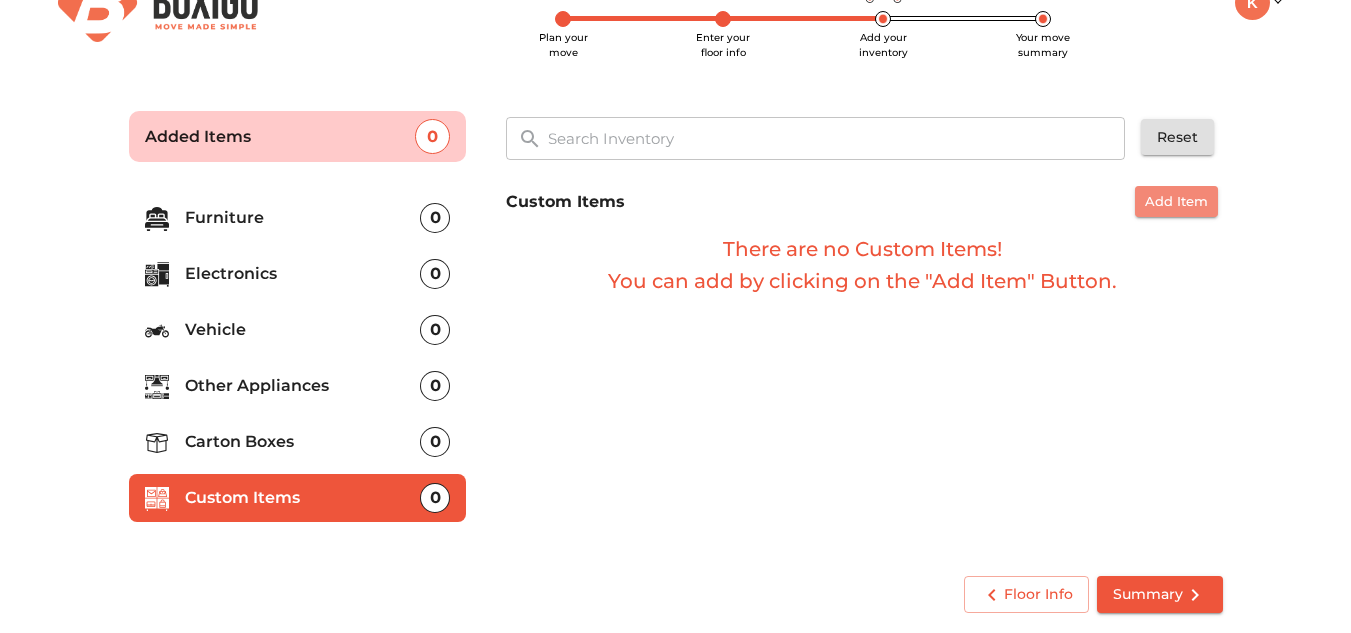 click on "Add Item" at bounding box center [1176, 201] 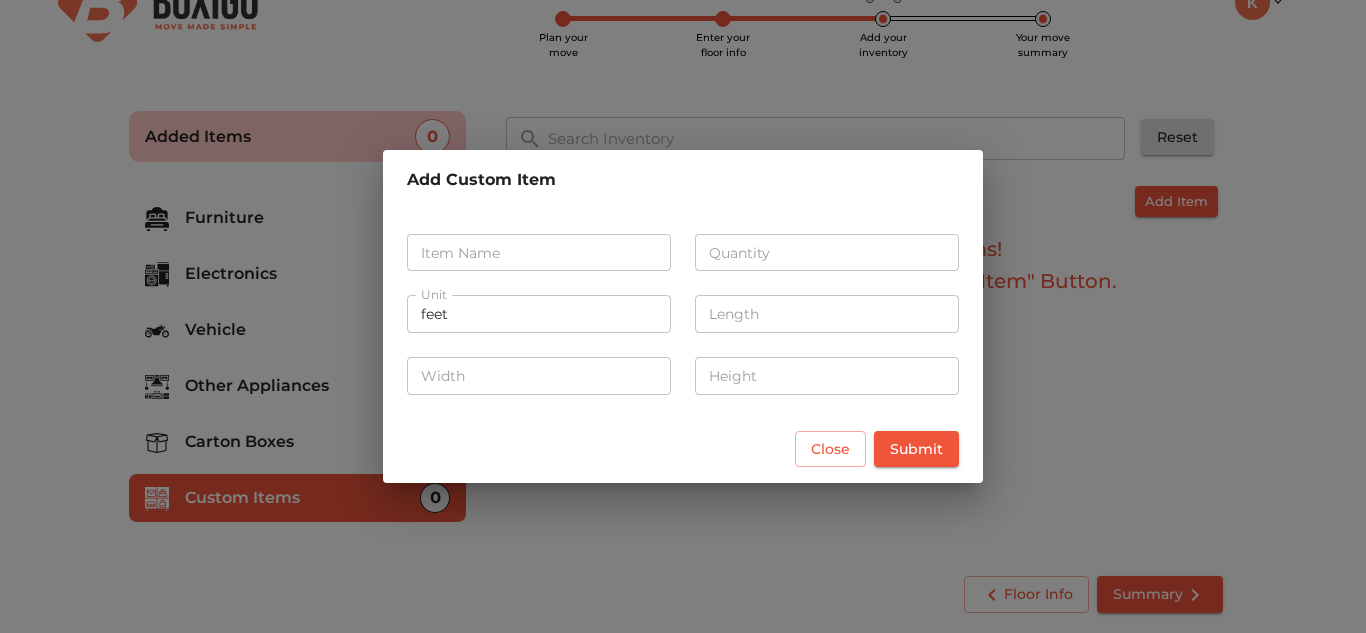 click at bounding box center [539, 253] 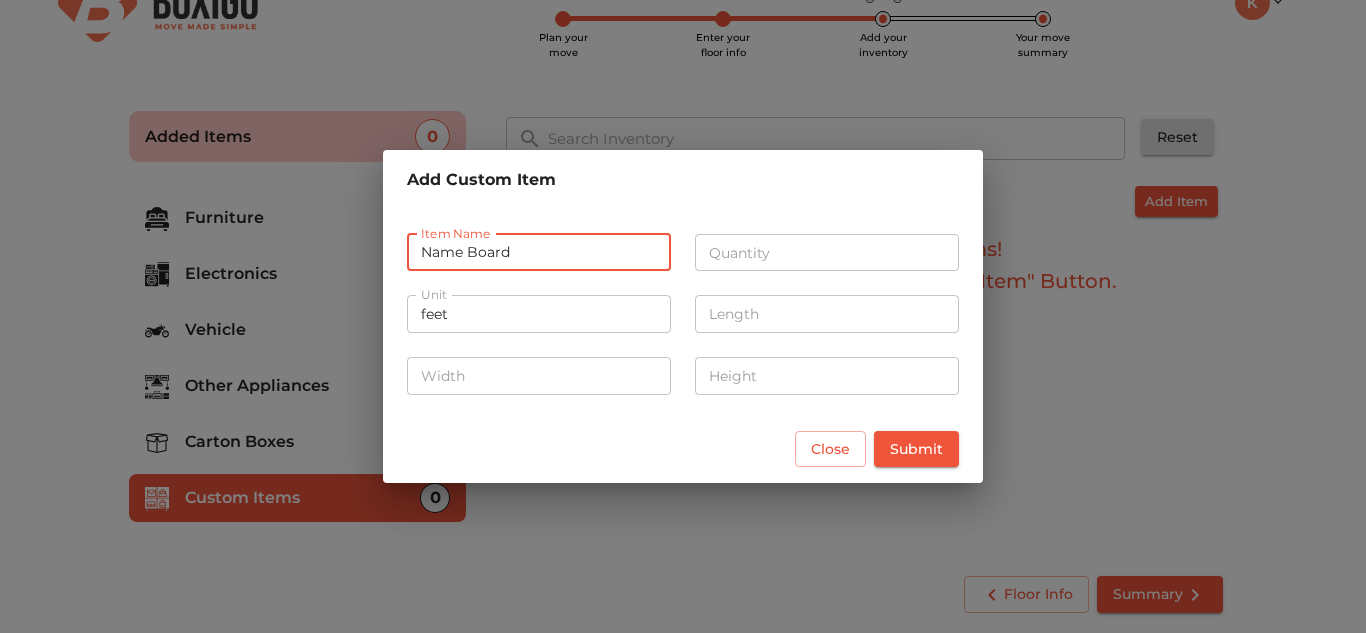 type on "Name Board" 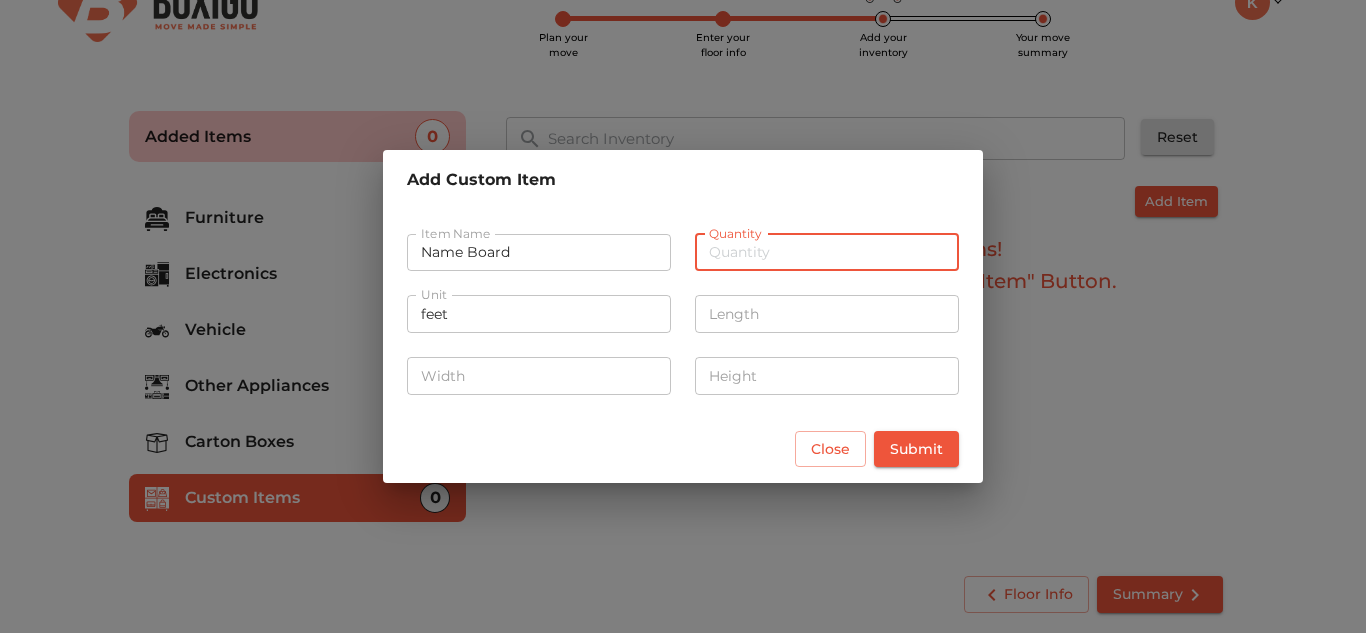 click at bounding box center [827, 253] 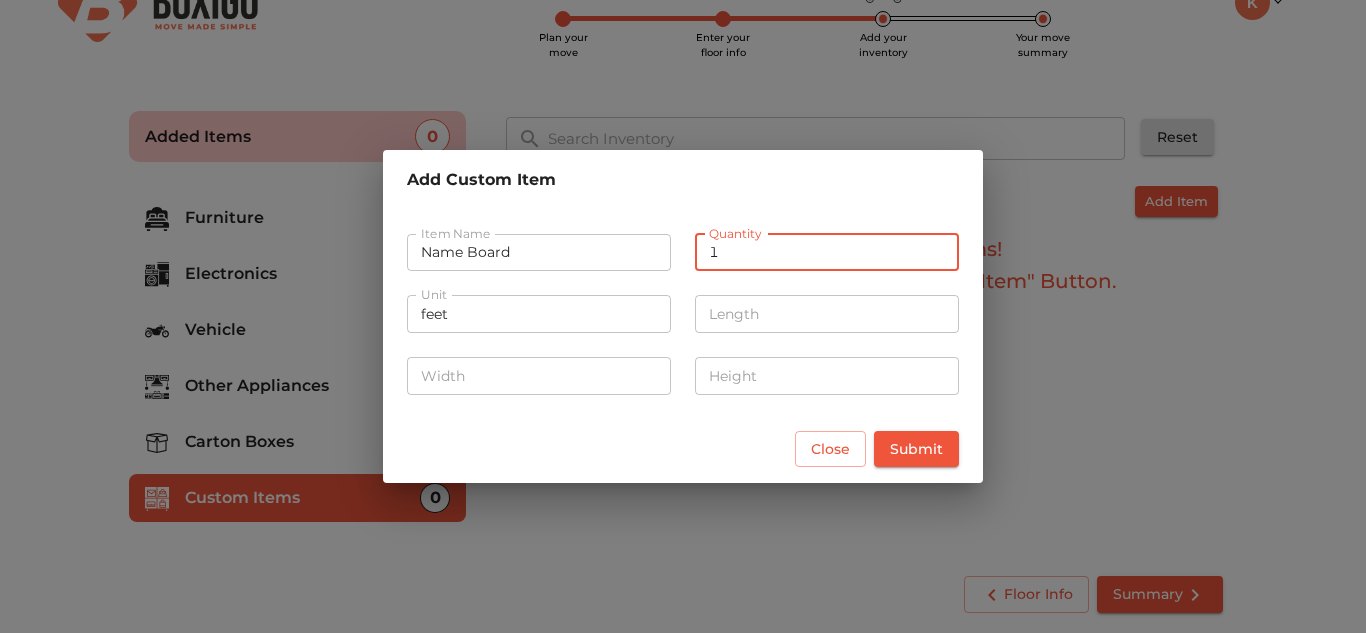 type on "1" 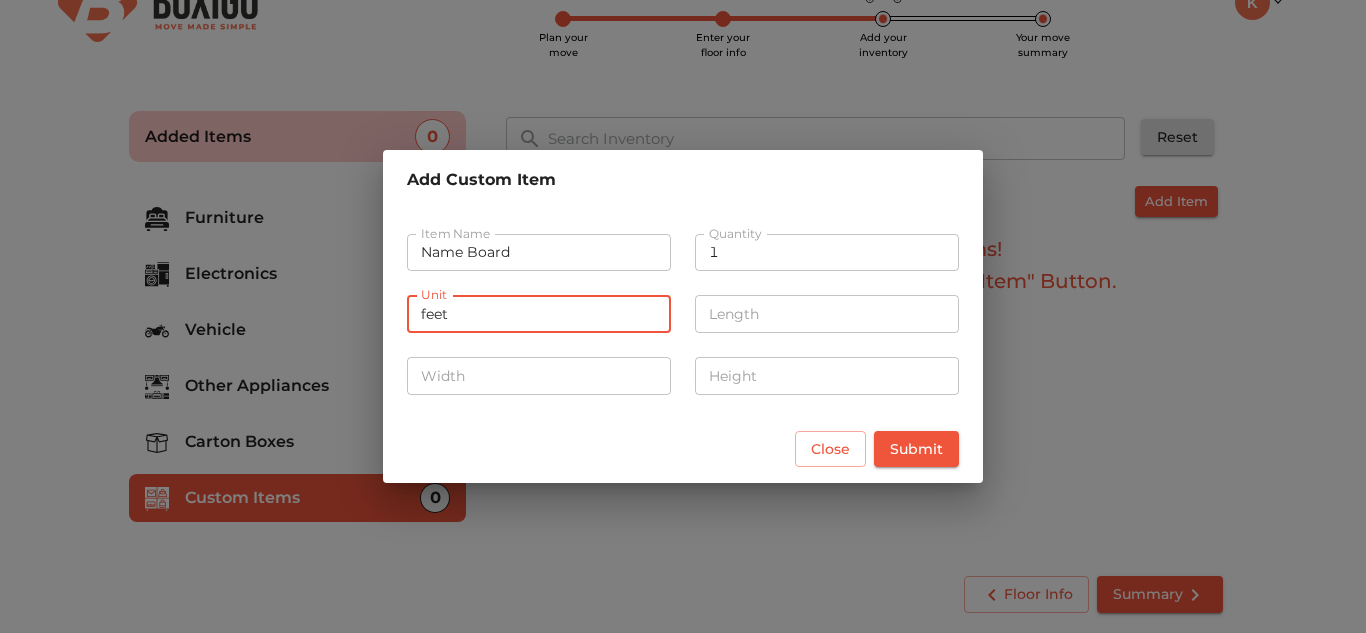 click on "feet" at bounding box center [539, 314] 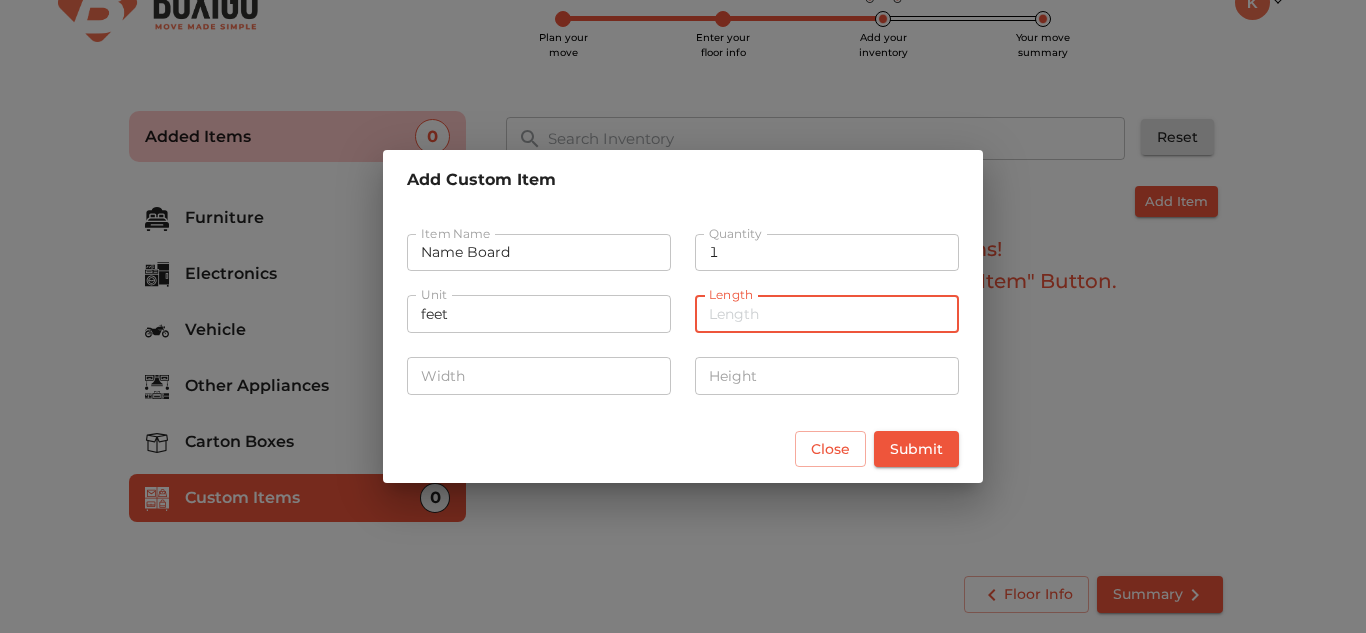 click at bounding box center (827, 314) 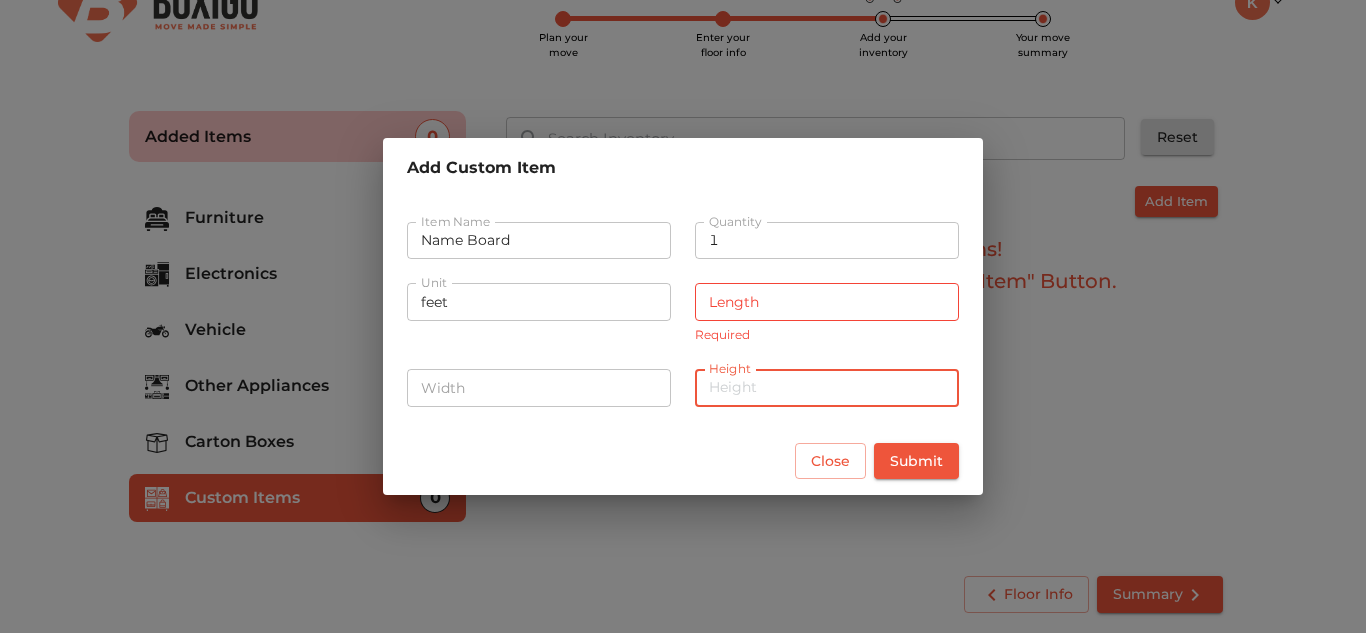 click at bounding box center [827, 388] 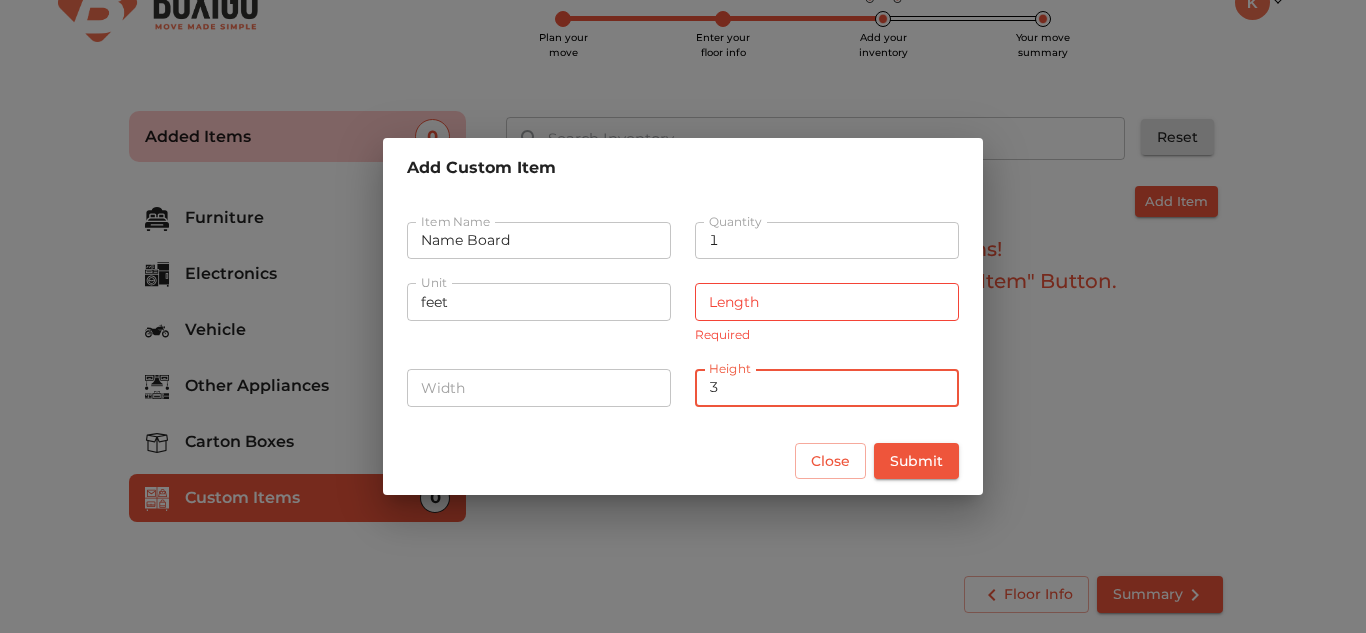 type on "3" 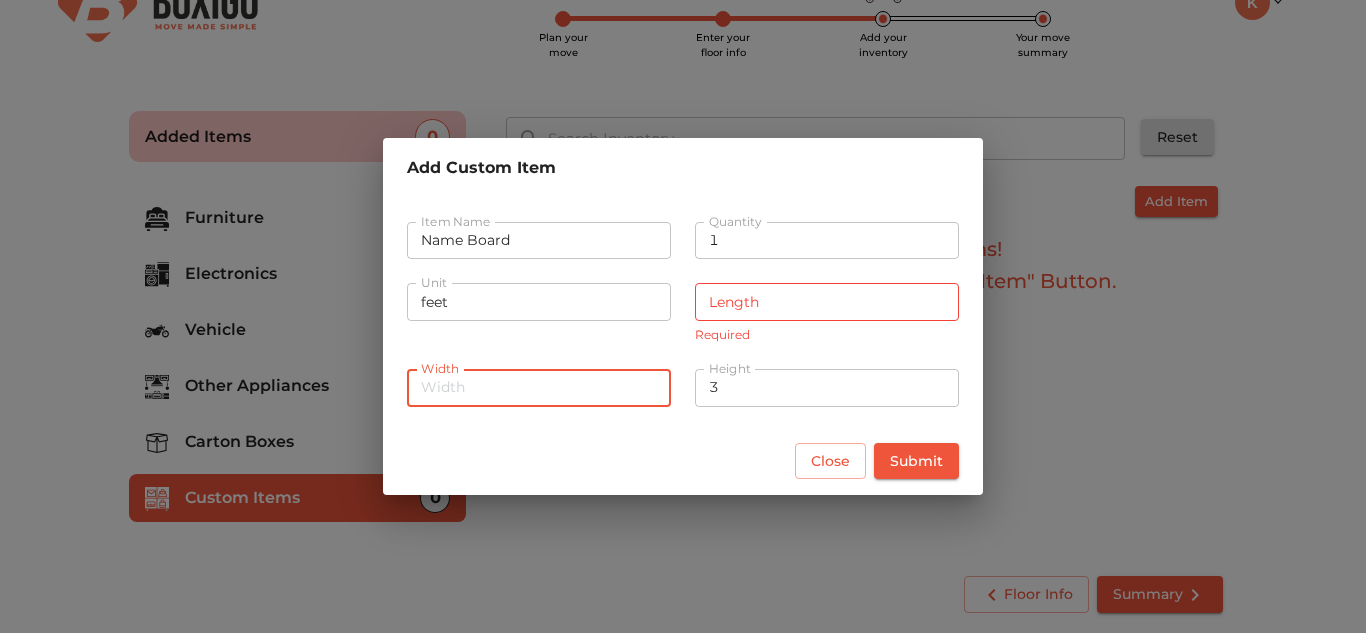 click at bounding box center [539, 388] 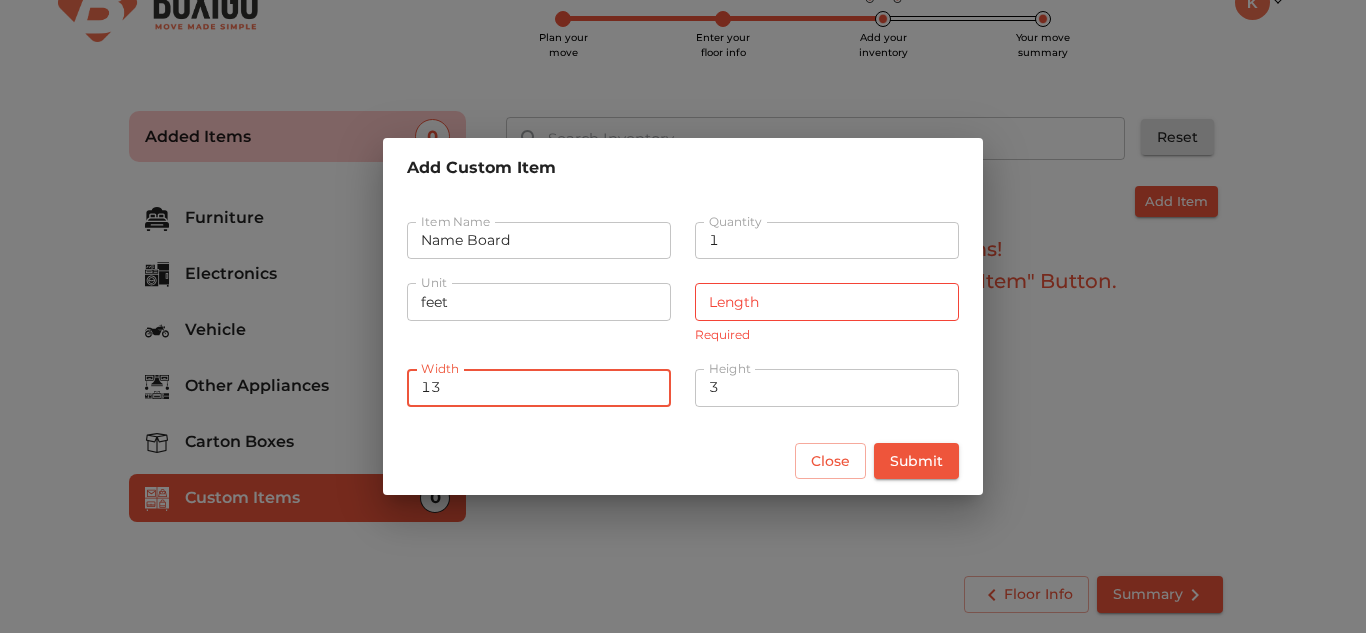 type on "13" 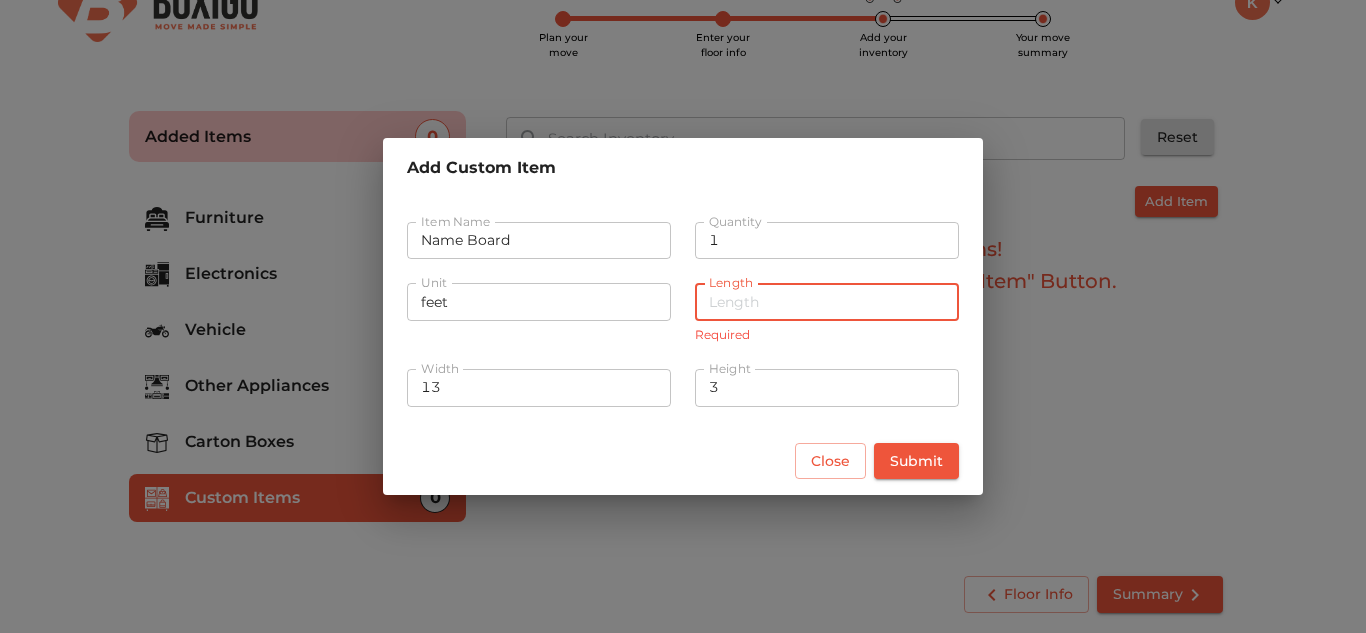 click at bounding box center (827, 302) 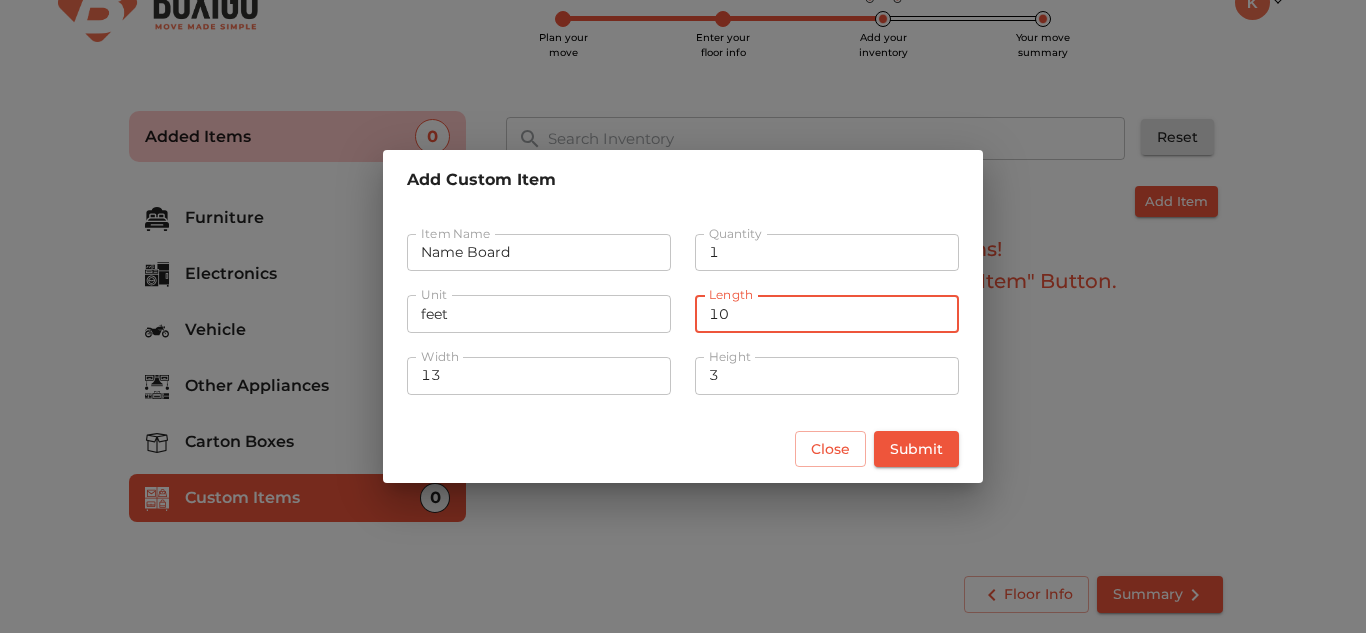 type on "1" 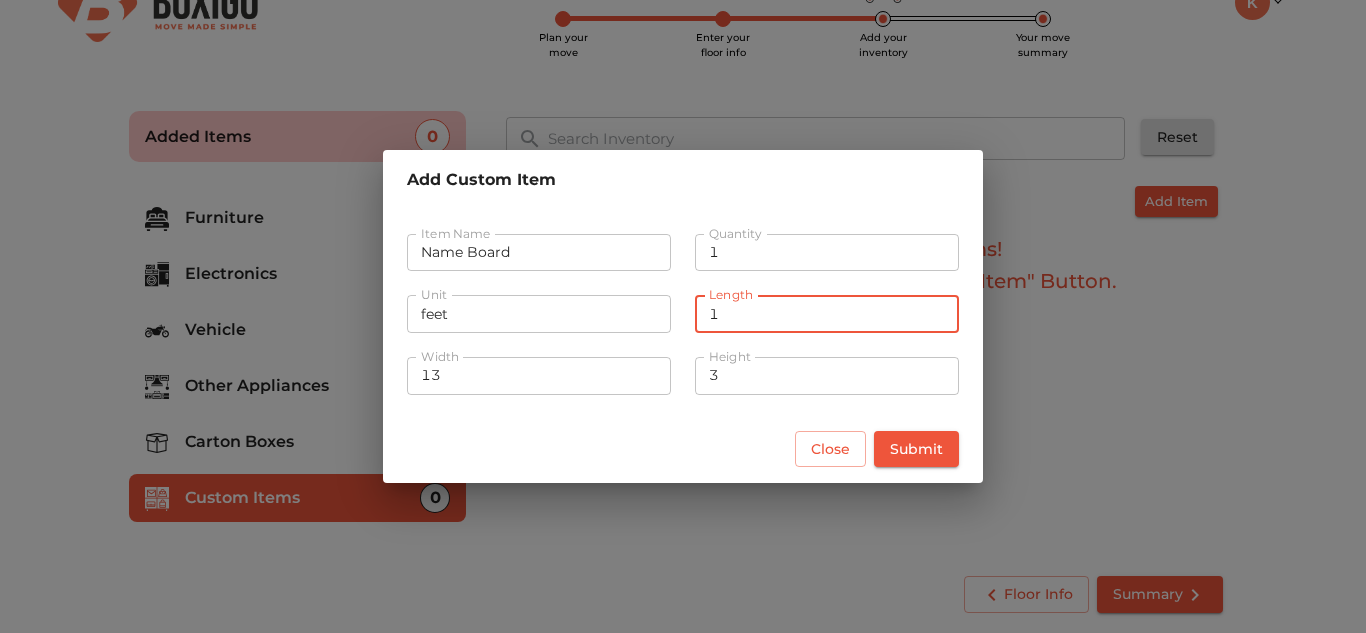 type on "1" 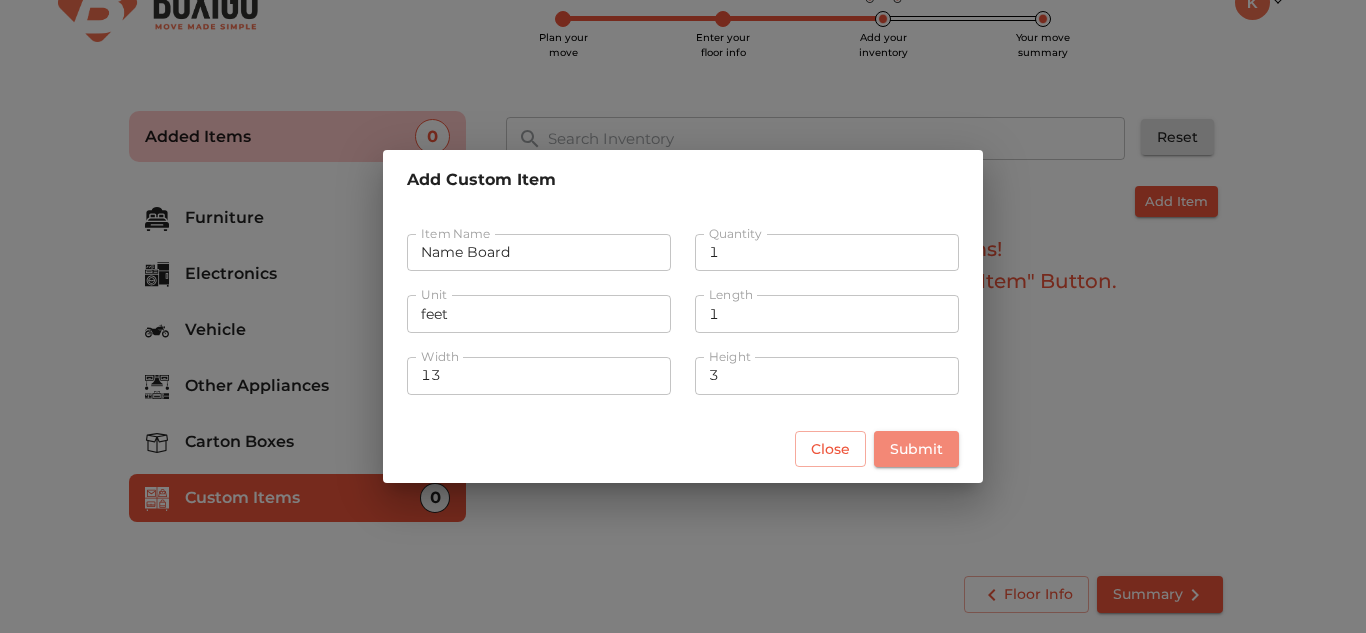 click on "Submit" at bounding box center [916, 449] 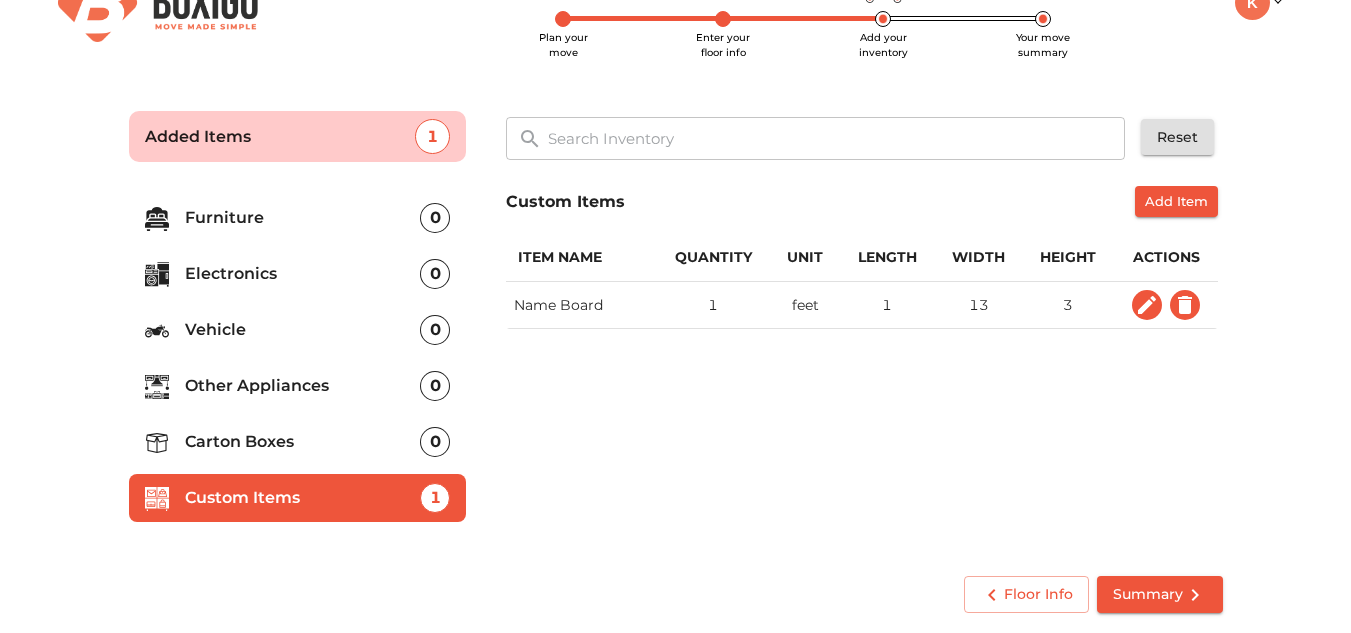 click on "Other Appliances" at bounding box center (303, 386) 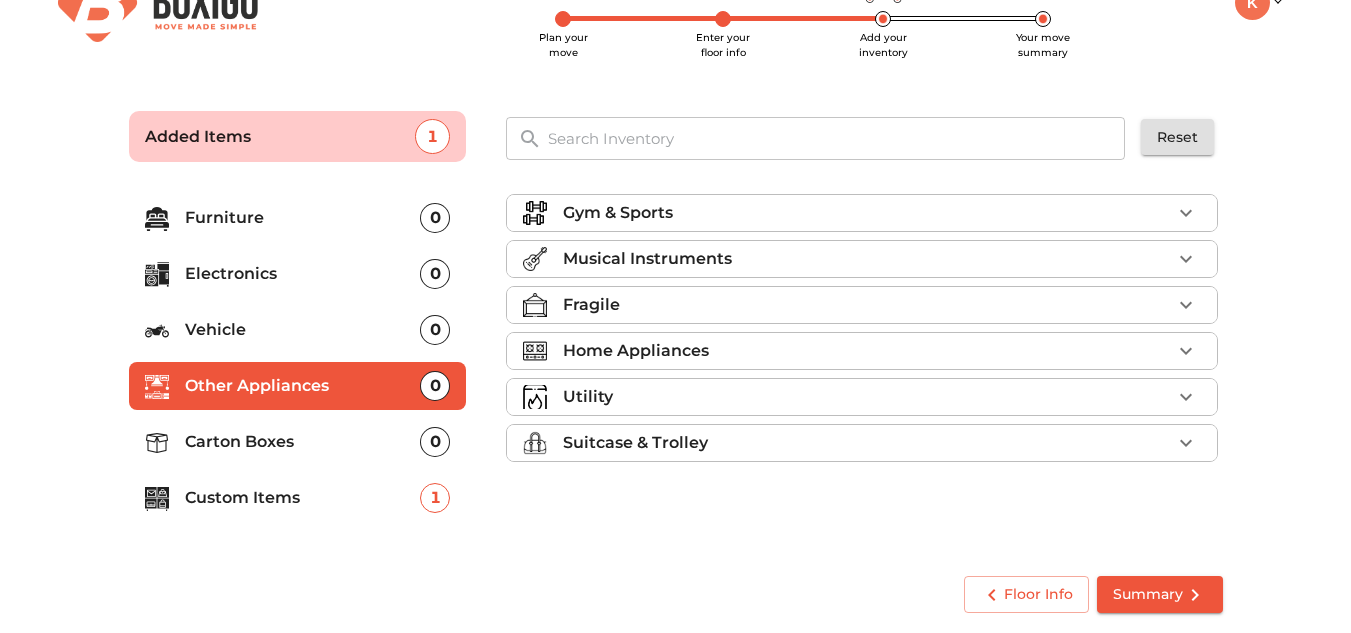 click at bounding box center (543, 397) 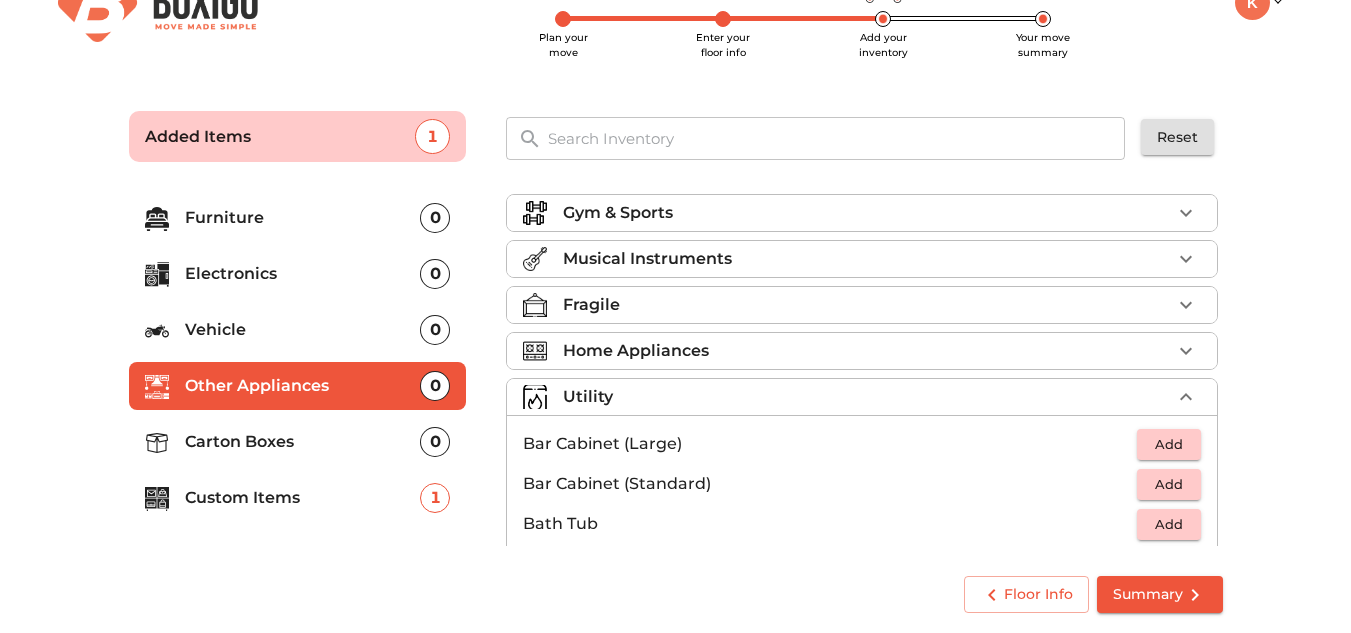 click on "Vehicle 0" at bounding box center [298, 330] 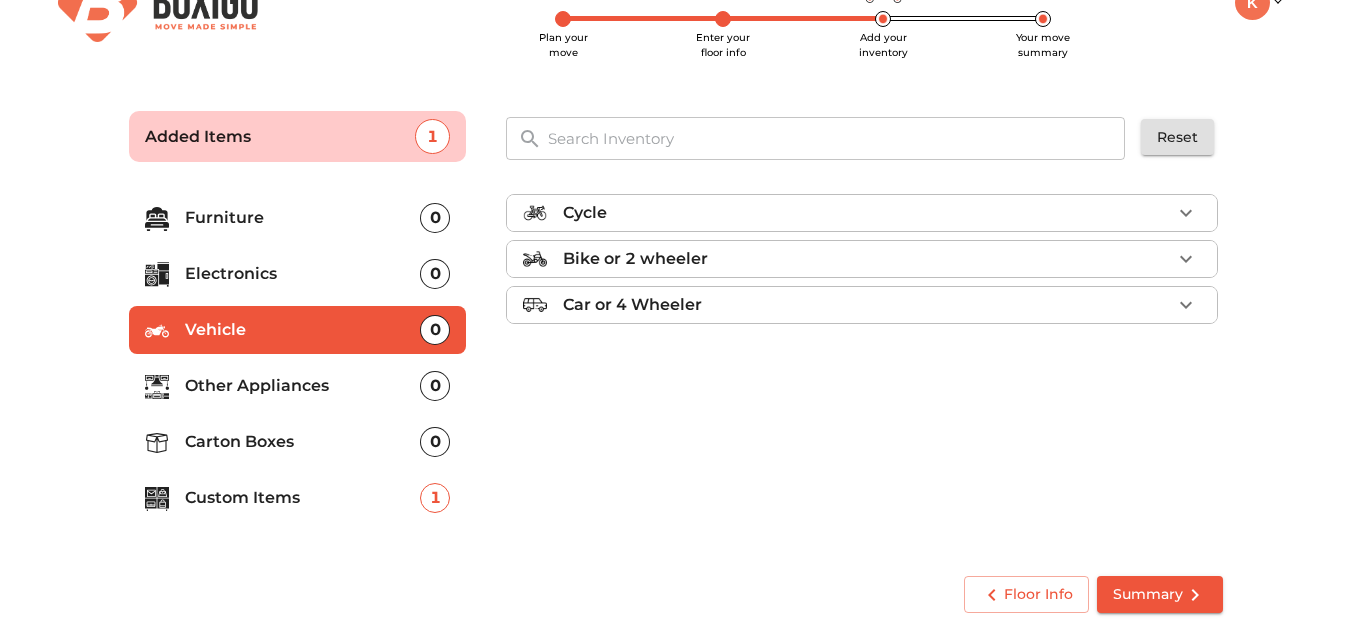 click on "Electronics 0" at bounding box center [298, 274] 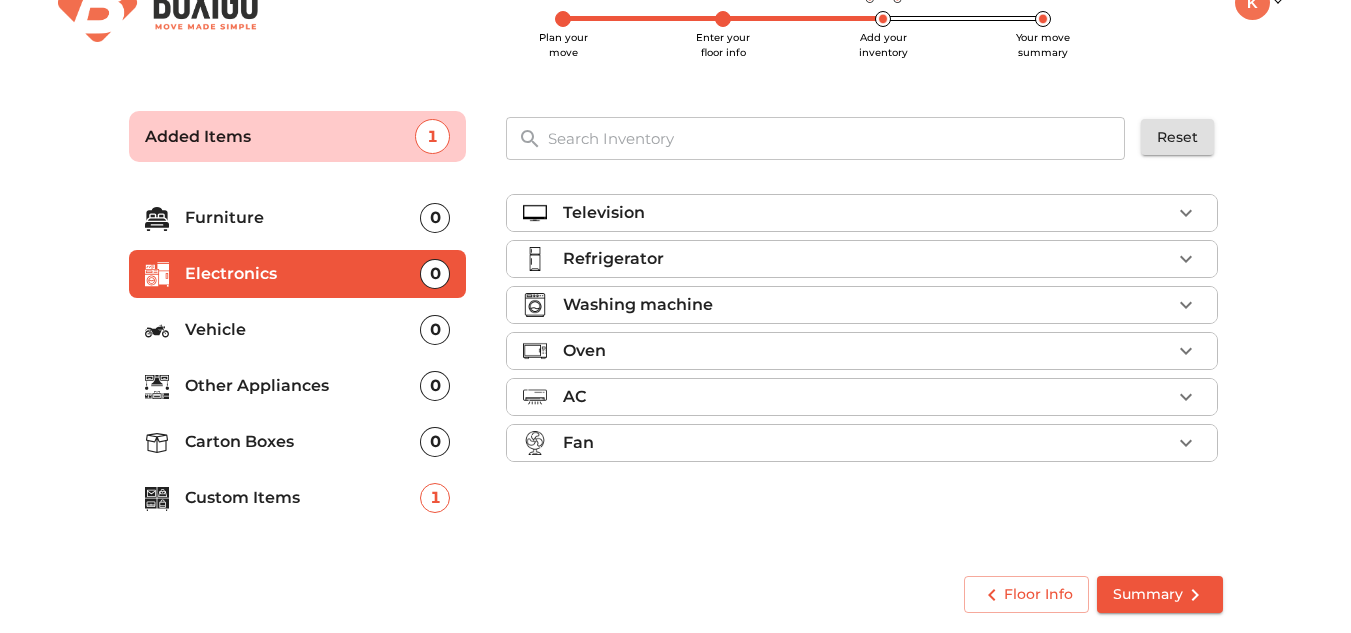 click on "Fan" at bounding box center [867, 443] 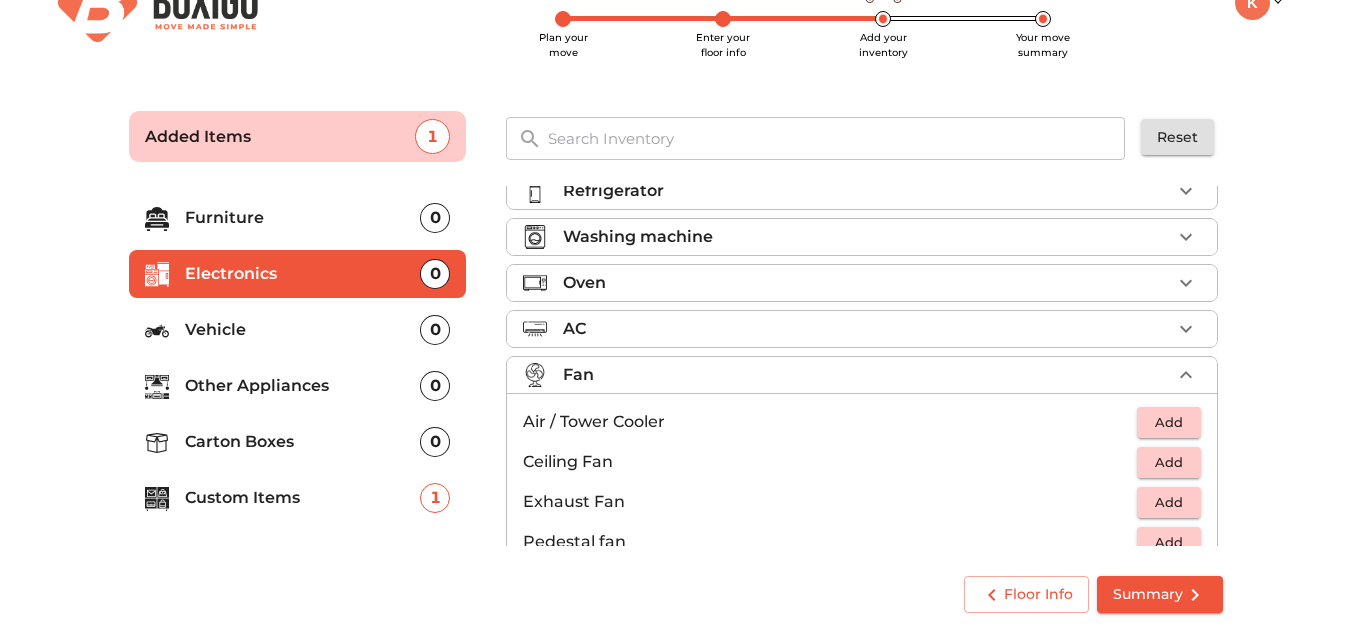 scroll, scrollTop: 149, scrollLeft: 0, axis: vertical 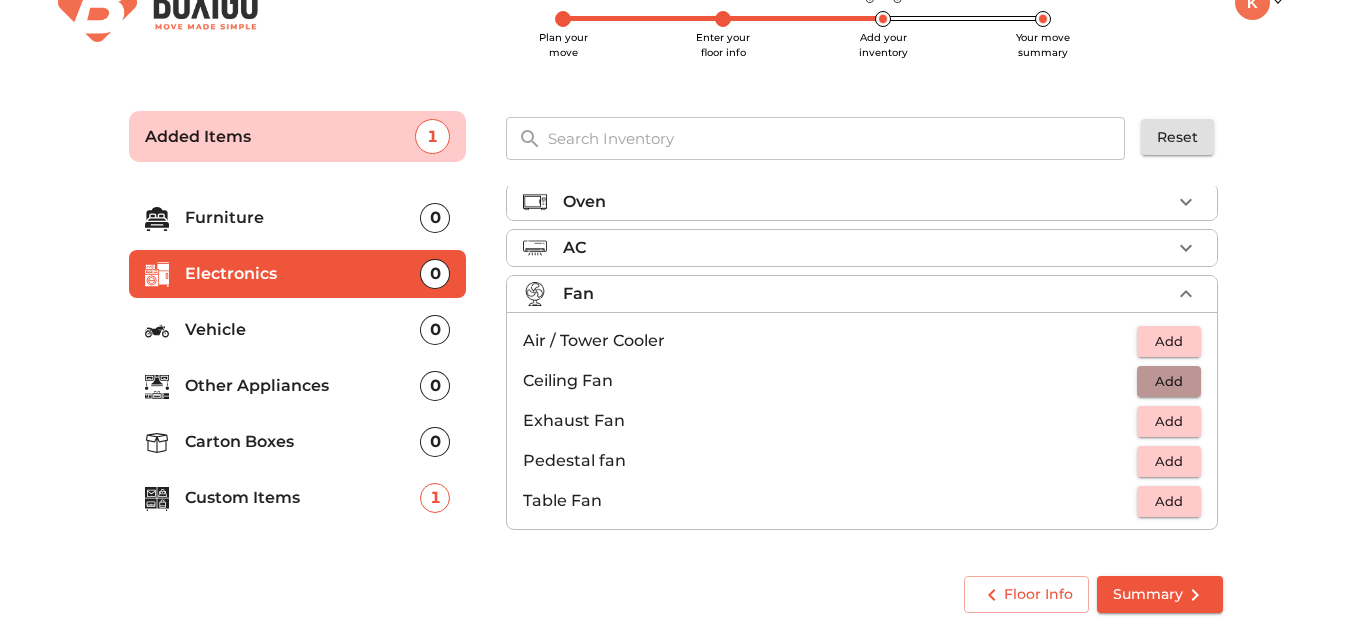 click on "Add" at bounding box center (1169, 381) 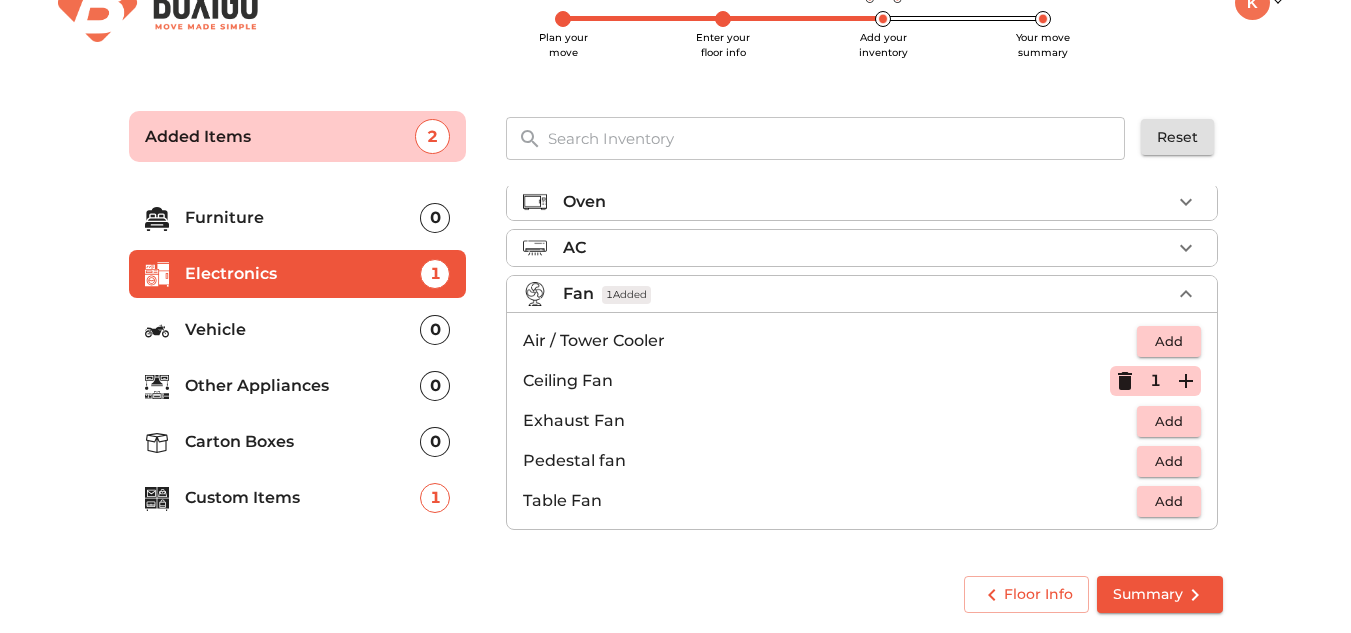 click 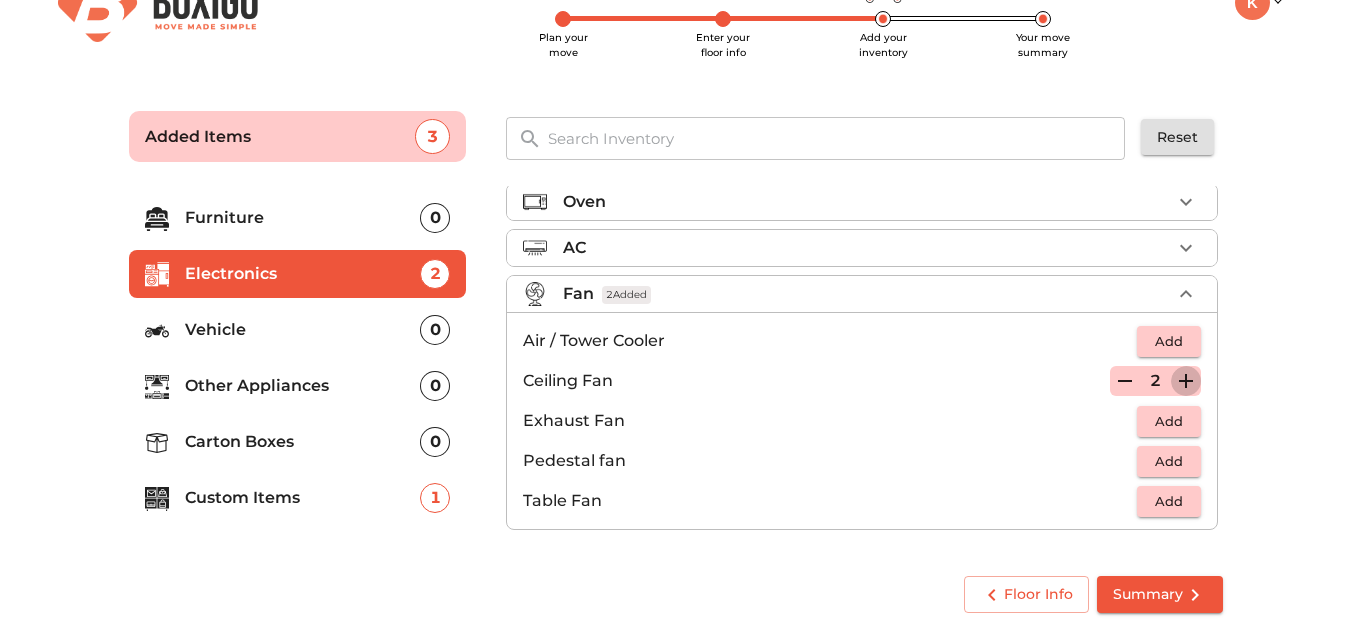 click 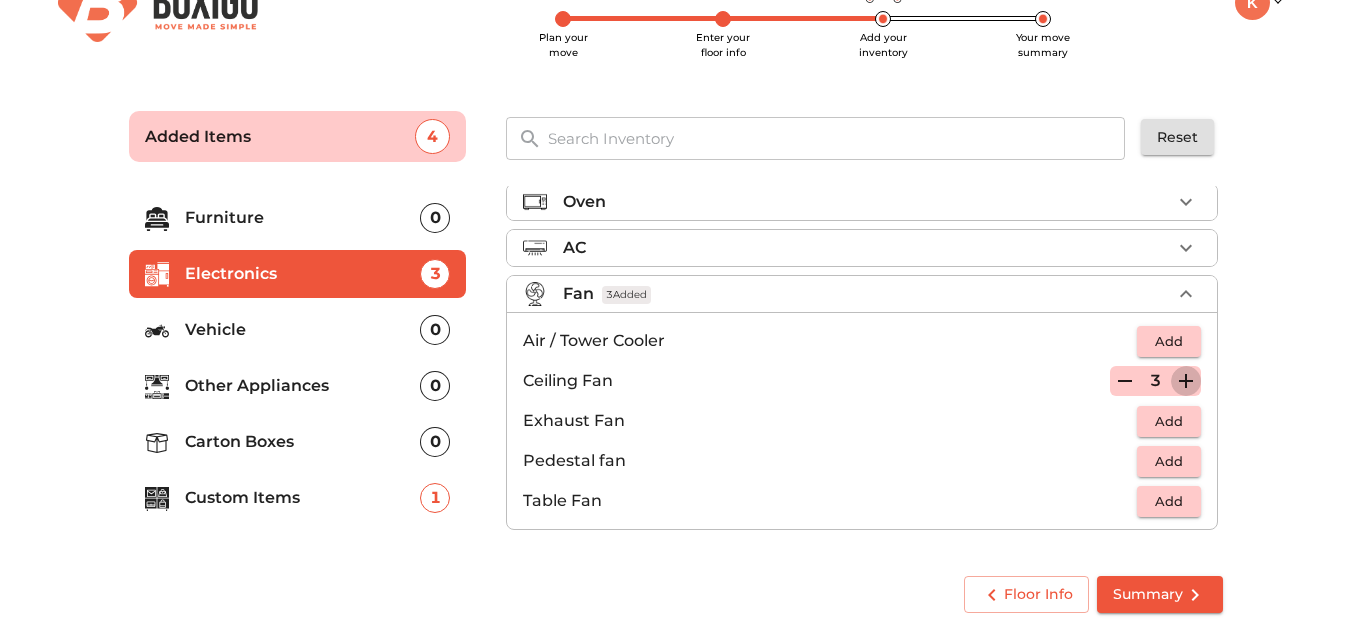 click 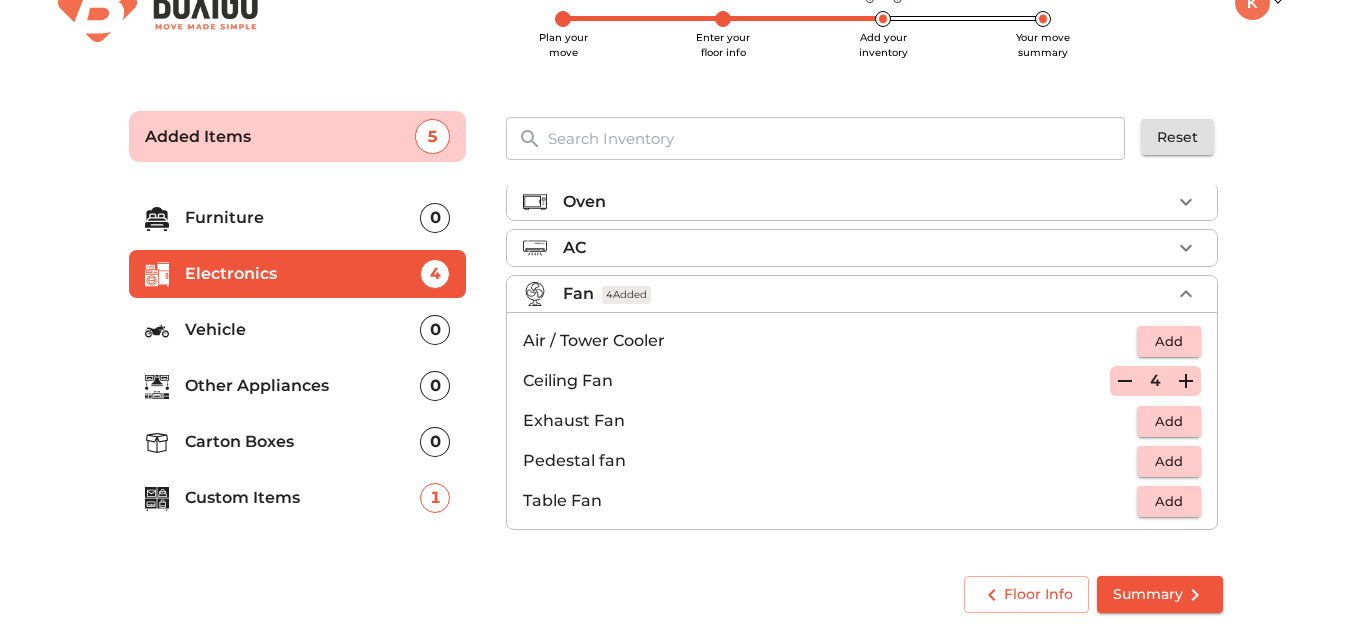 click on "Furniture" at bounding box center [303, 218] 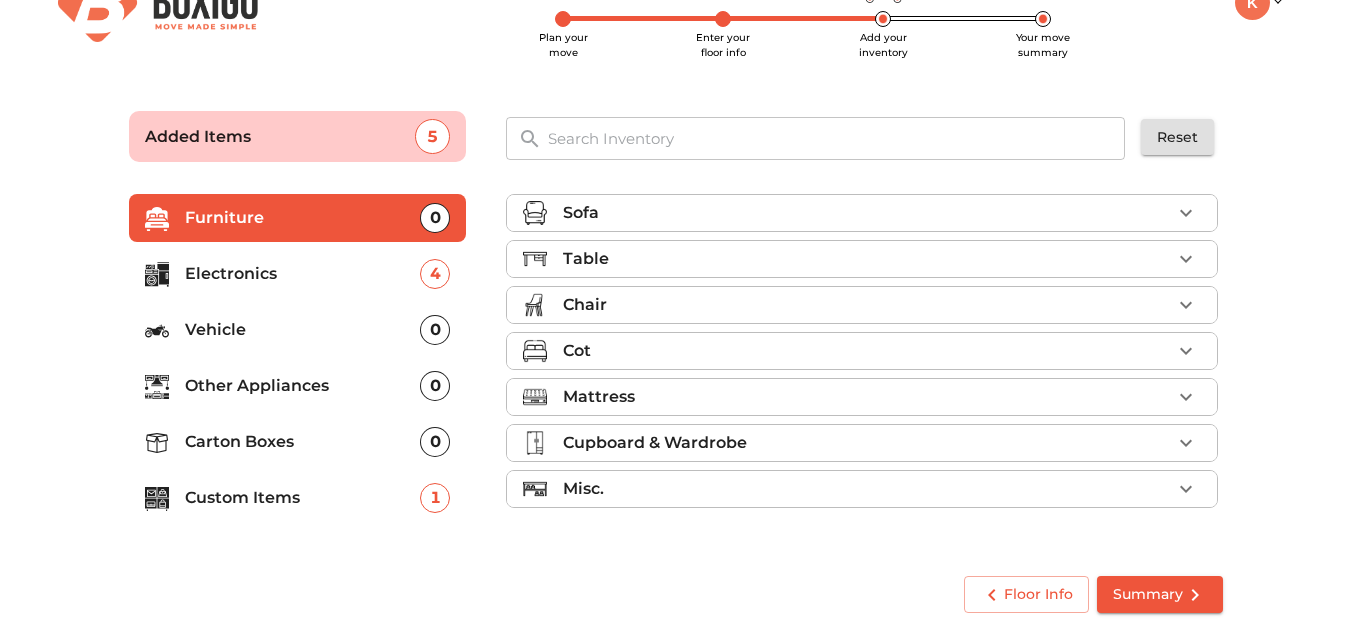 scroll, scrollTop: 0, scrollLeft: 0, axis: both 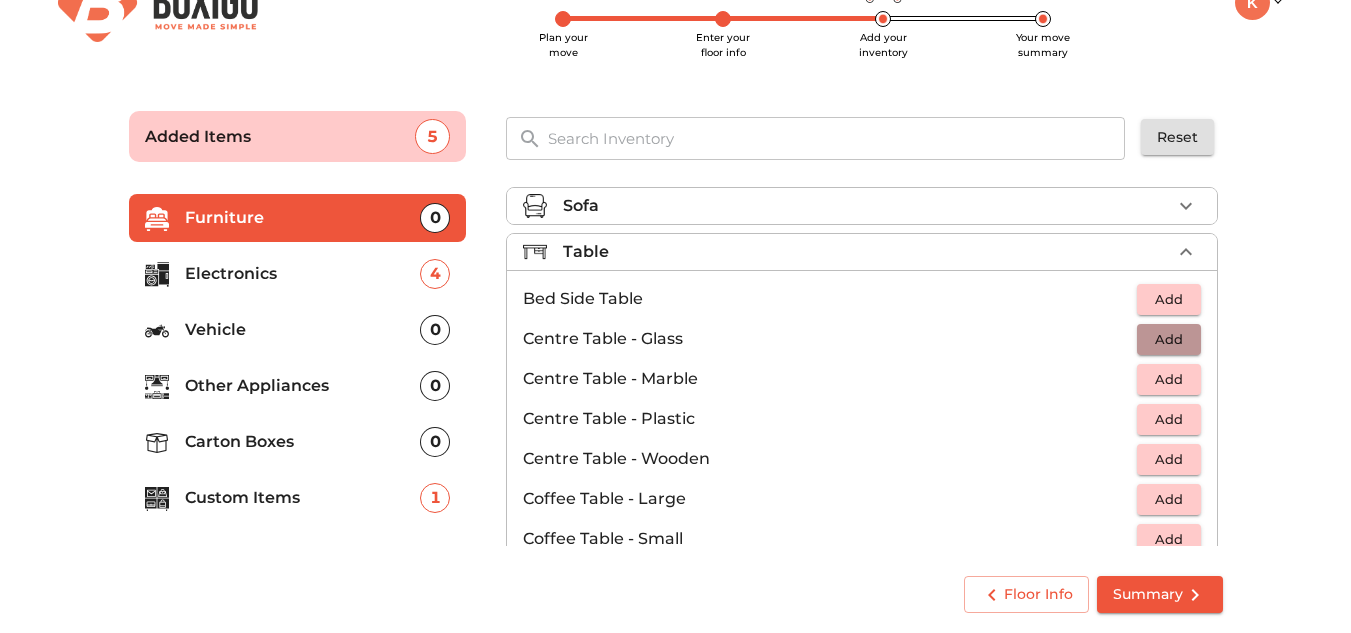 click on "Add" at bounding box center (1169, 339) 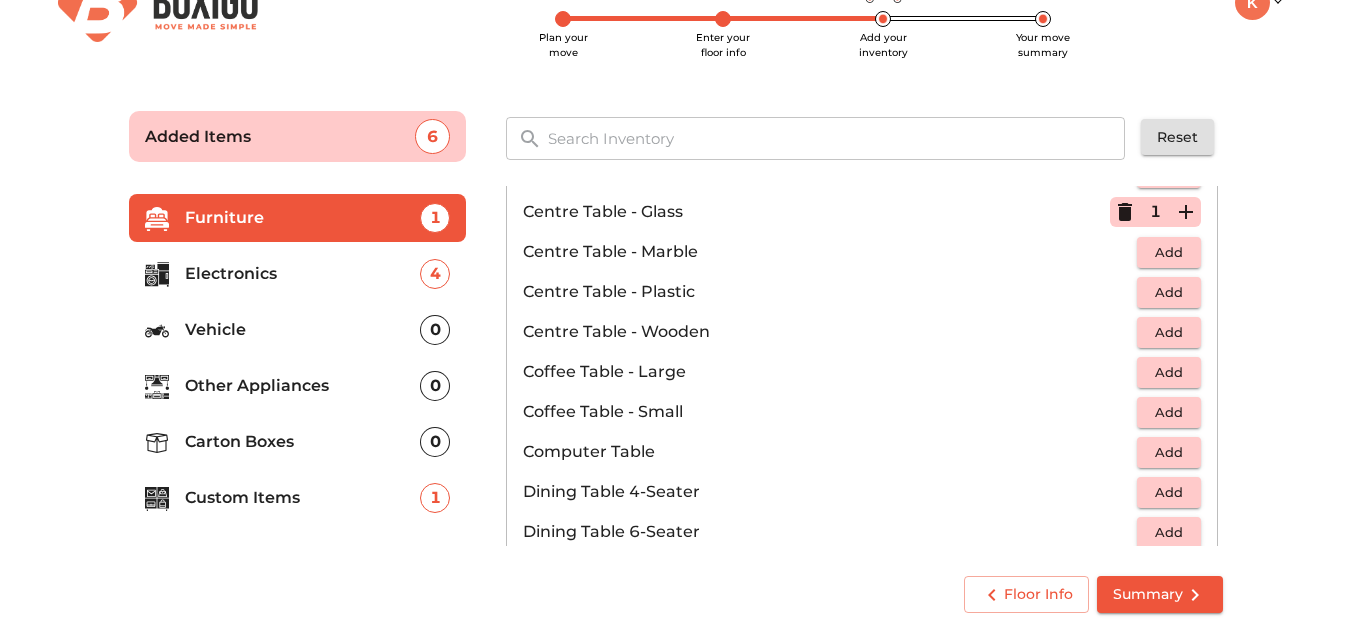 scroll, scrollTop: 133, scrollLeft: 0, axis: vertical 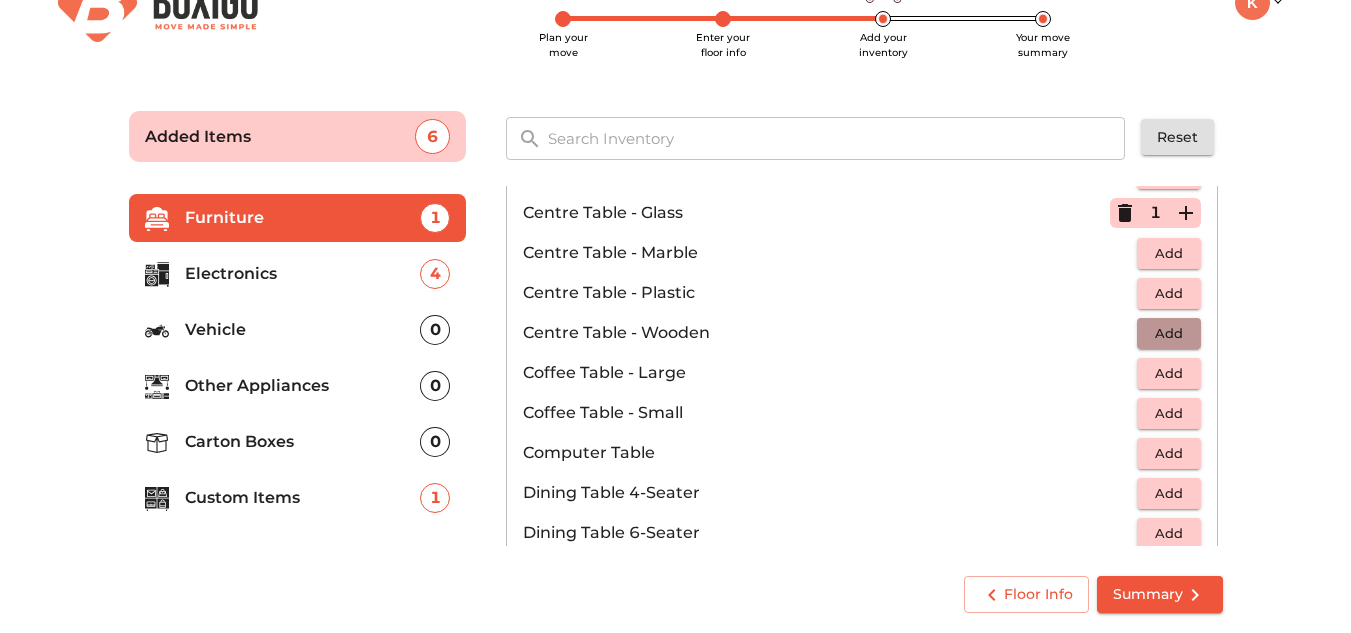 click on "Add" at bounding box center (1169, 333) 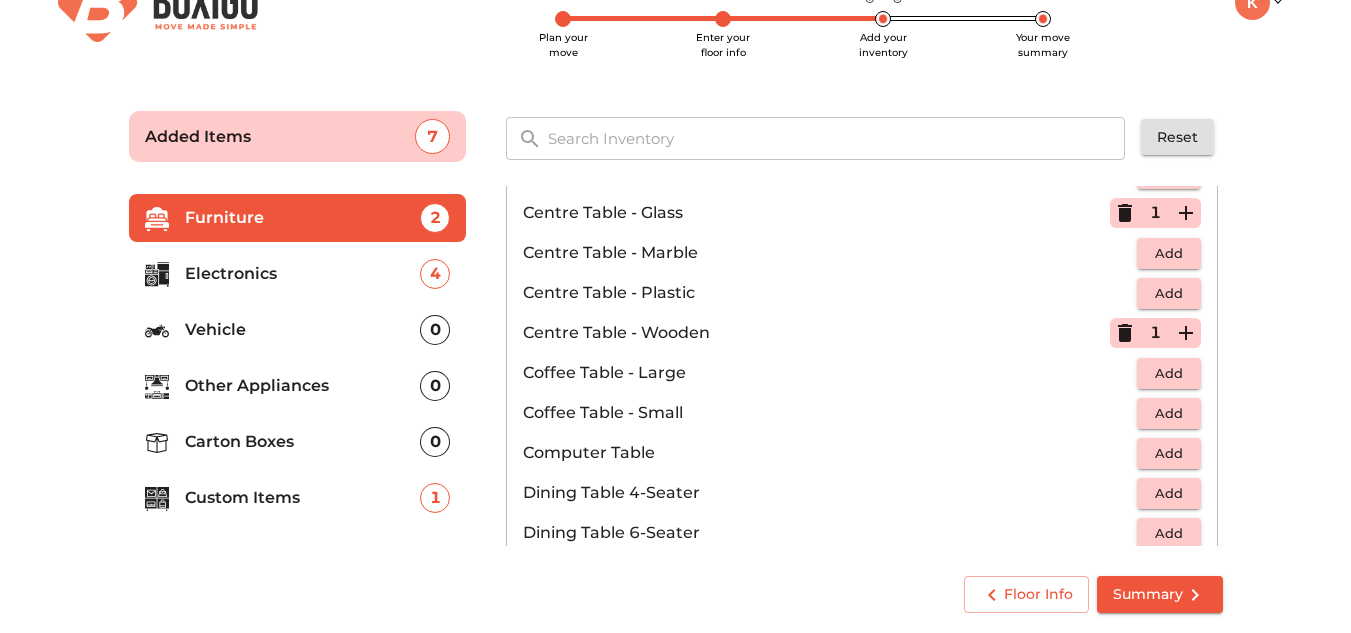 click on "Electronics" at bounding box center (303, 274) 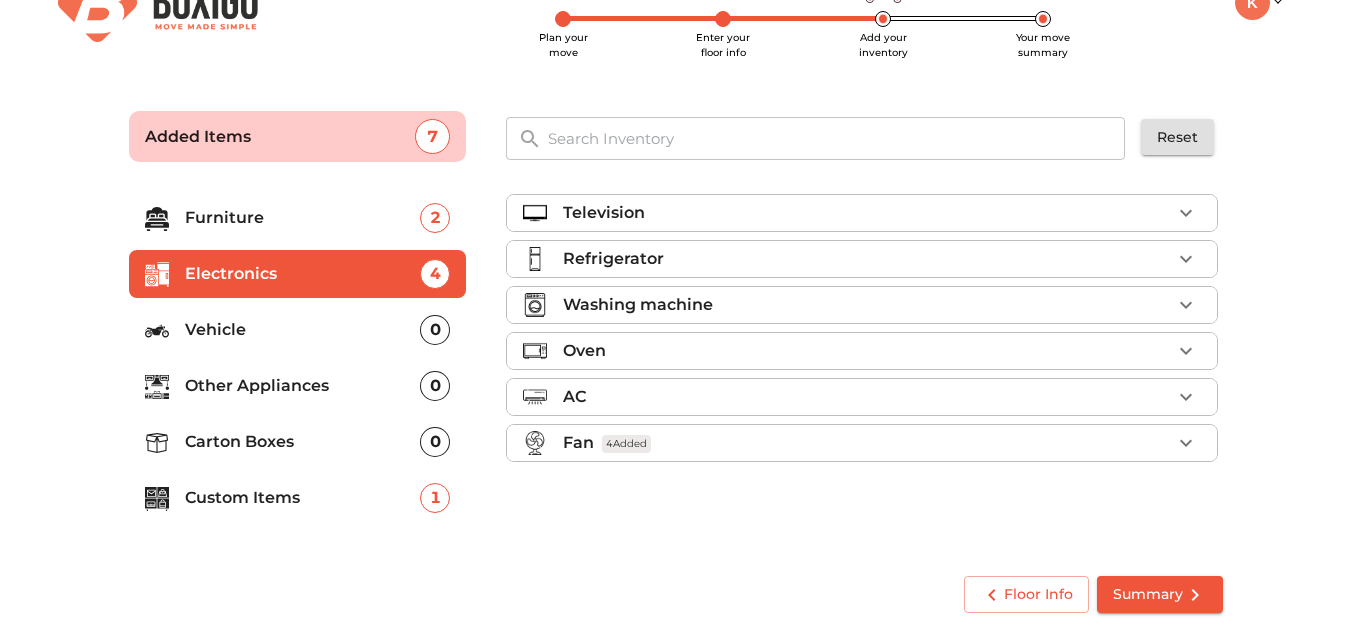 scroll, scrollTop: 0, scrollLeft: 0, axis: both 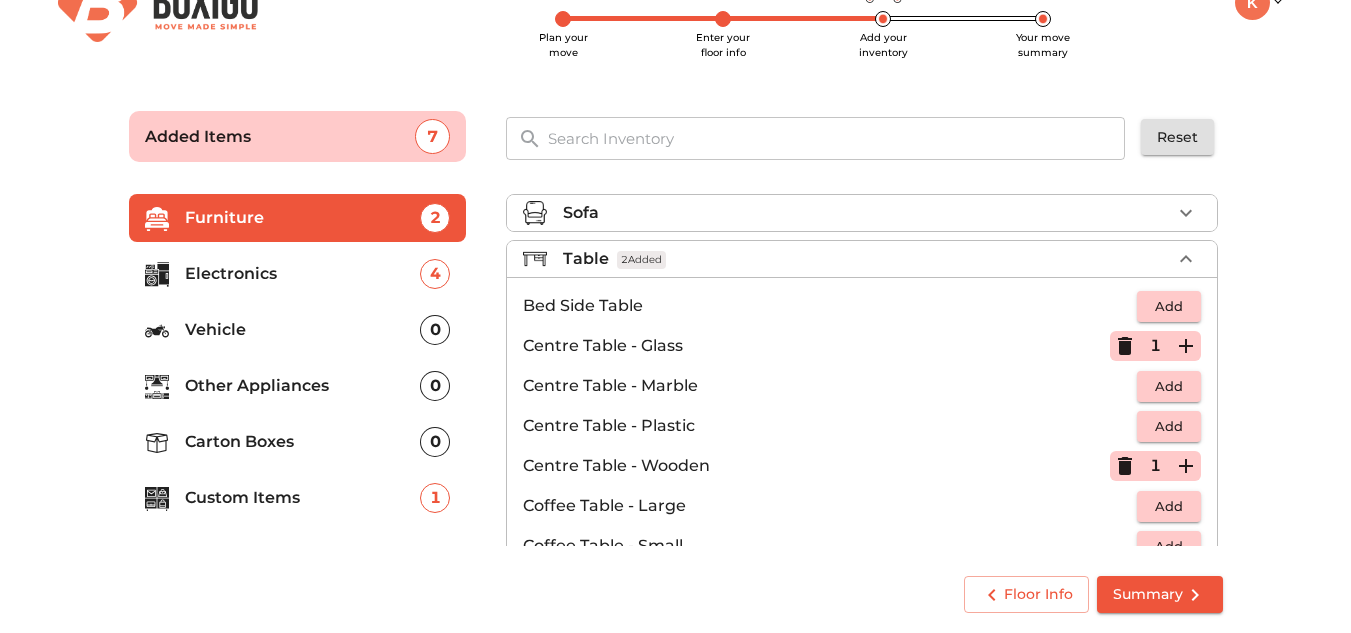 click on "Table 2  Added" at bounding box center [862, 259] 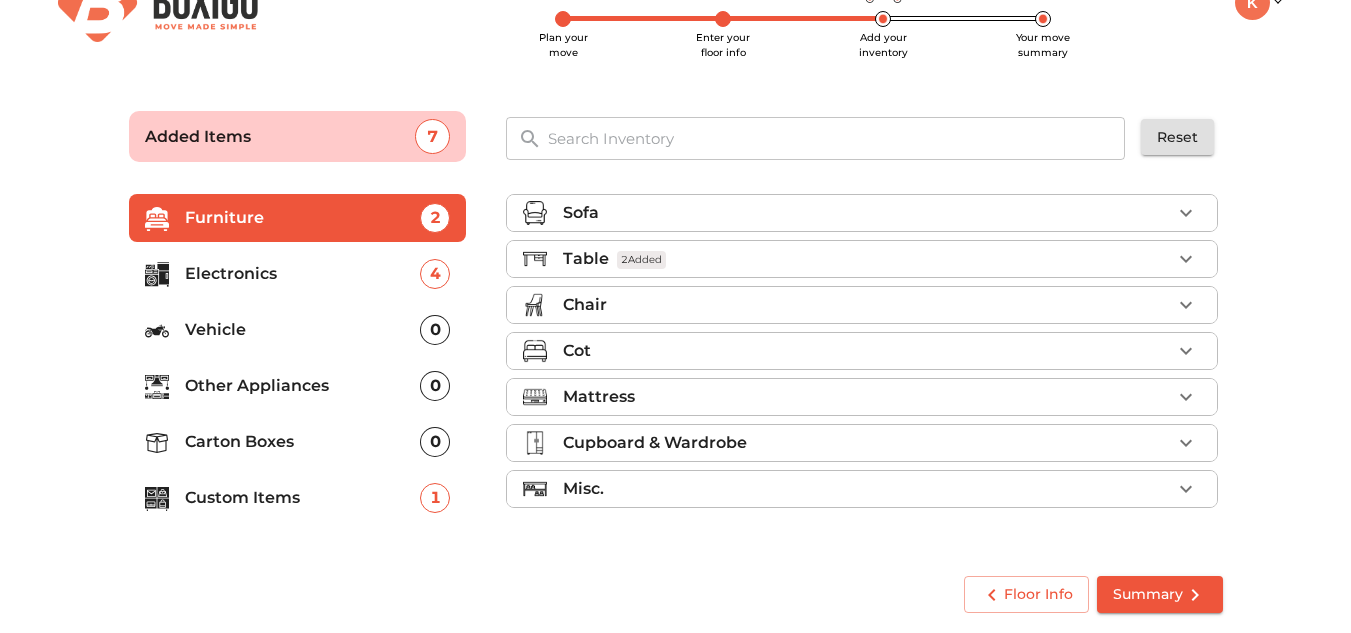 click on "Chair" at bounding box center [867, 305] 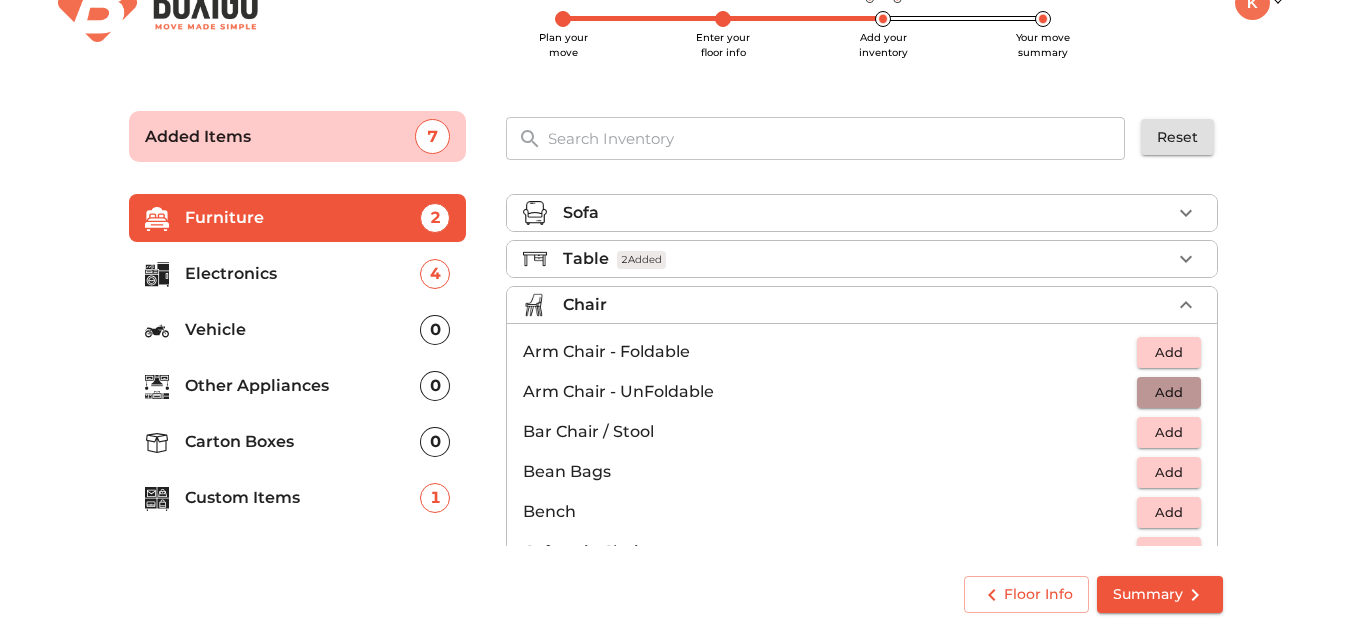 click on "Add" at bounding box center (1169, 392) 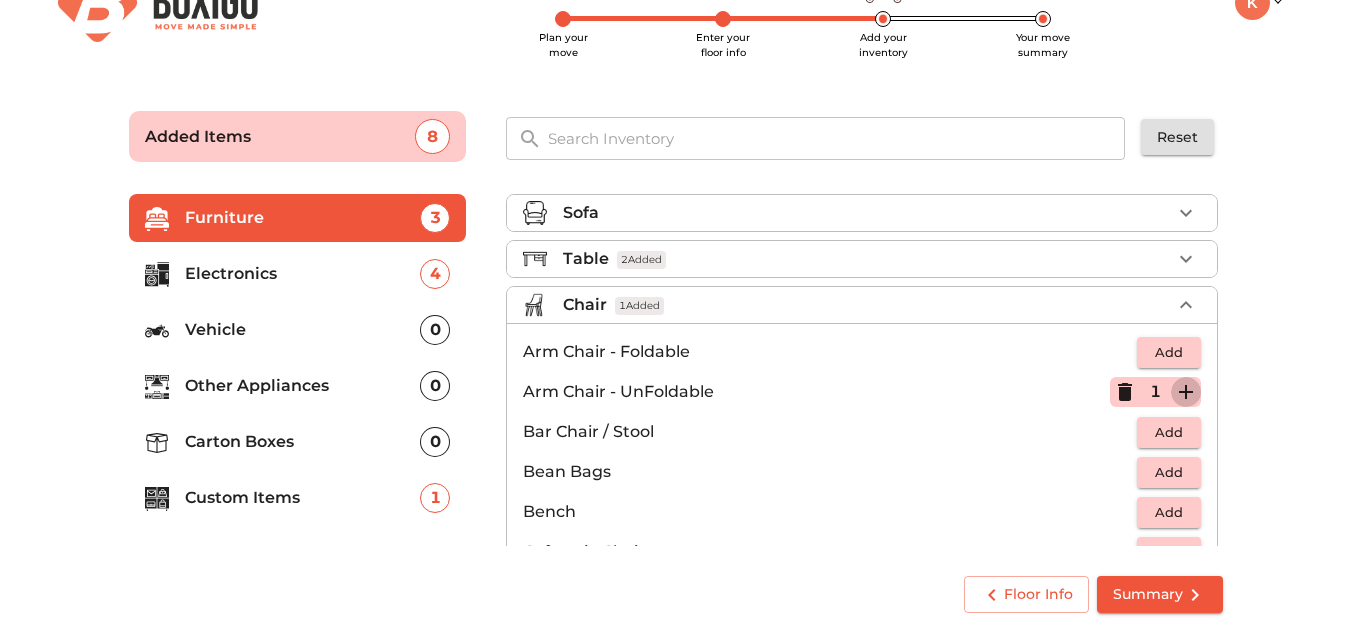 click 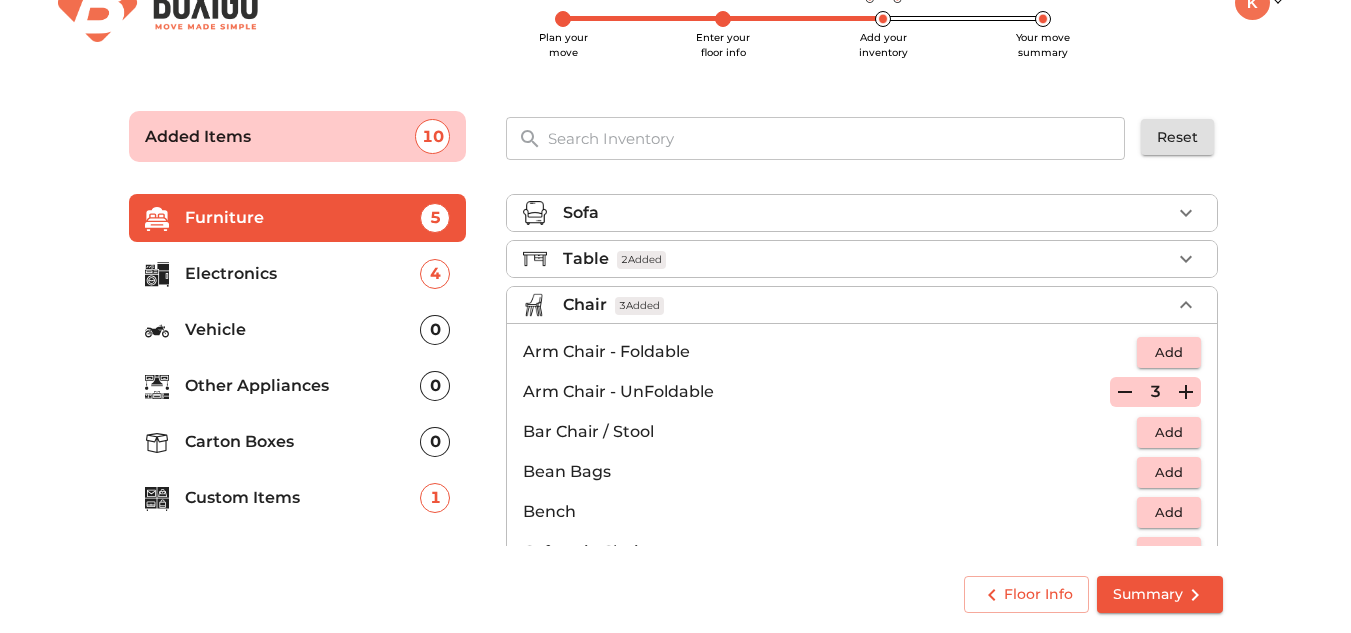 click 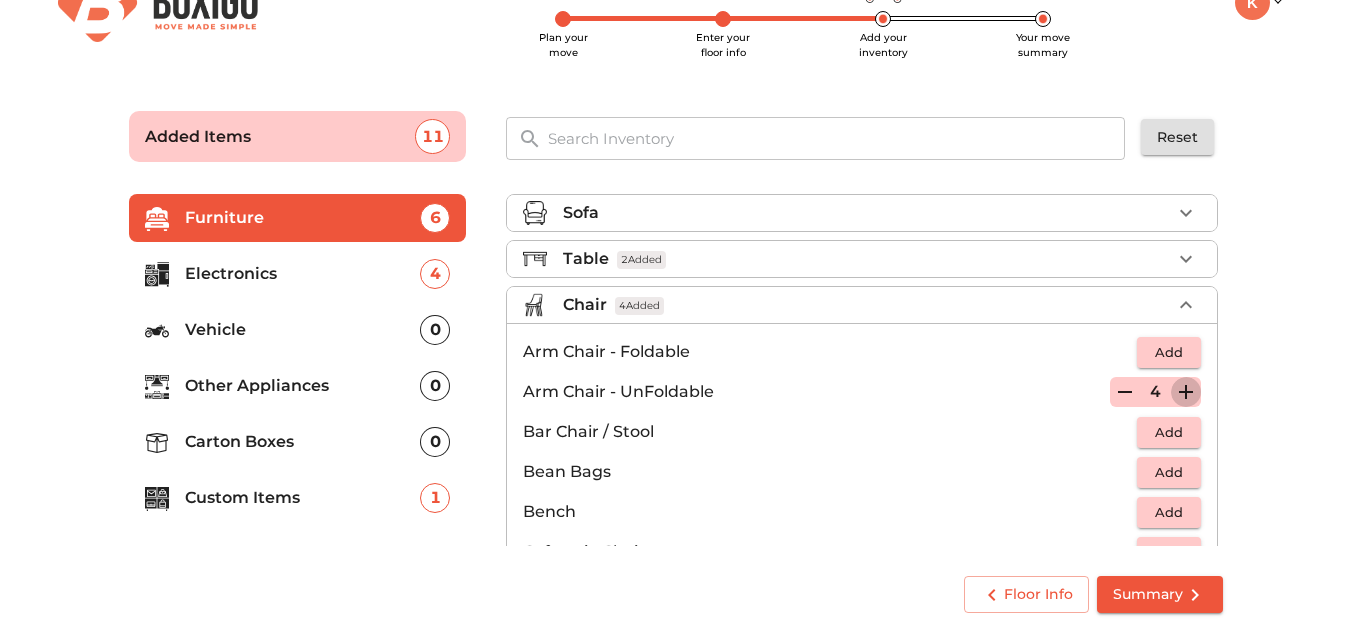 click 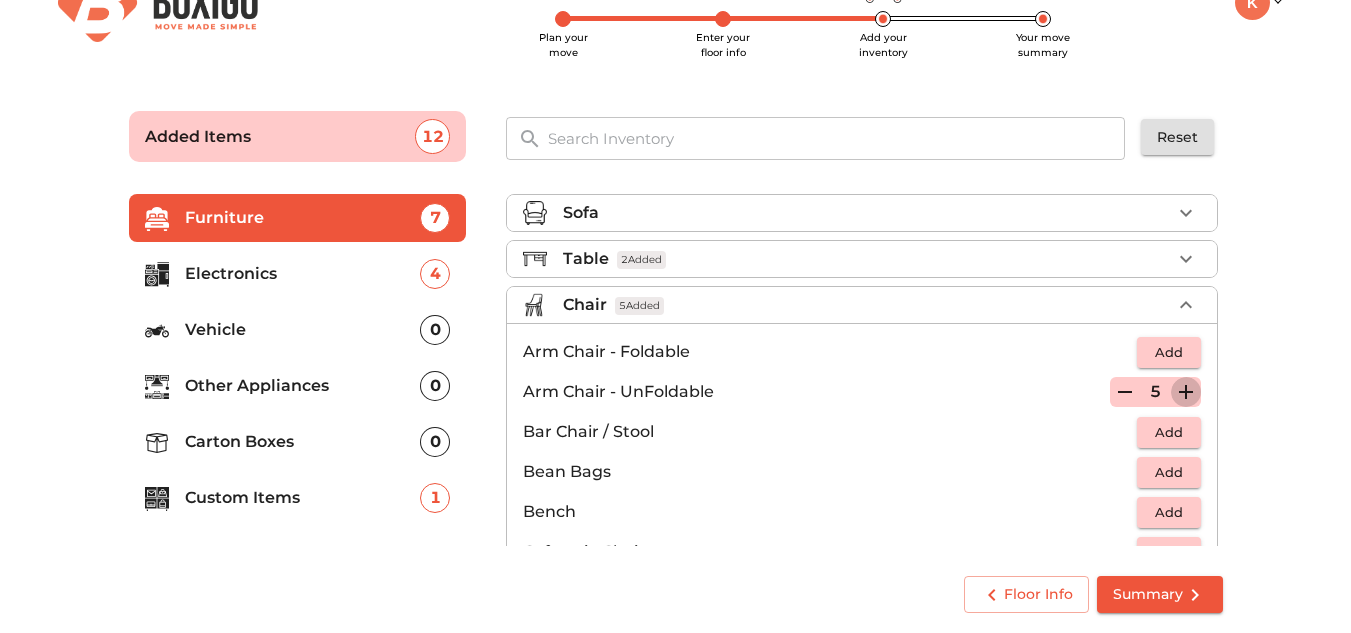 click 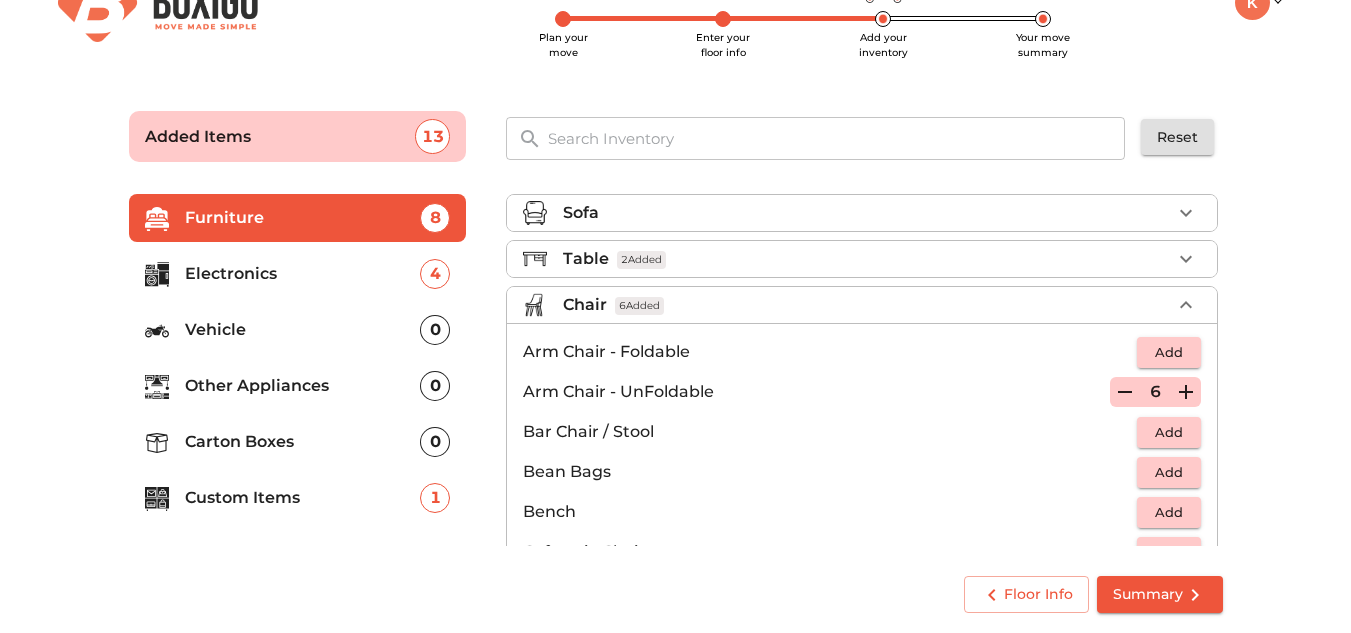 click on "Chair 6  Added" at bounding box center [867, 305] 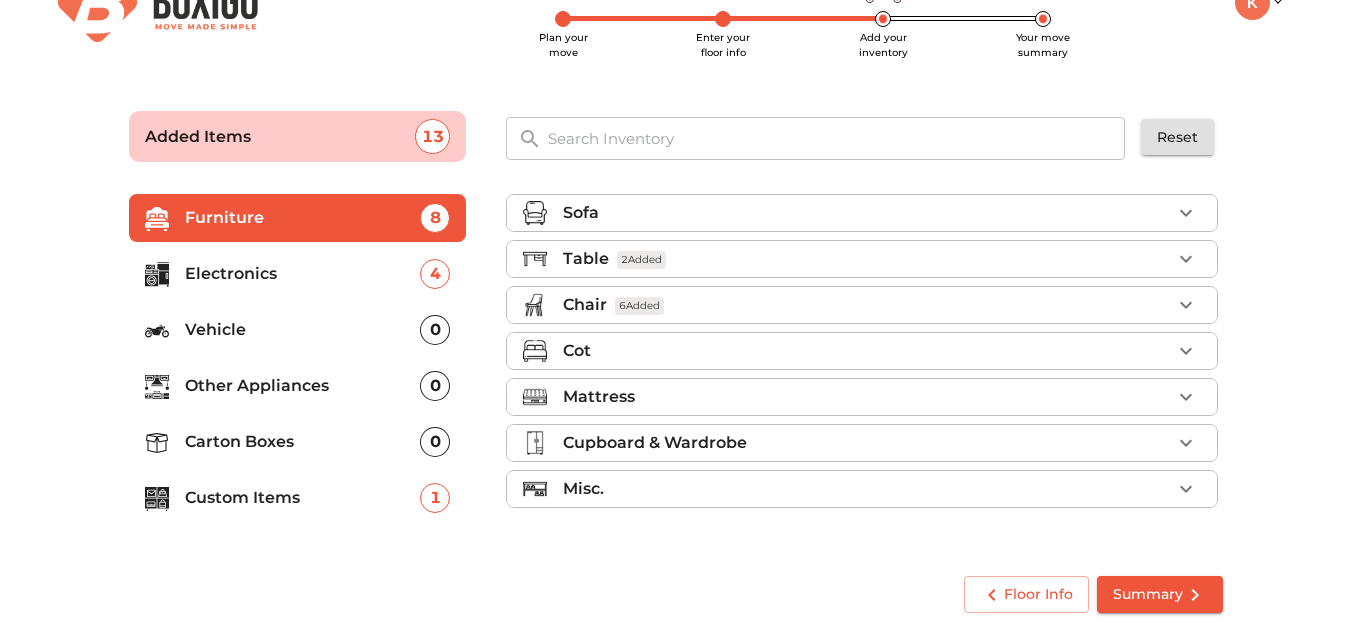 click on "Cupboard & Wardrobe" at bounding box center (867, 443) 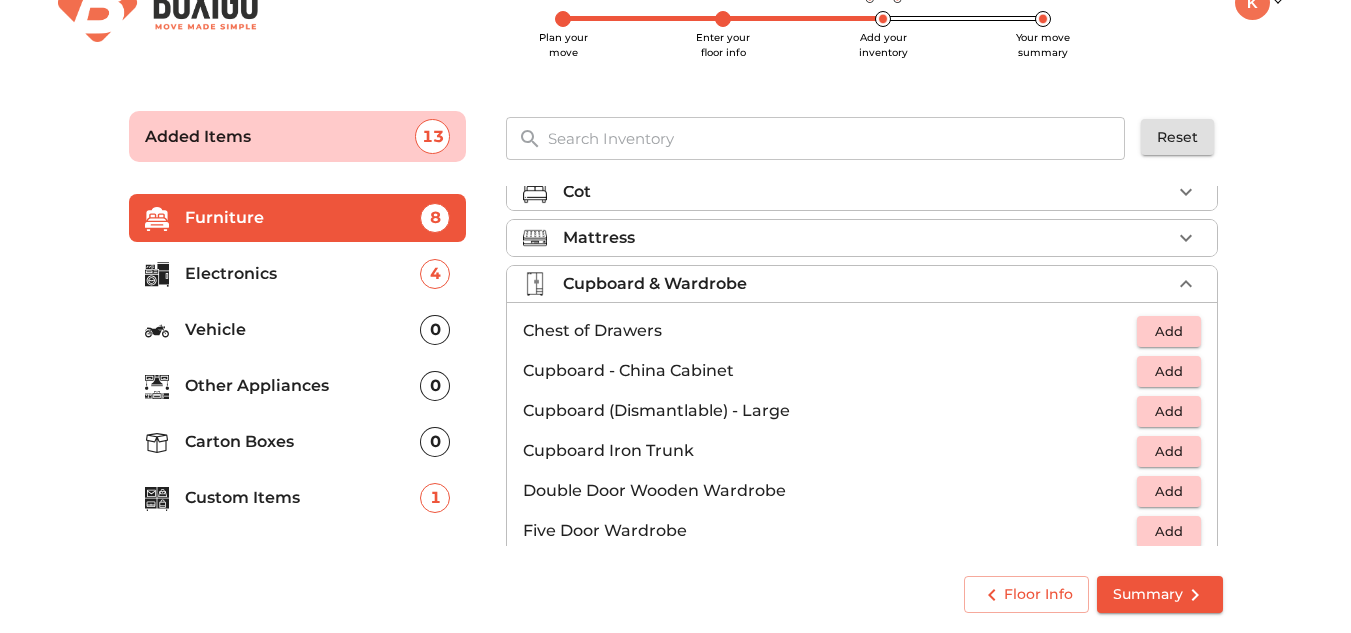 scroll, scrollTop: 163, scrollLeft: 0, axis: vertical 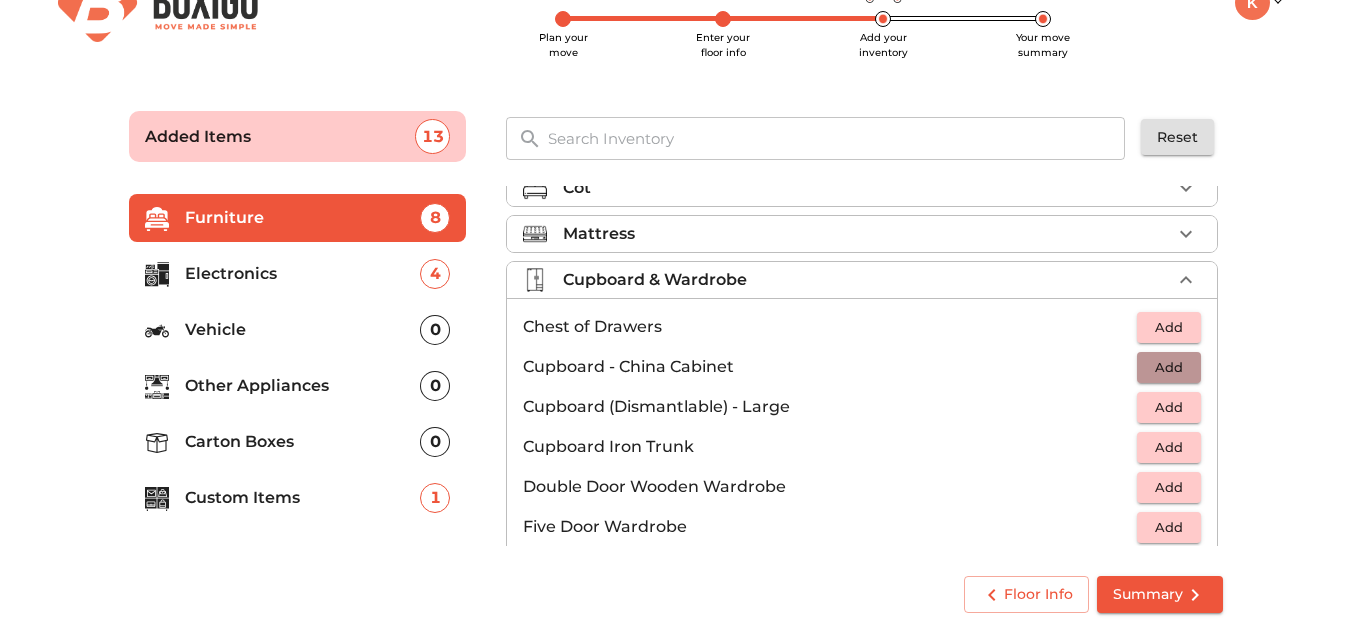 click on "Add" at bounding box center [1169, 367] 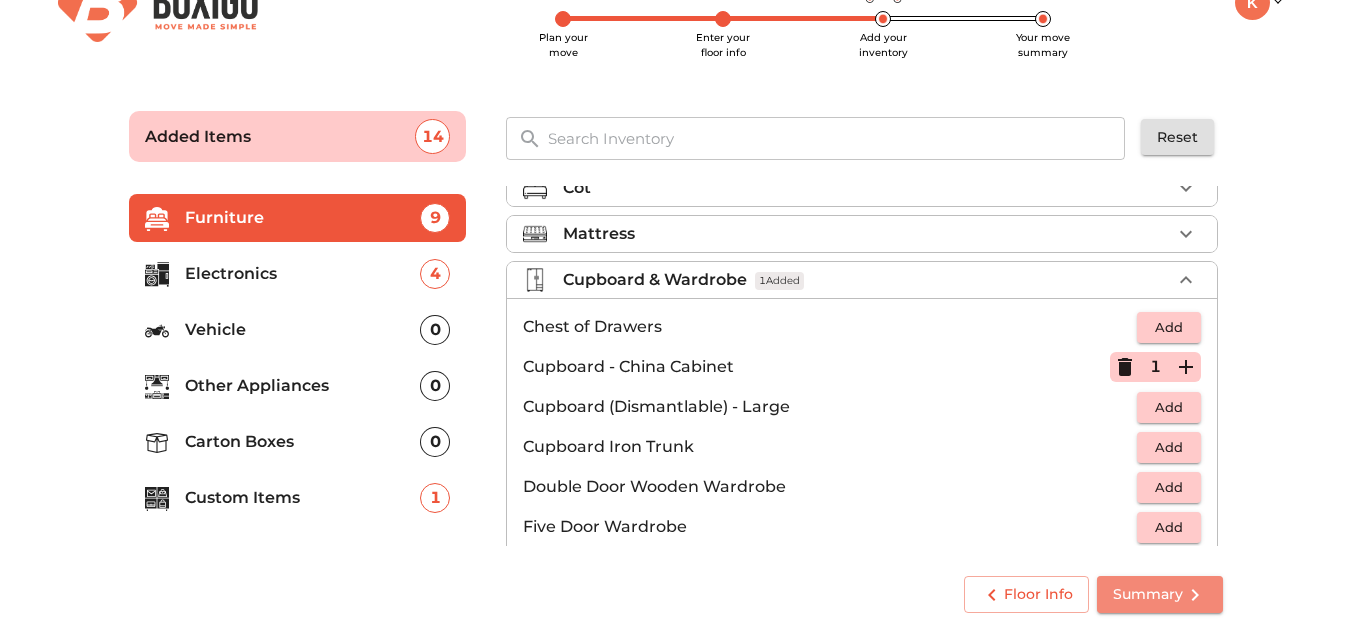 click on "Summary" at bounding box center [1160, 594] 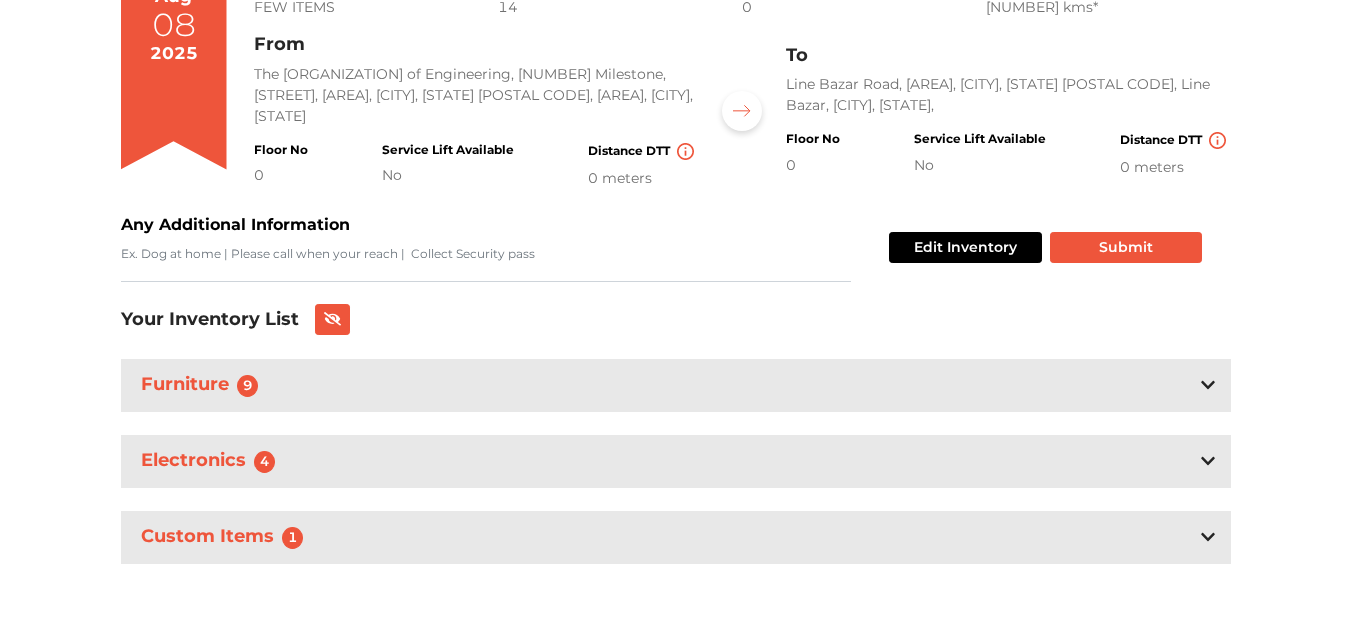 scroll, scrollTop: 0, scrollLeft: 0, axis: both 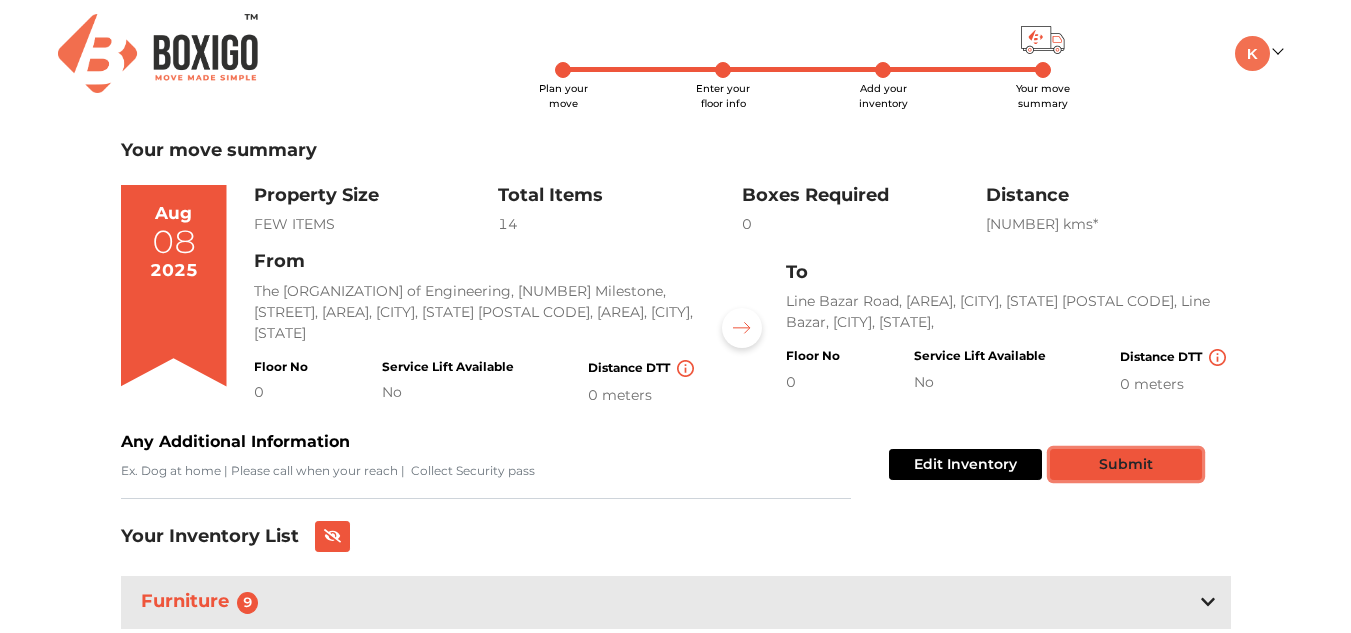 click on "Submit" at bounding box center [1126, 464] 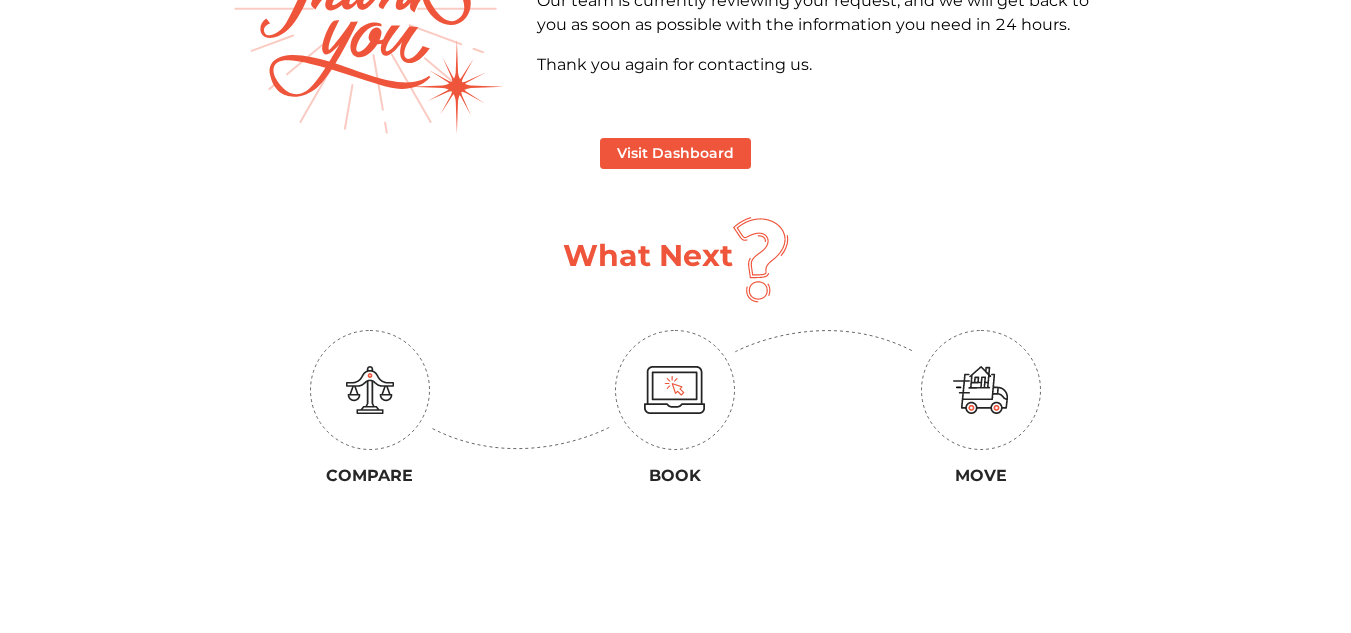 scroll, scrollTop: 0, scrollLeft: 0, axis: both 